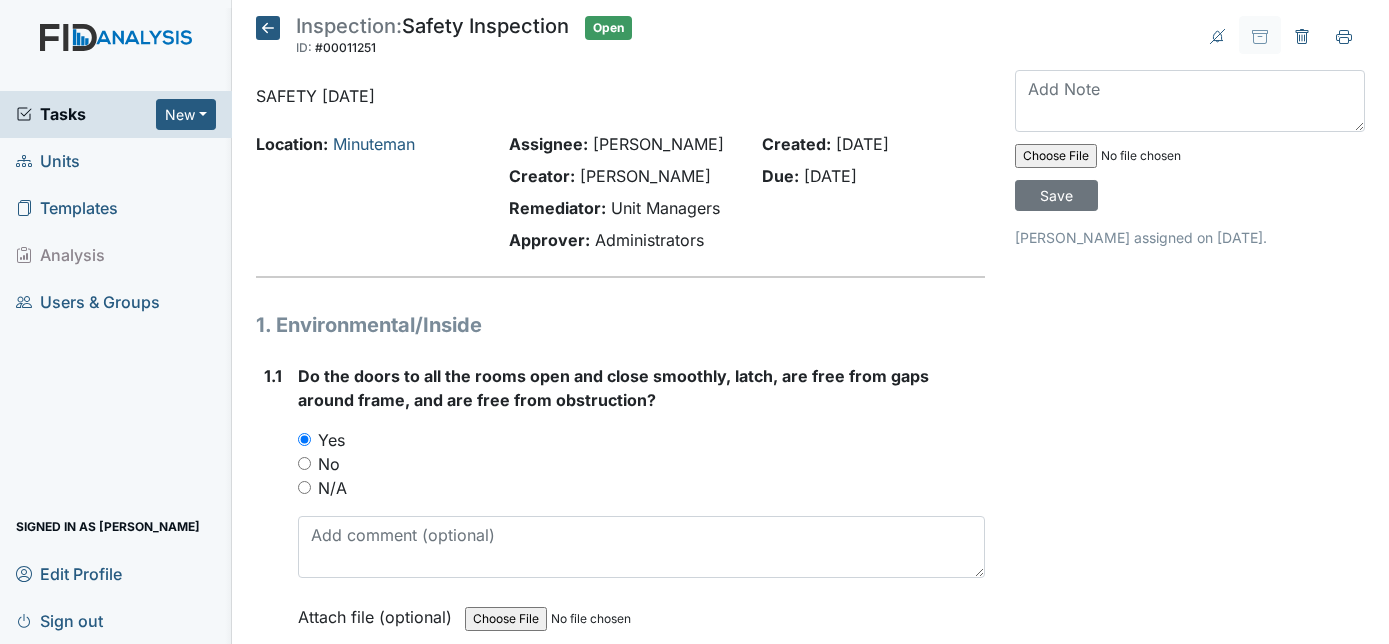 scroll, scrollTop: 0, scrollLeft: 0, axis: both 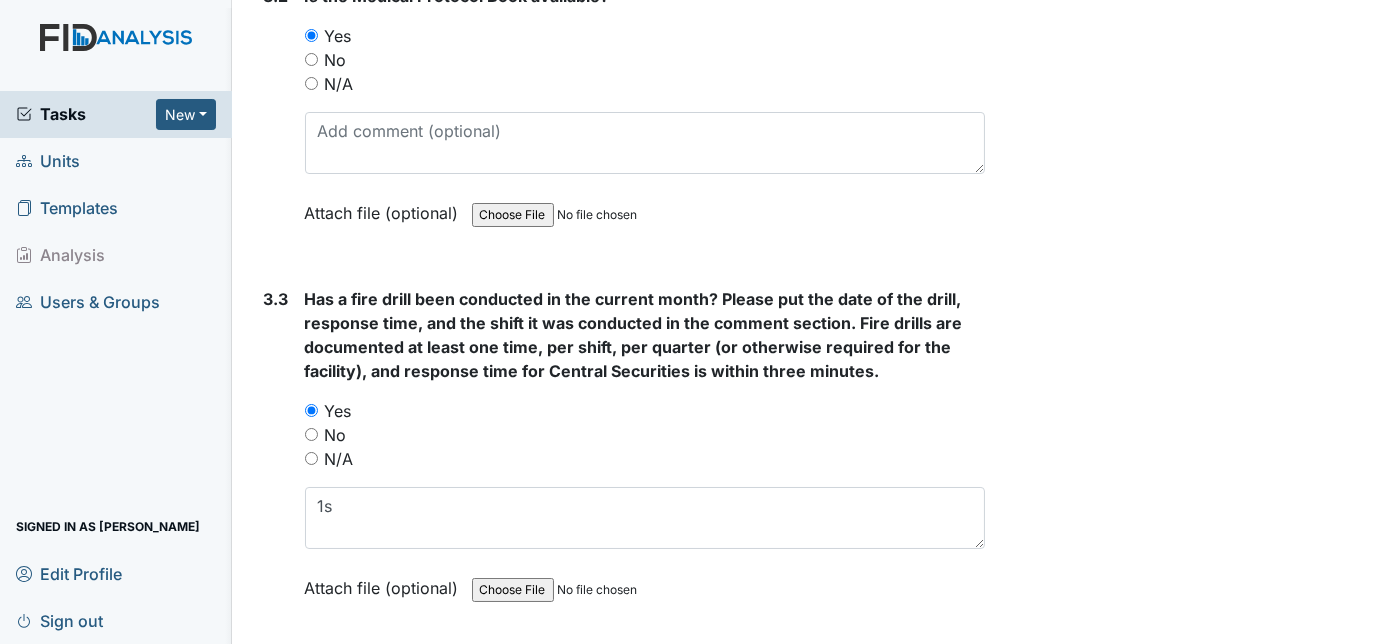 type on "1" 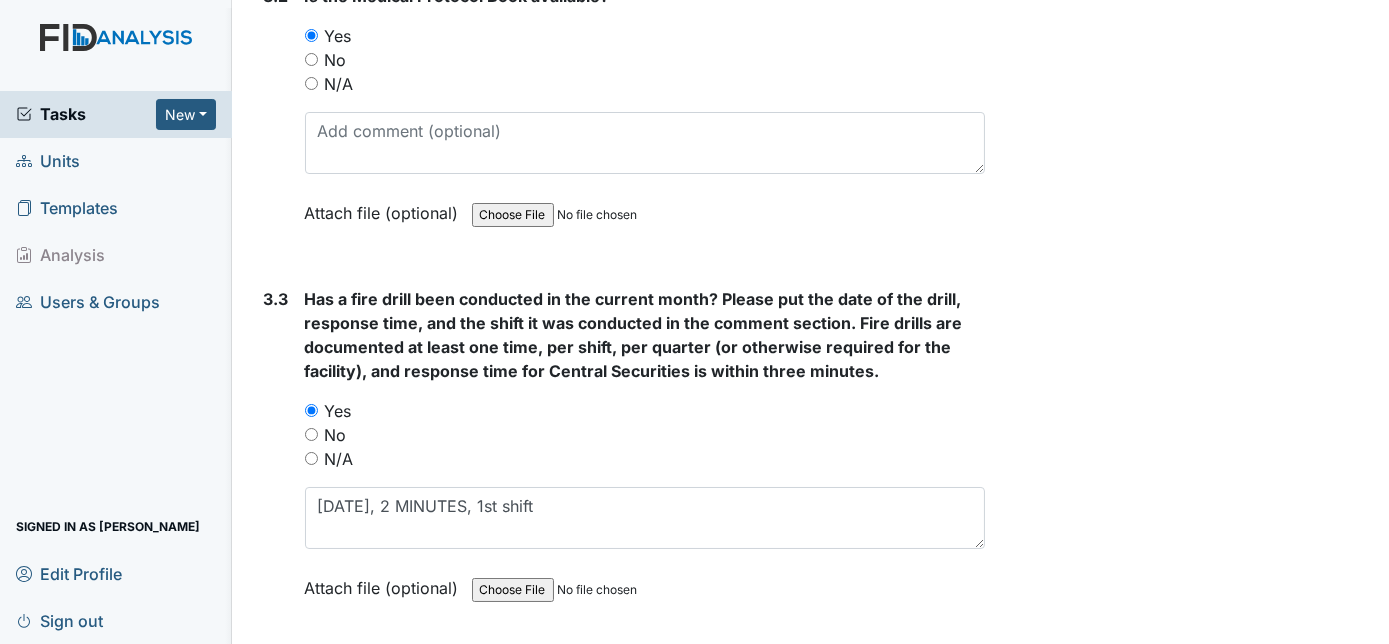 type on "7/12/2025, 2 MINUTES, 1st shift" 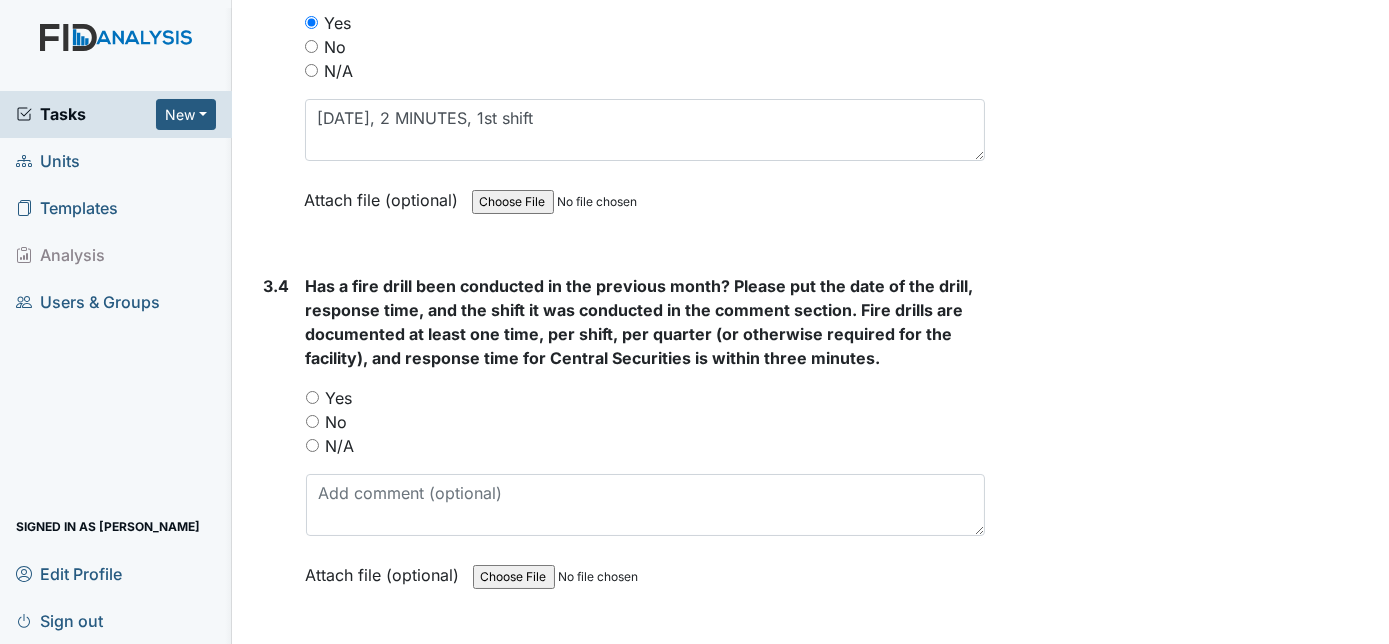 scroll, scrollTop: 8958, scrollLeft: 0, axis: vertical 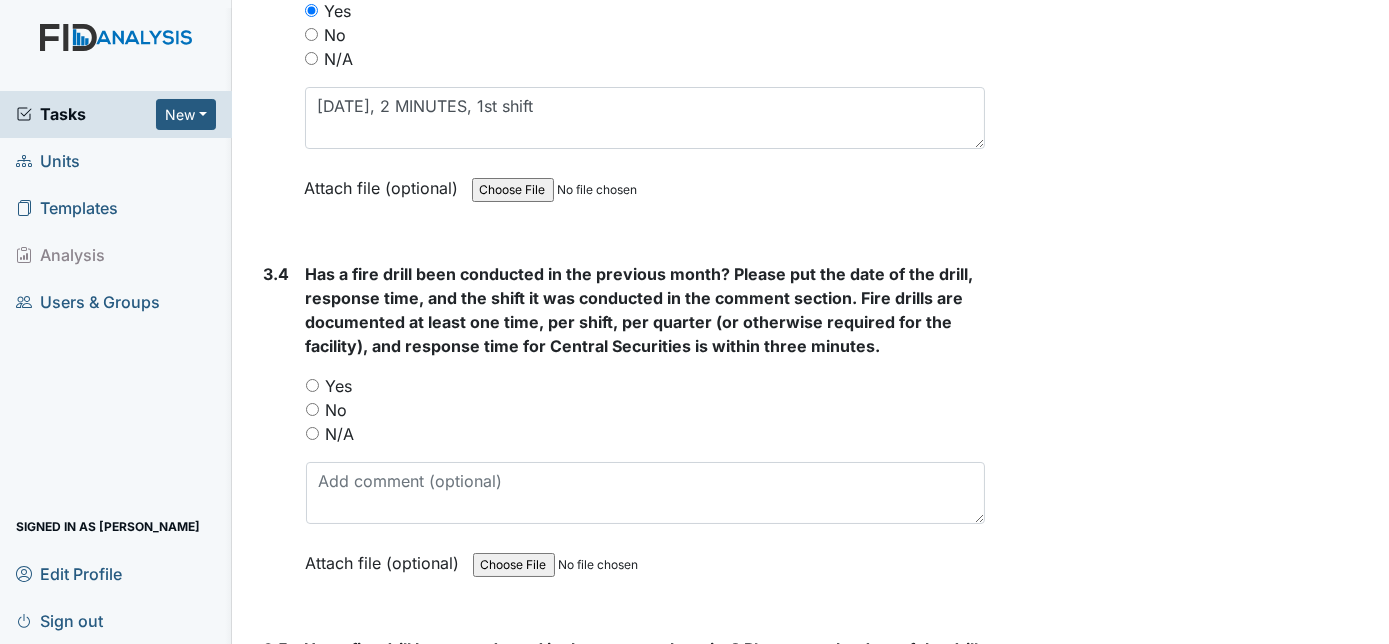 click on "Yes" at bounding box center (312, 385) 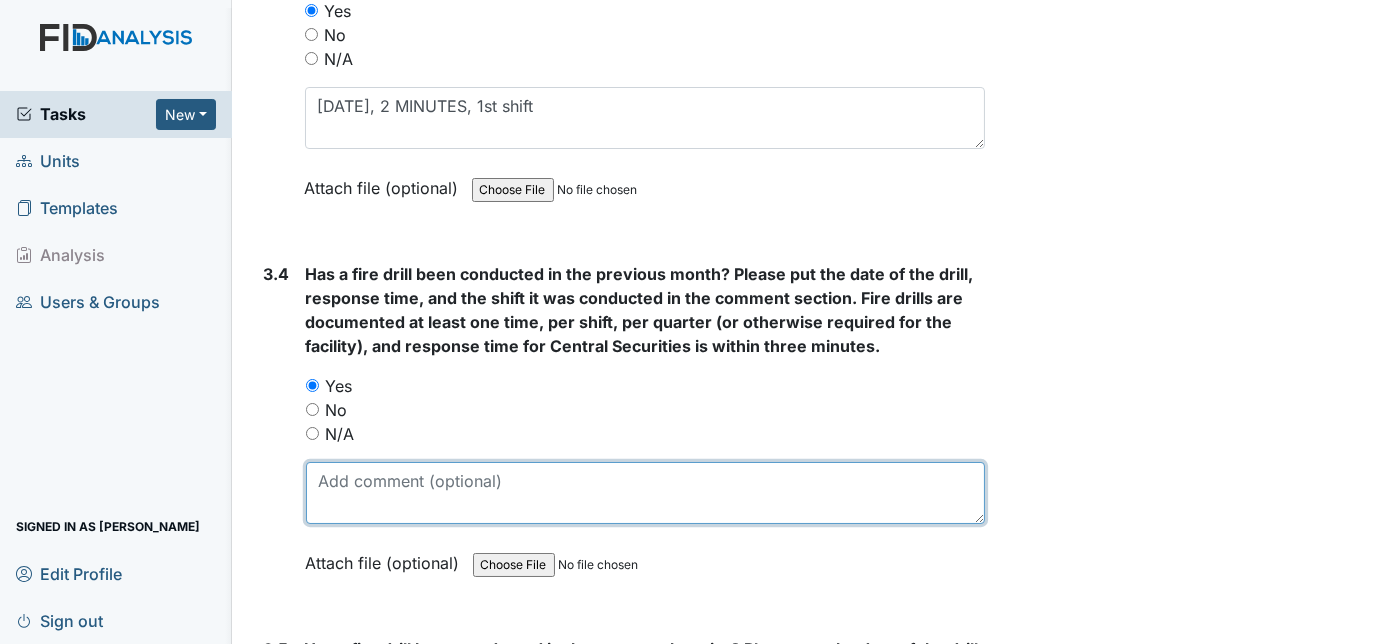 click at bounding box center [646, 493] 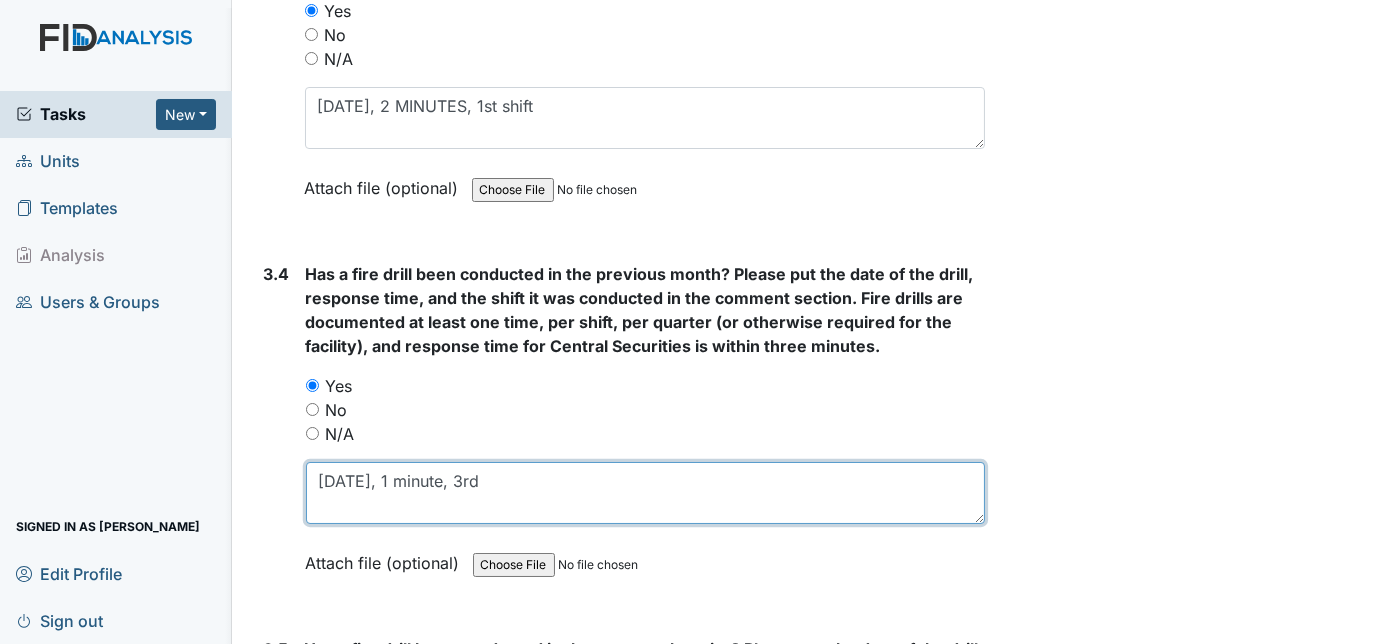 type on "6/14/2025, 1 minute, 3rd" 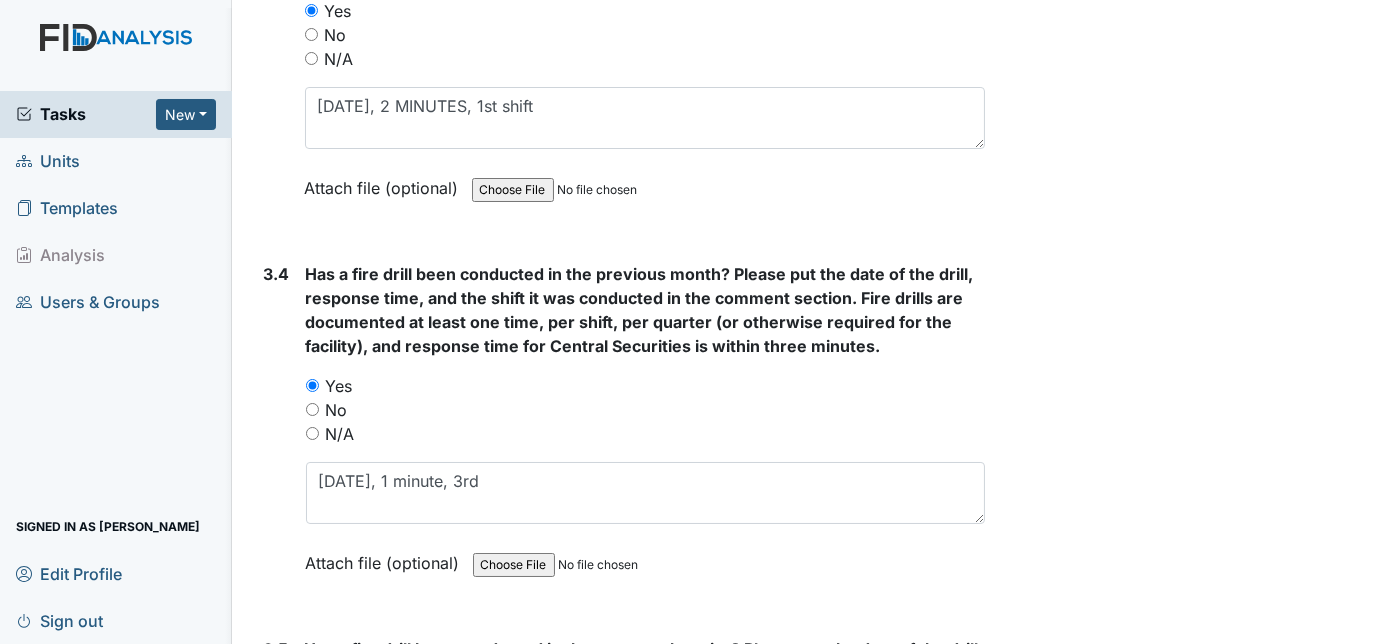 click on "No" at bounding box center [646, 410] 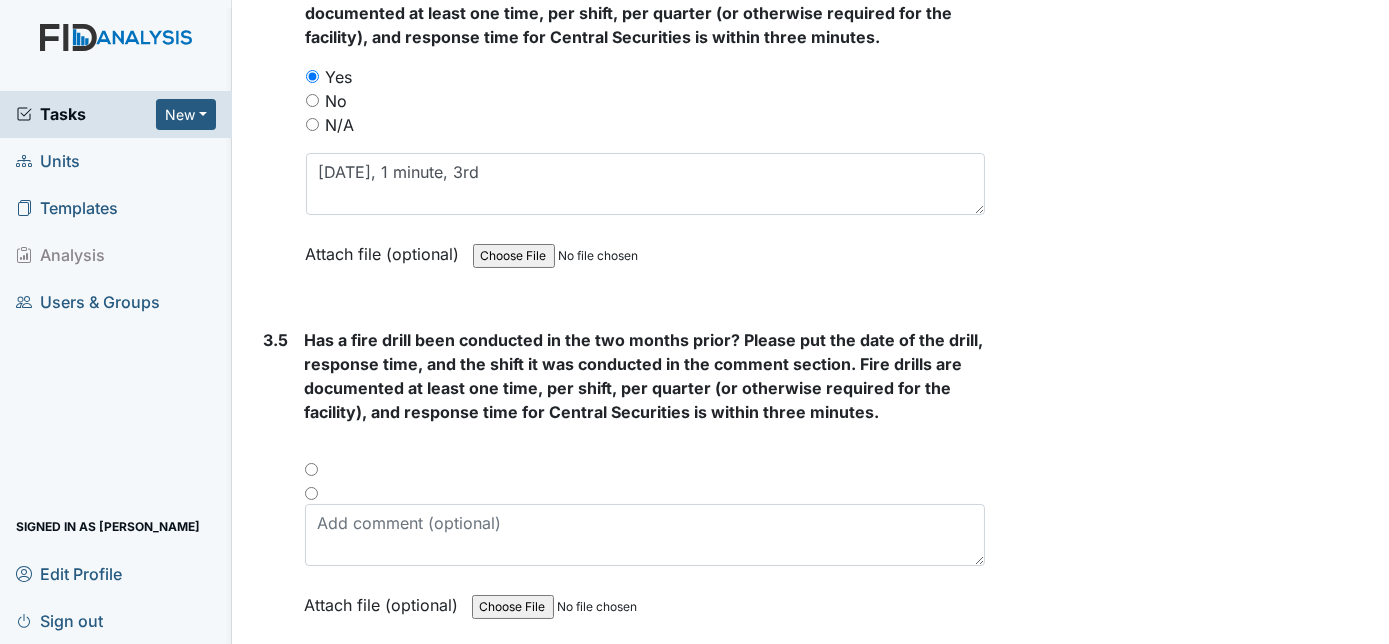 scroll, scrollTop: 9285, scrollLeft: 0, axis: vertical 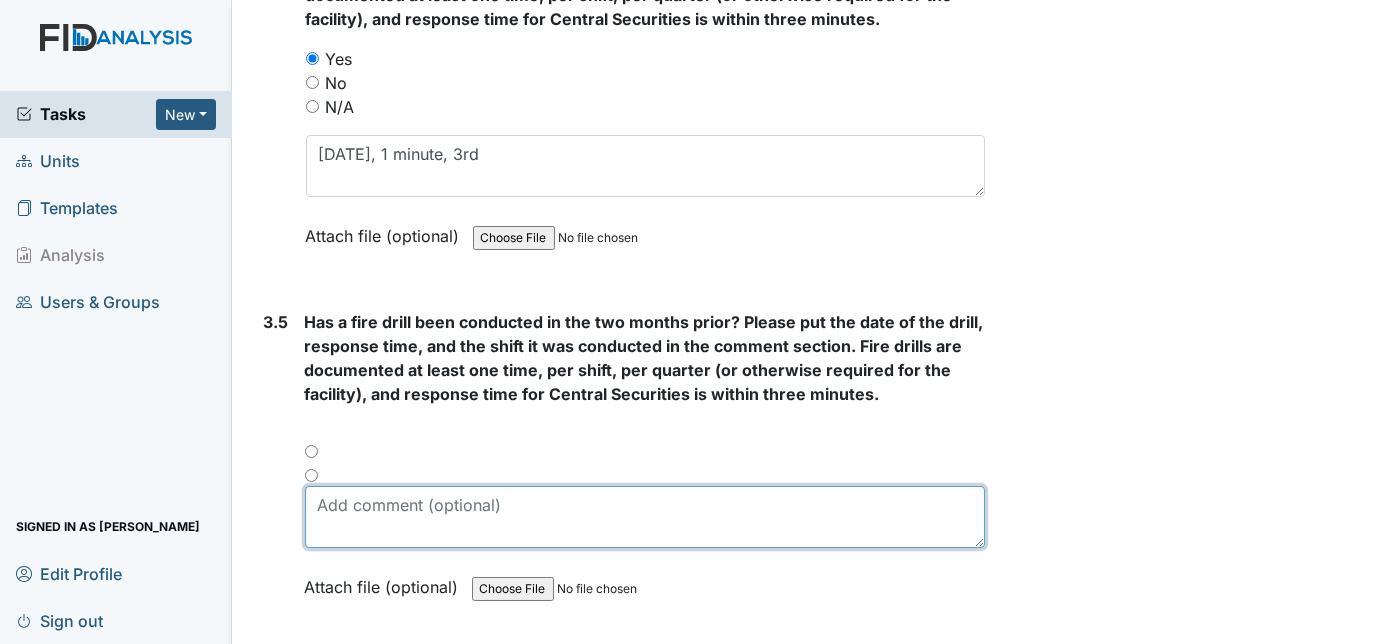 click at bounding box center [645, 517] 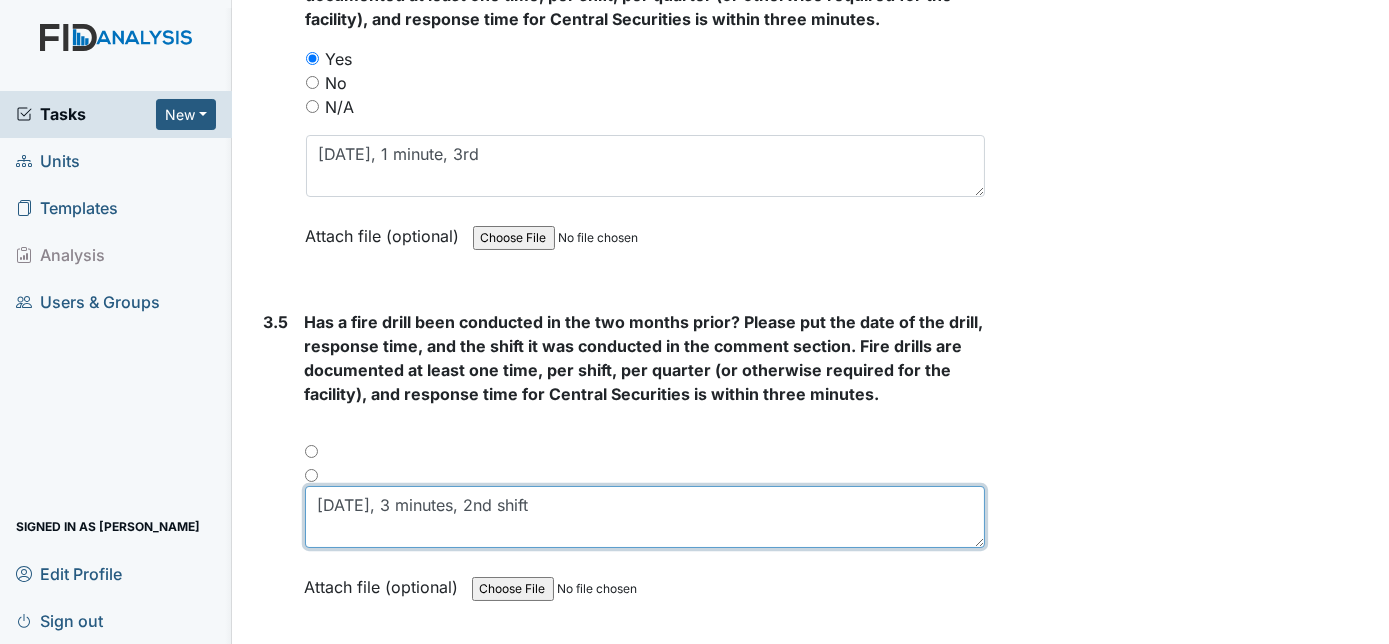type on "5/21/2025, 3 minutes, 2nd shift" 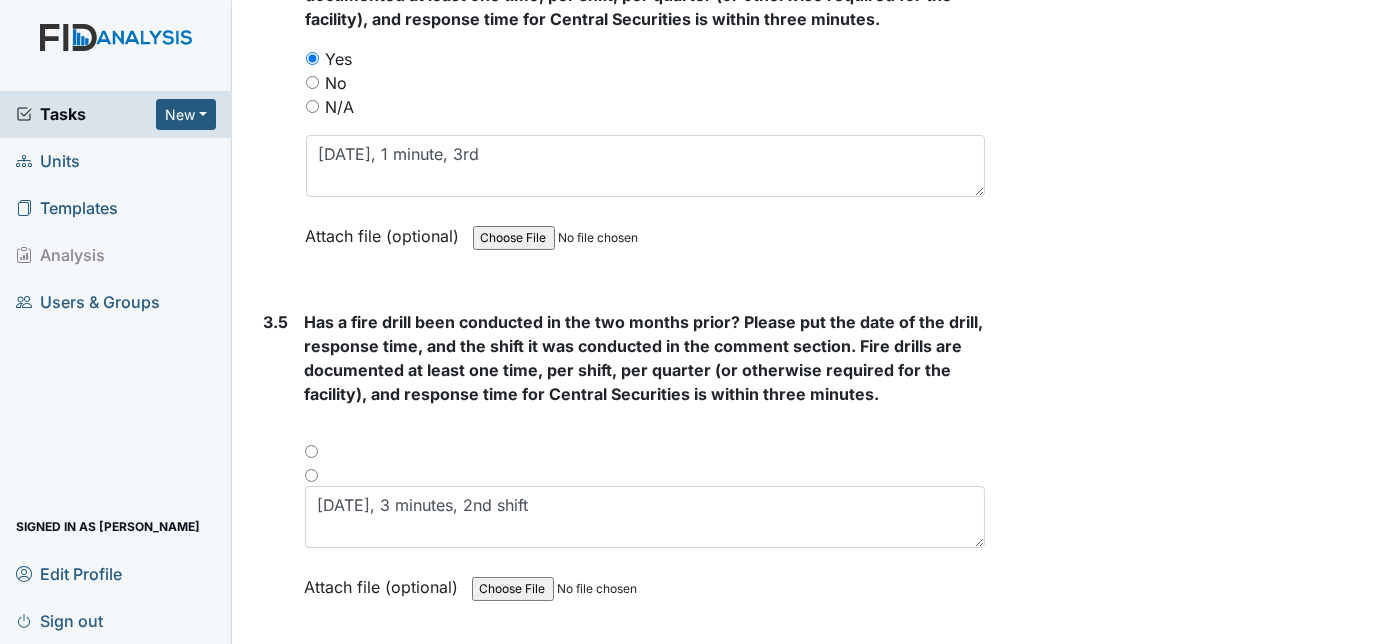 click on "3.5" at bounding box center [276, 469] 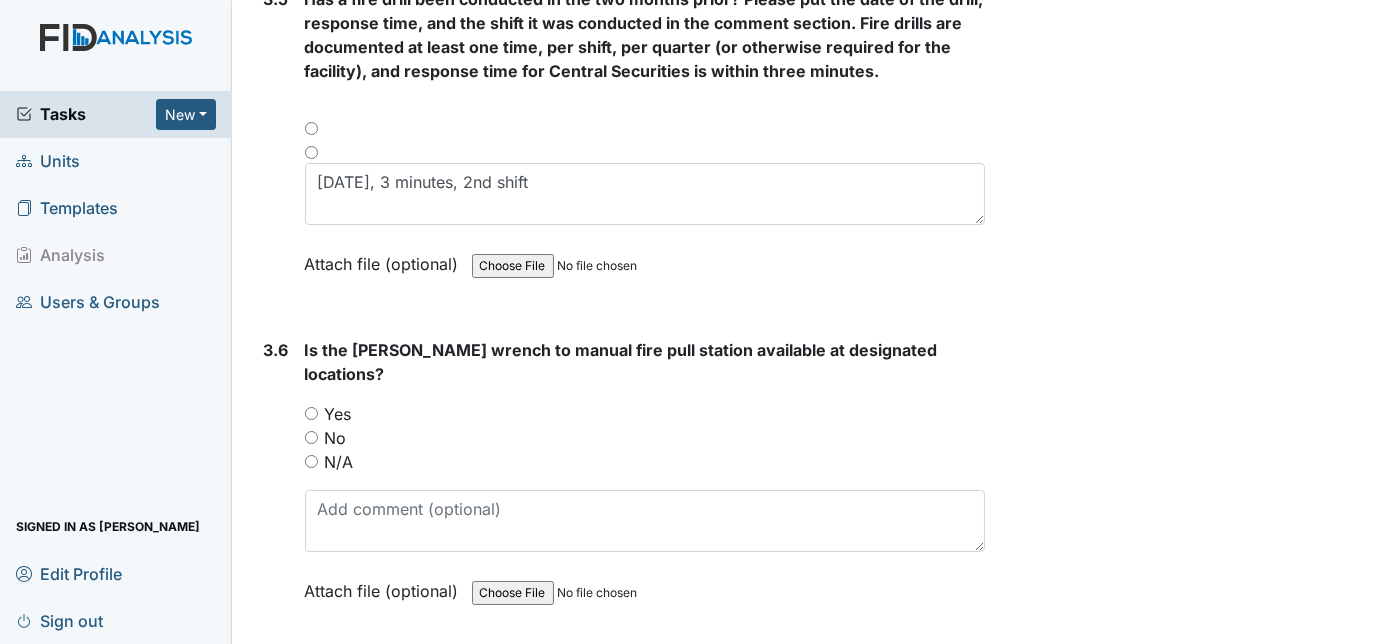 scroll, scrollTop: 9613, scrollLeft: 0, axis: vertical 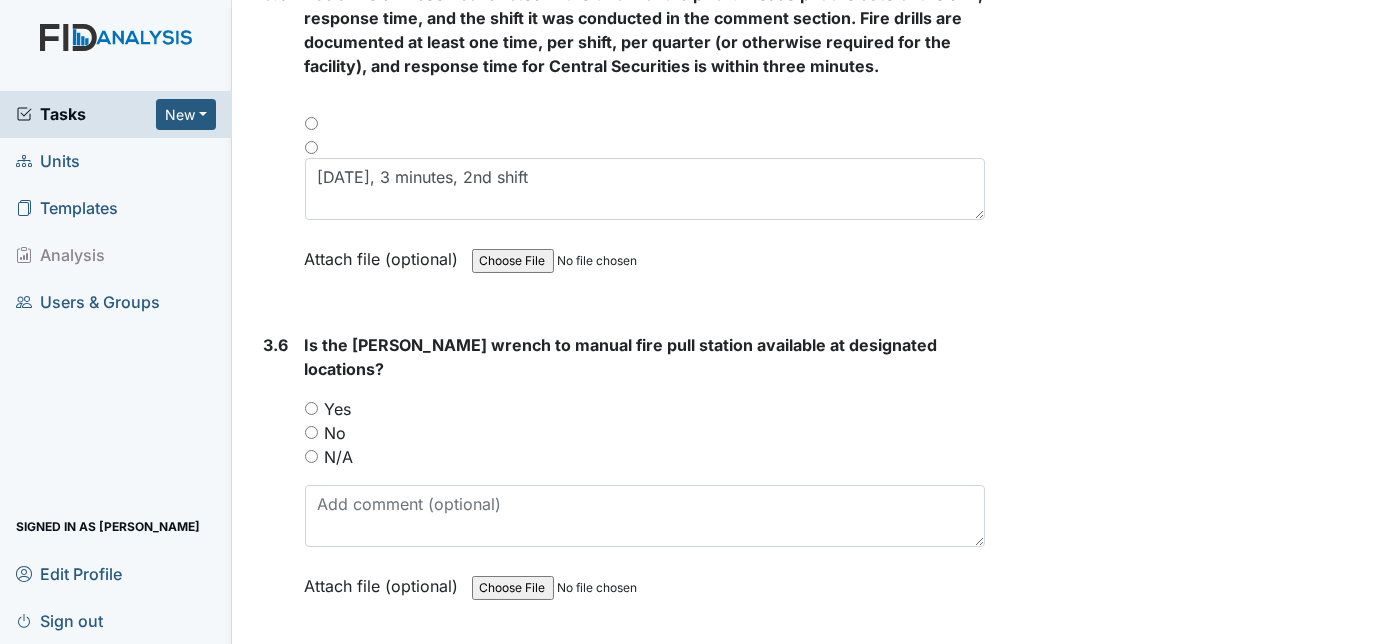 click on "Yes" at bounding box center [311, 408] 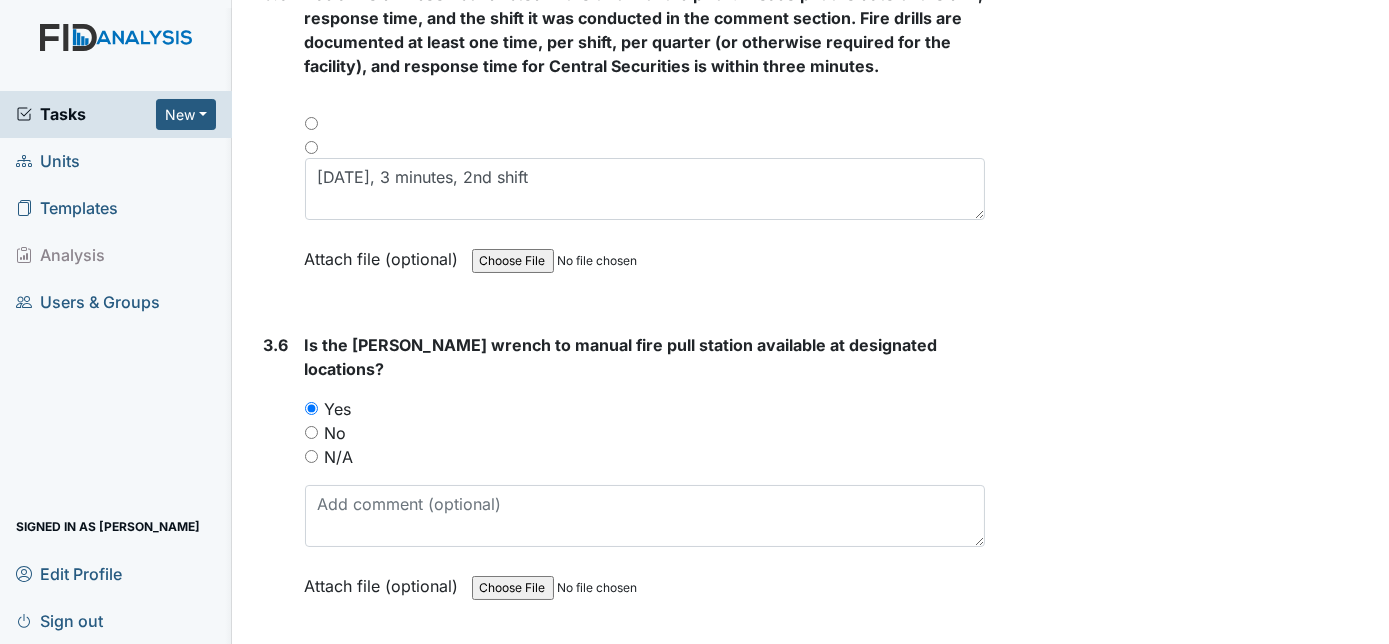 click on "3.6
Is the allen wrench to manual fire pull station available at designated locations?
You must select one of the below options.
Yes
No
N/A
Attach file (optional)
You can upload .pdf, .txt, .jpg, .jpeg, .png, .csv, .xls, or .doc files under 100MB." at bounding box center [621, 480] 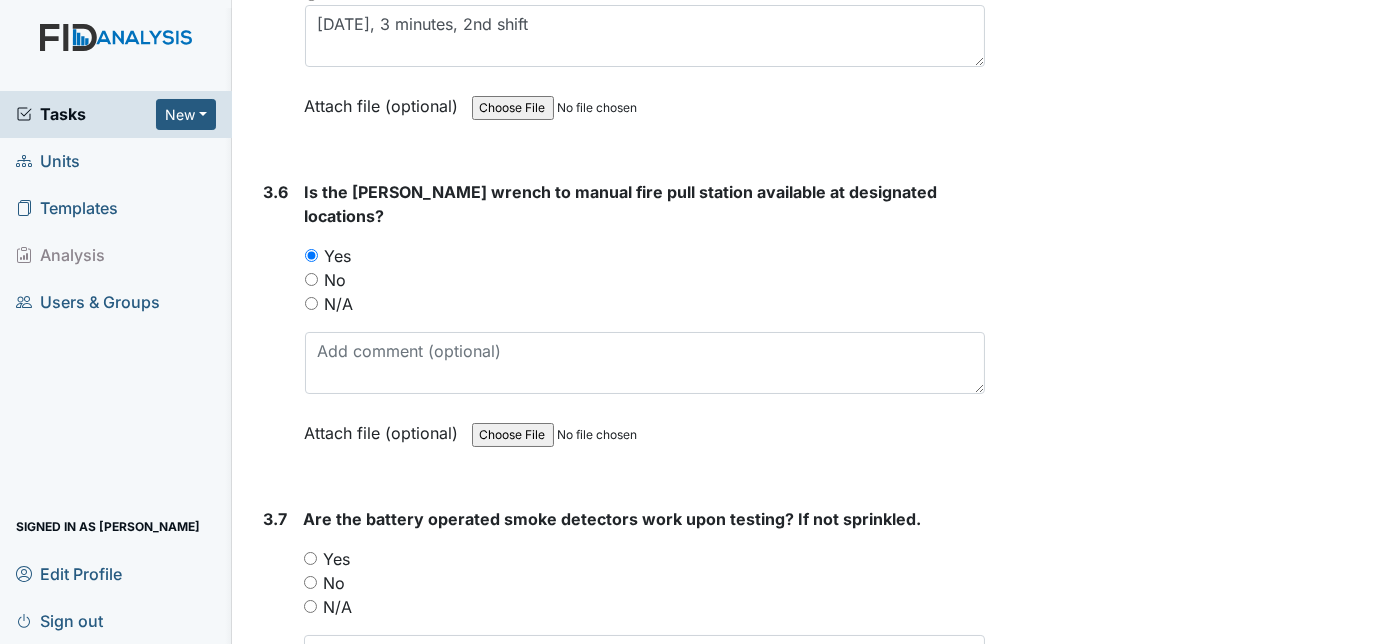 scroll, scrollTop: 9976, scrollLeft: 0, axis: vertical 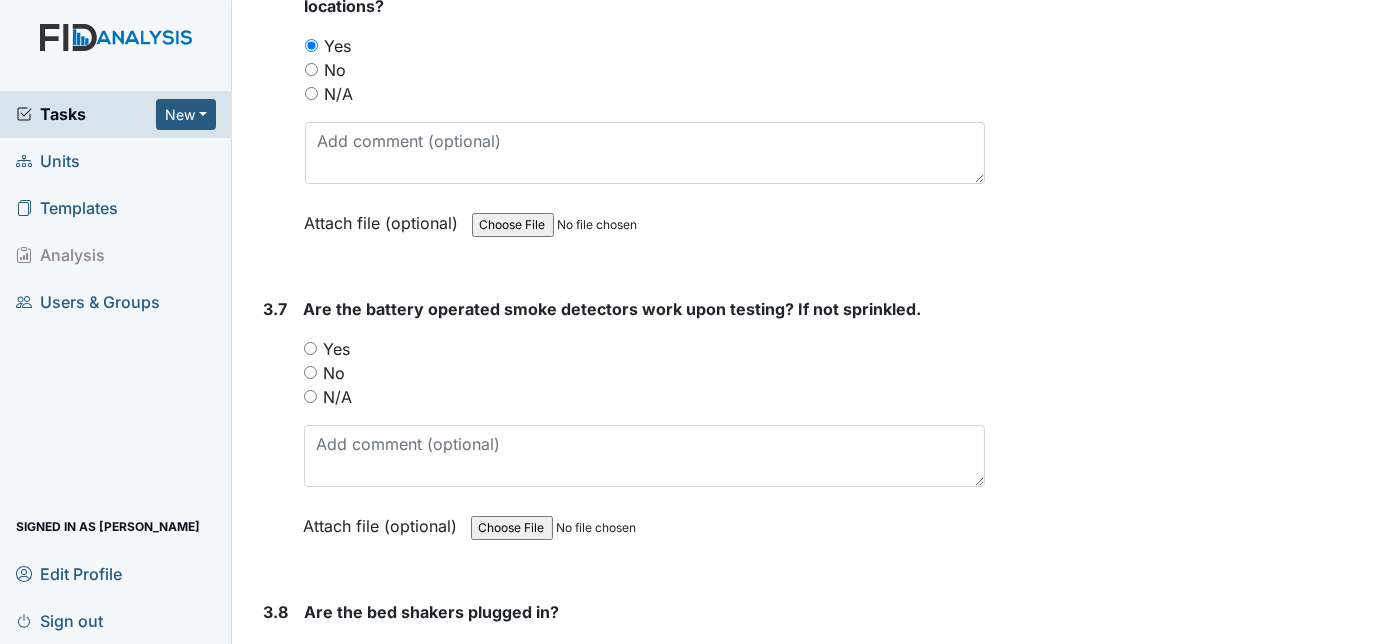 click on "Yes" at bounding box center [310, 348] 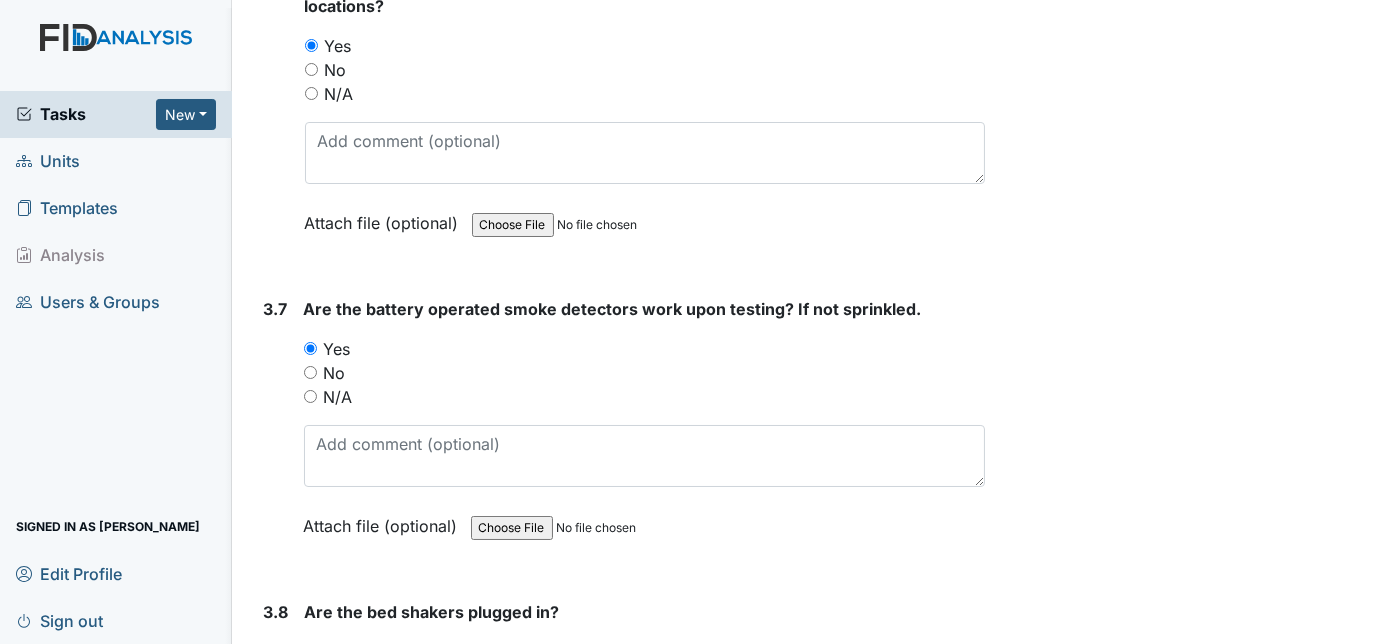 click on "3.7
Are the battery operated smoke detectors work upon testing? If not sprinkled.
You must select one of the below options.
Yes
No
N/A
Attach file (optional)
You can upload .pdf, .txt, .jpg, .jpeg, .png, .csv, .xls, or .doc files under 100MB." at bounding box center [621, 432] 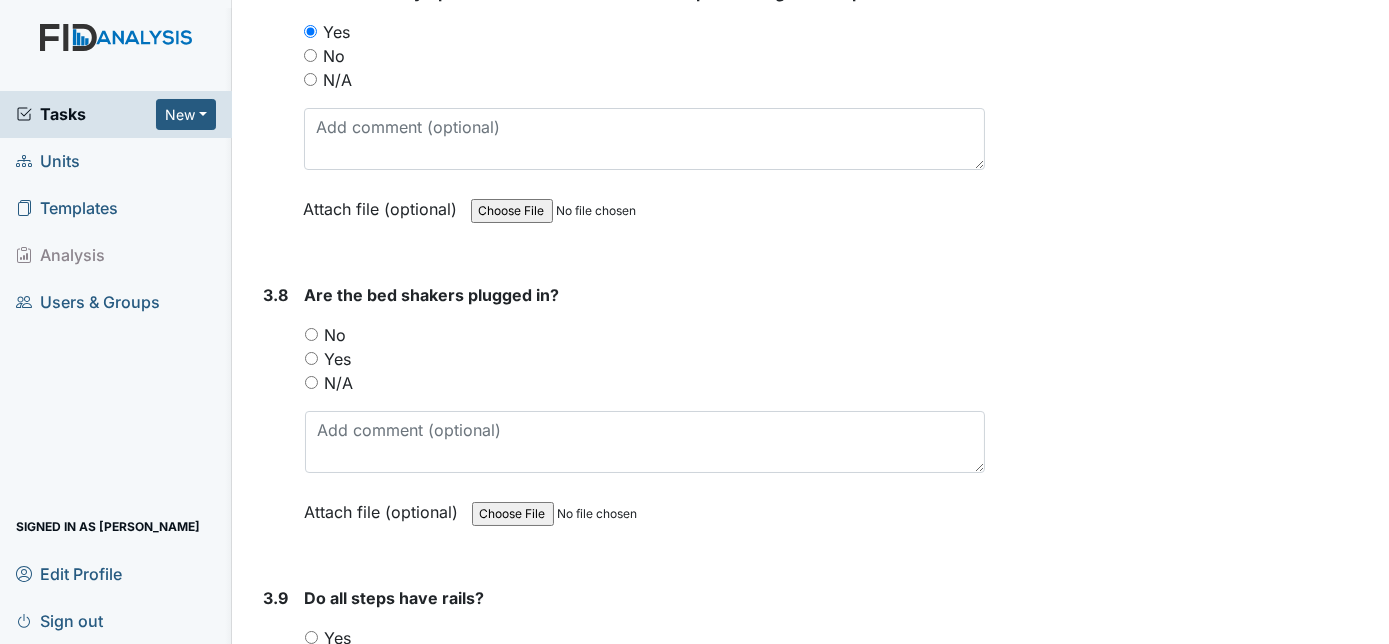 scroll, scrollTop: 10304, scrollLeft: 0, axis: vertical 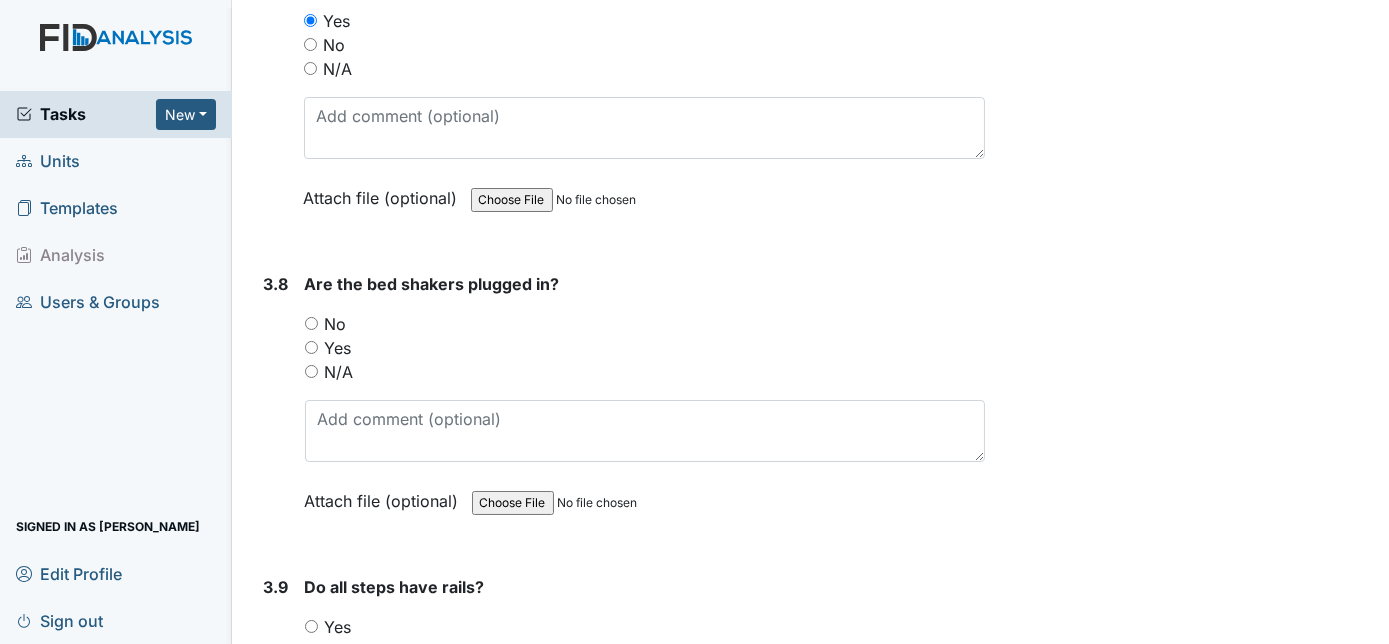 click on "N/A" at bounding box center (311, 371) 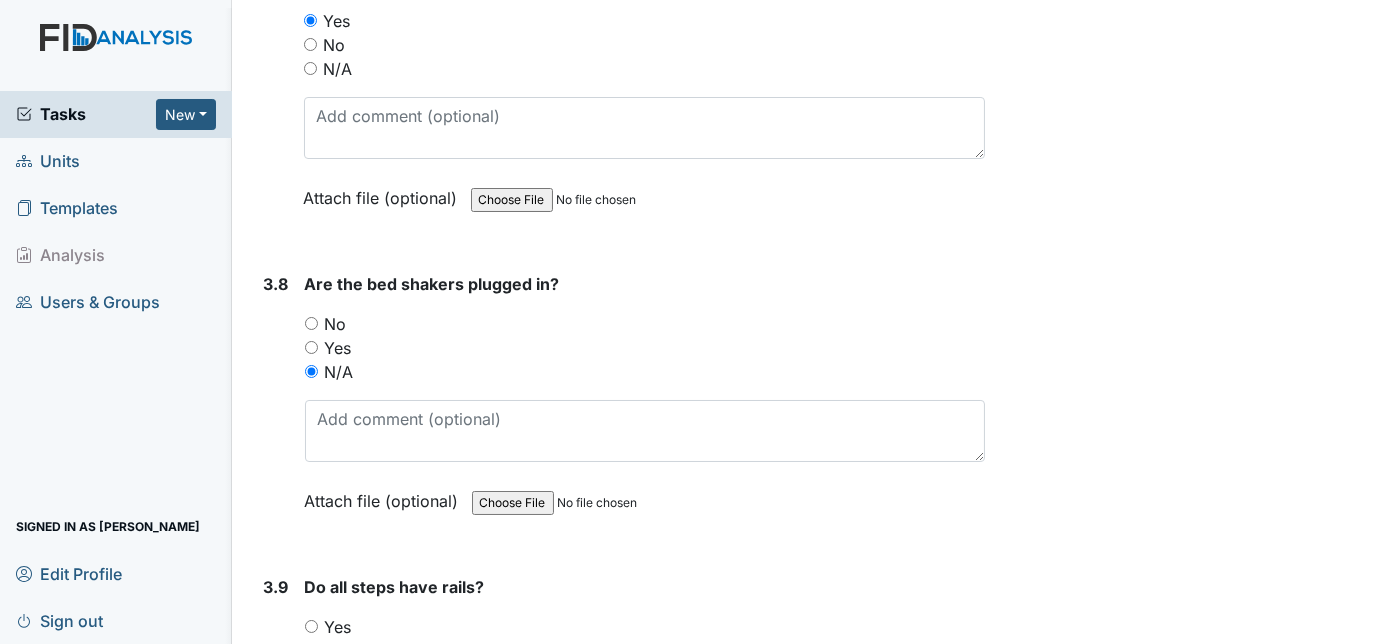 click on "3.8" at bounding box center [276, 407] 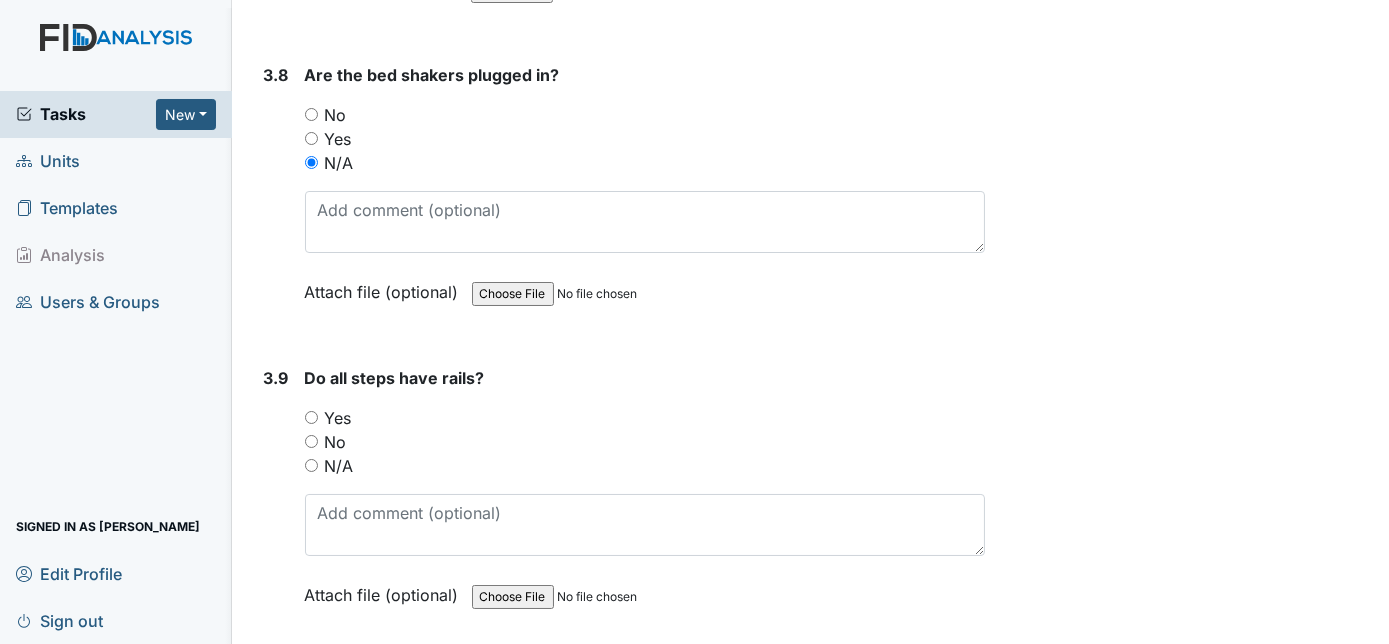 scroll, scrollTop: 10558, scrollLeft: 0, axis: vertical 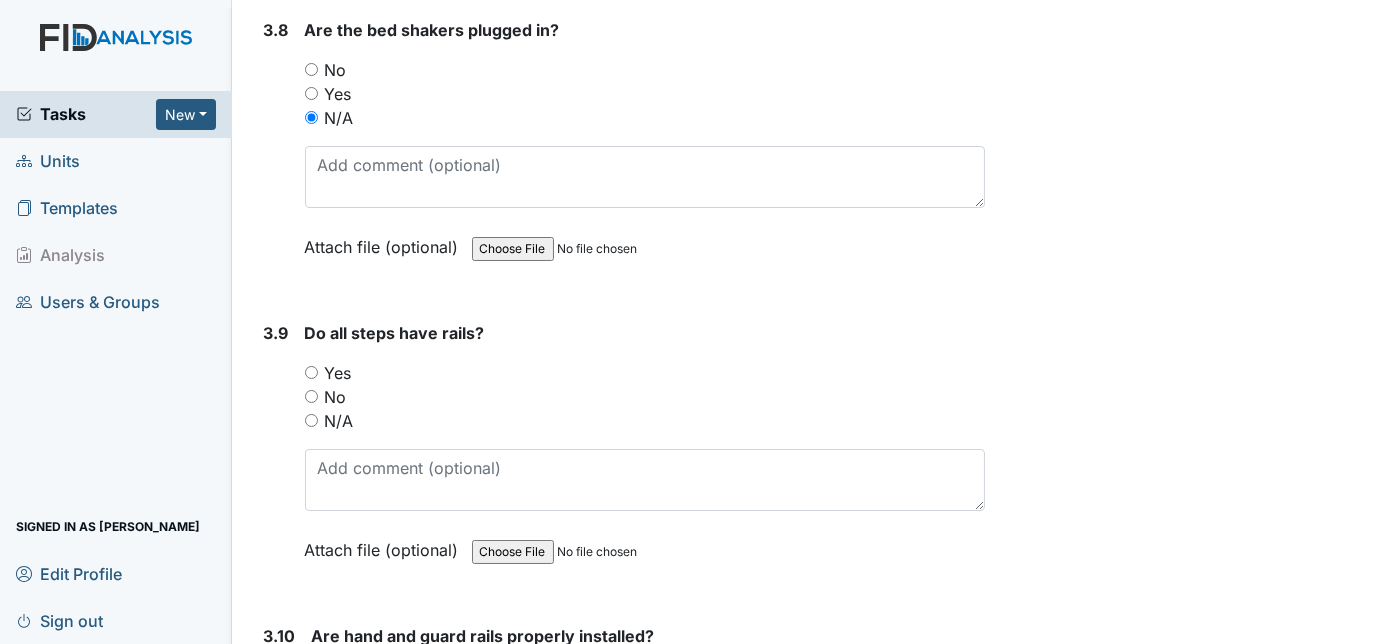 click on "N/A" at bounding box center [311, 420] 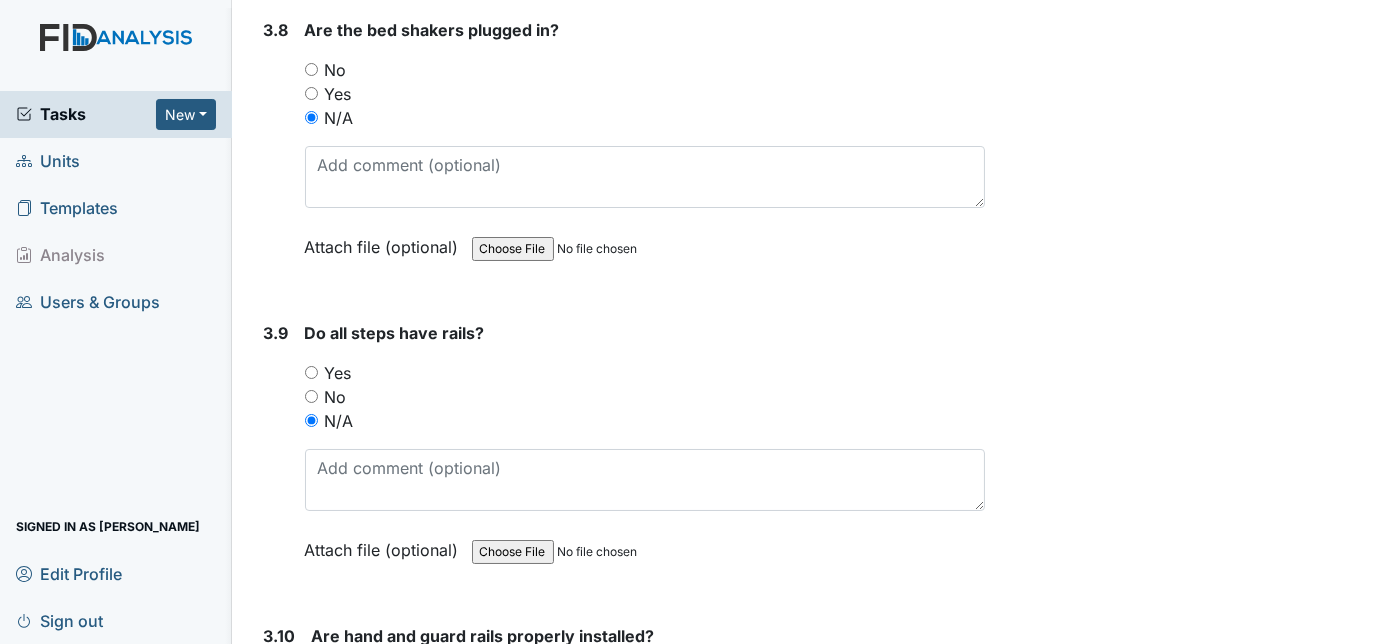 click on "3.9" at bounding box center (276, 456) 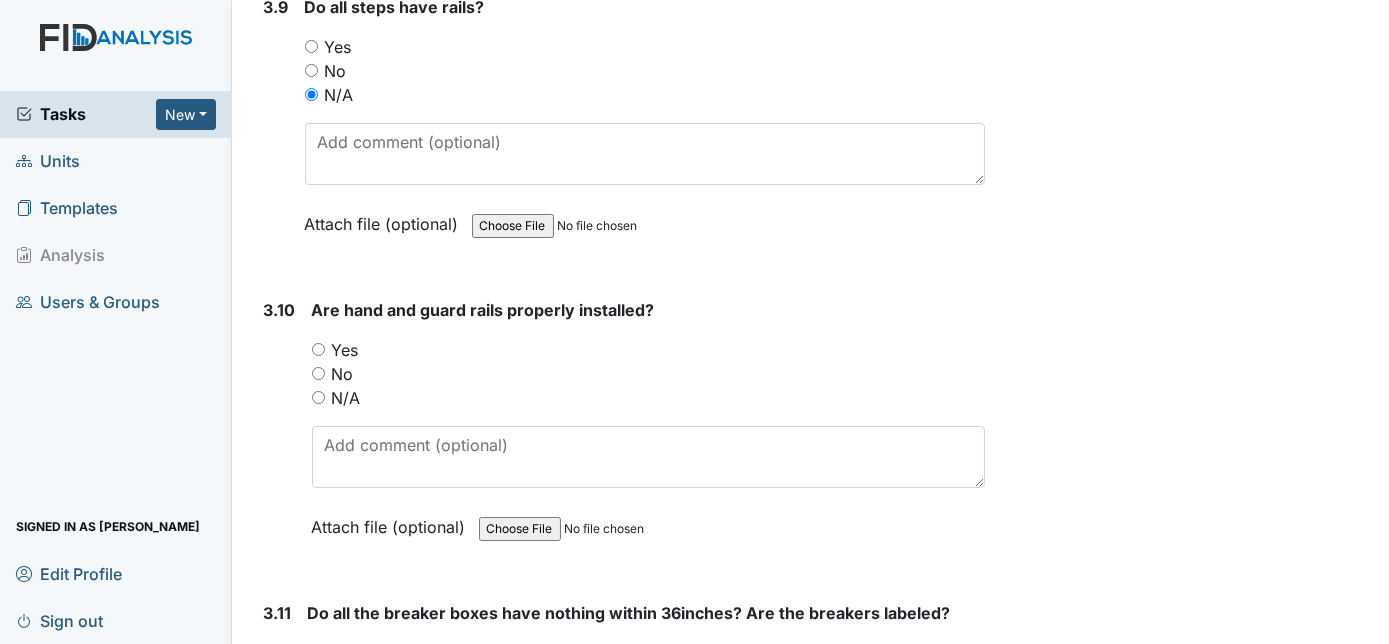 scroll, scrollTop: 10885, scrollLeft: 0, axis: vertical 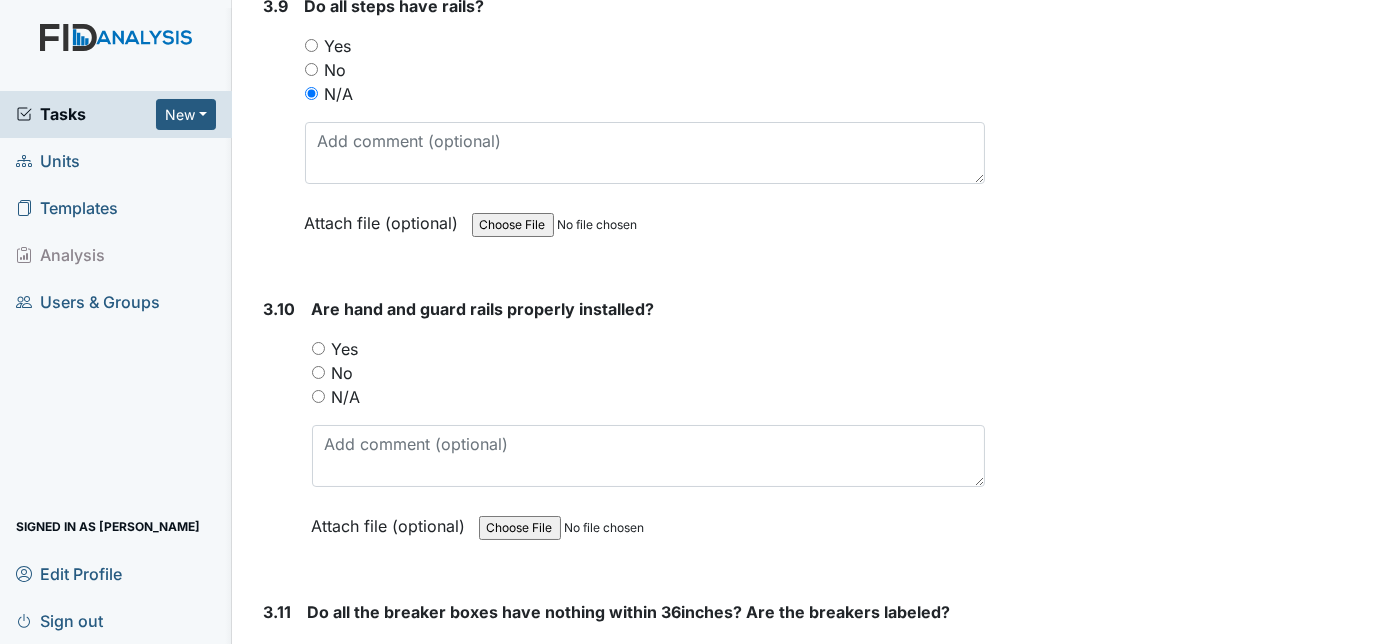 click on "N/A" at bounding box center [318, 396] 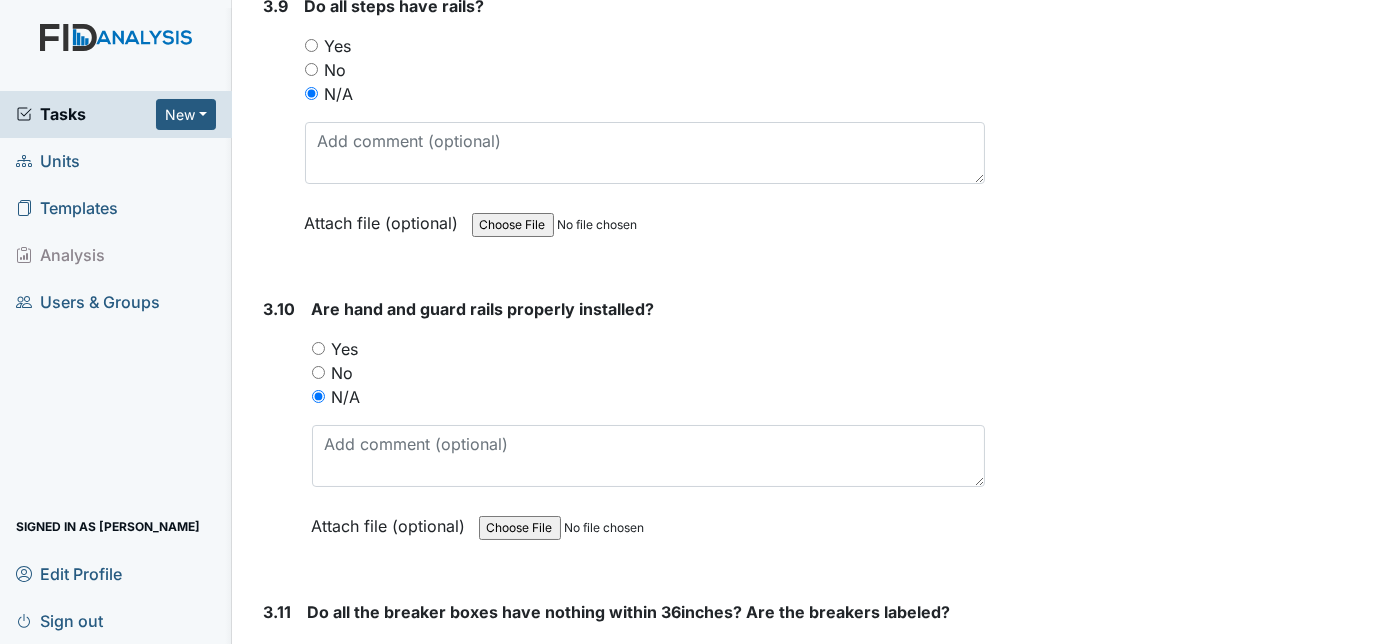 click on "3.10" at bounding box center [280, 432] 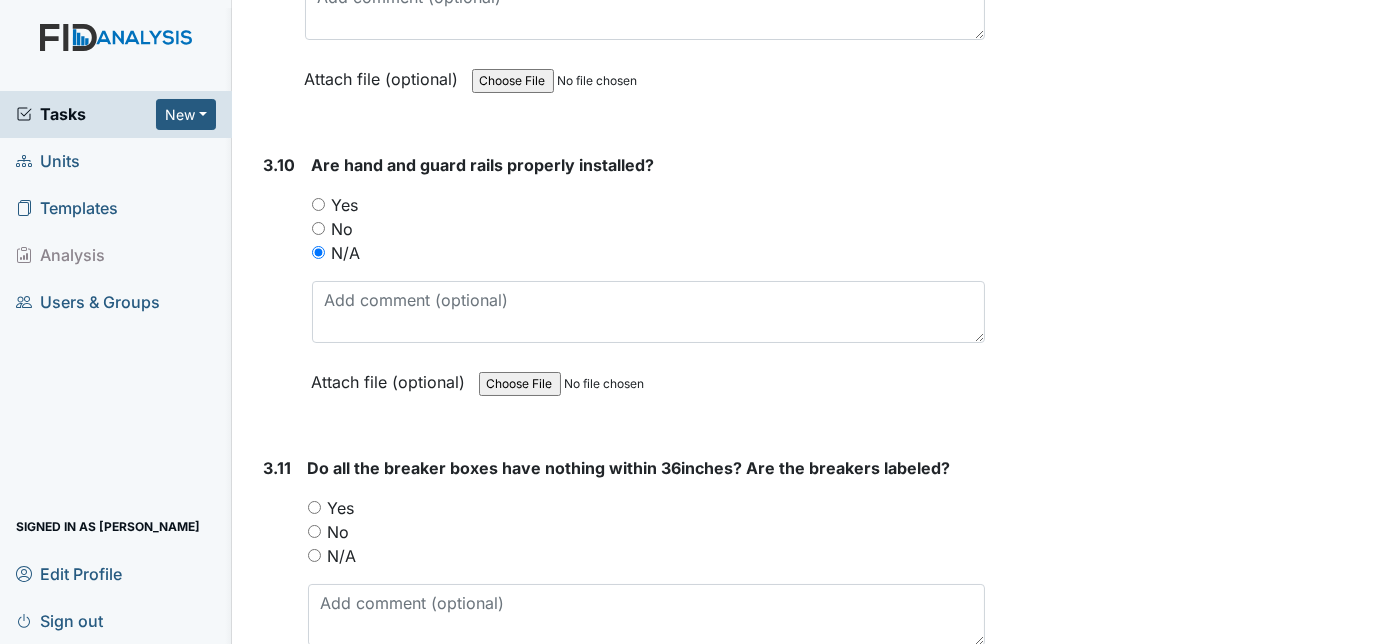 scroll, scrollTop: 11031, scrollLeft: 0, axis: vertical 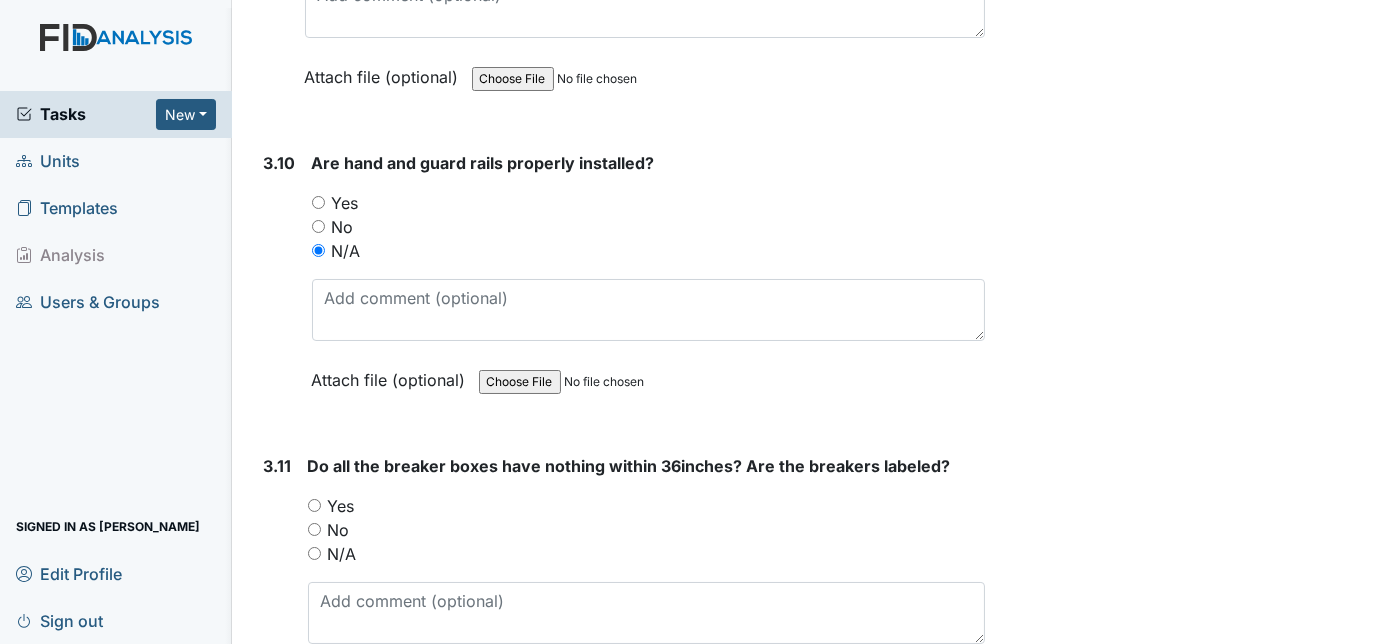 click on "Yes" at bounding box center (314, 505) 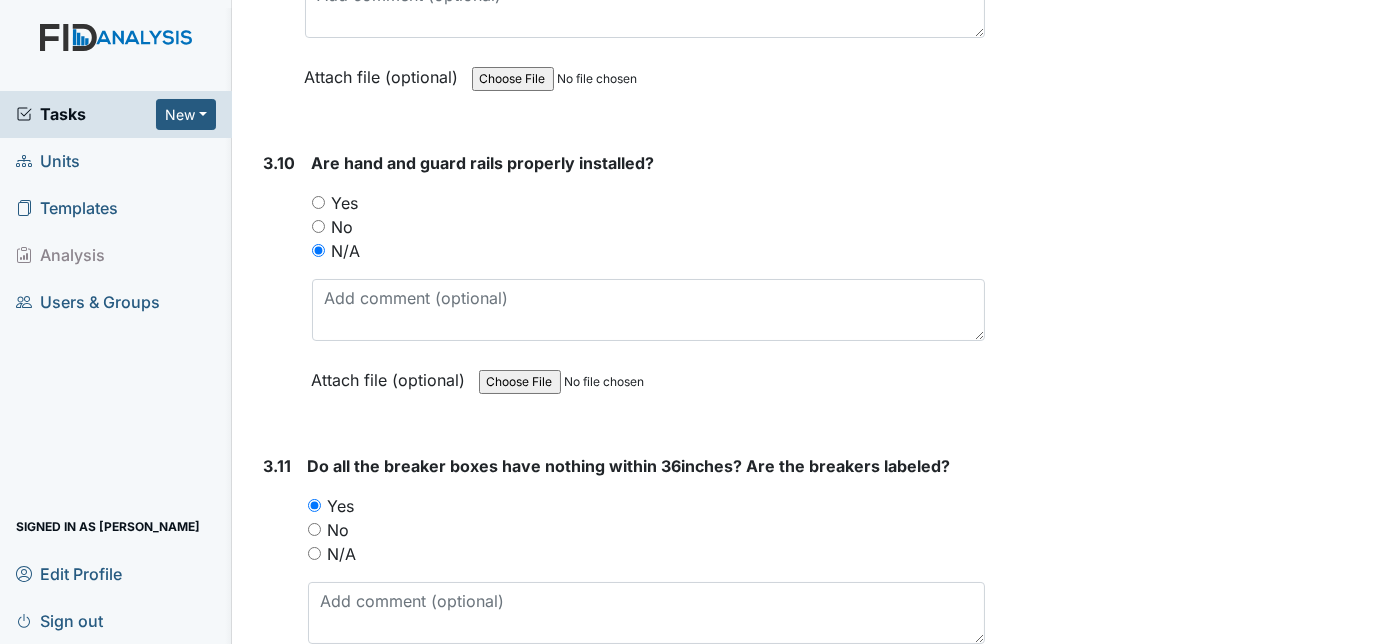 click on "3.11" at bounding box center (278, 589) 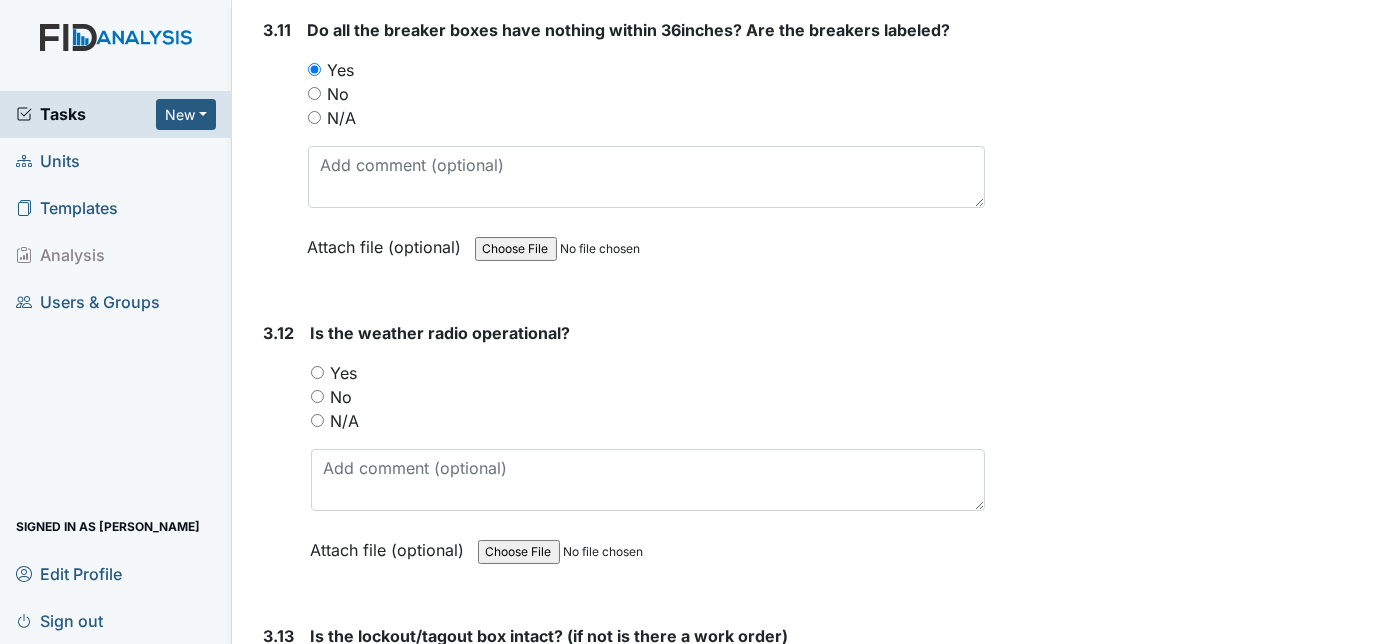 scroll, scrollTop: 11504, scrollLeft: 0, axis: vertical 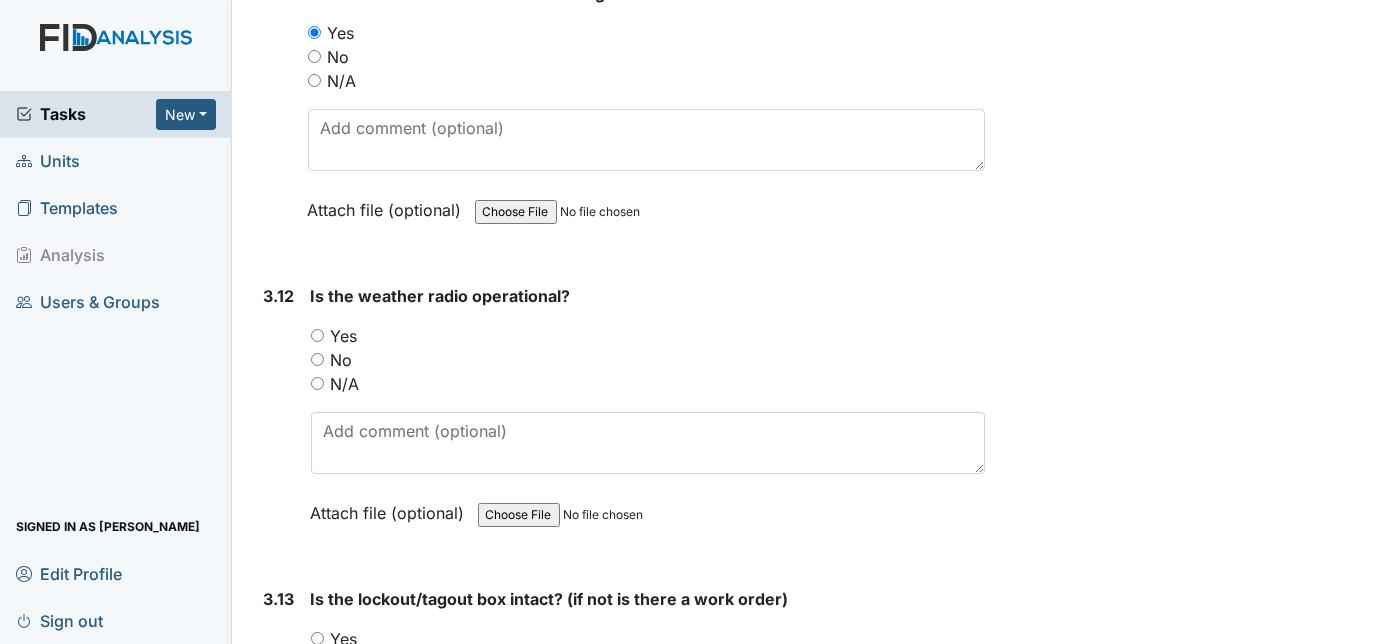 click on "Yes" at bounding box center (317, 335) 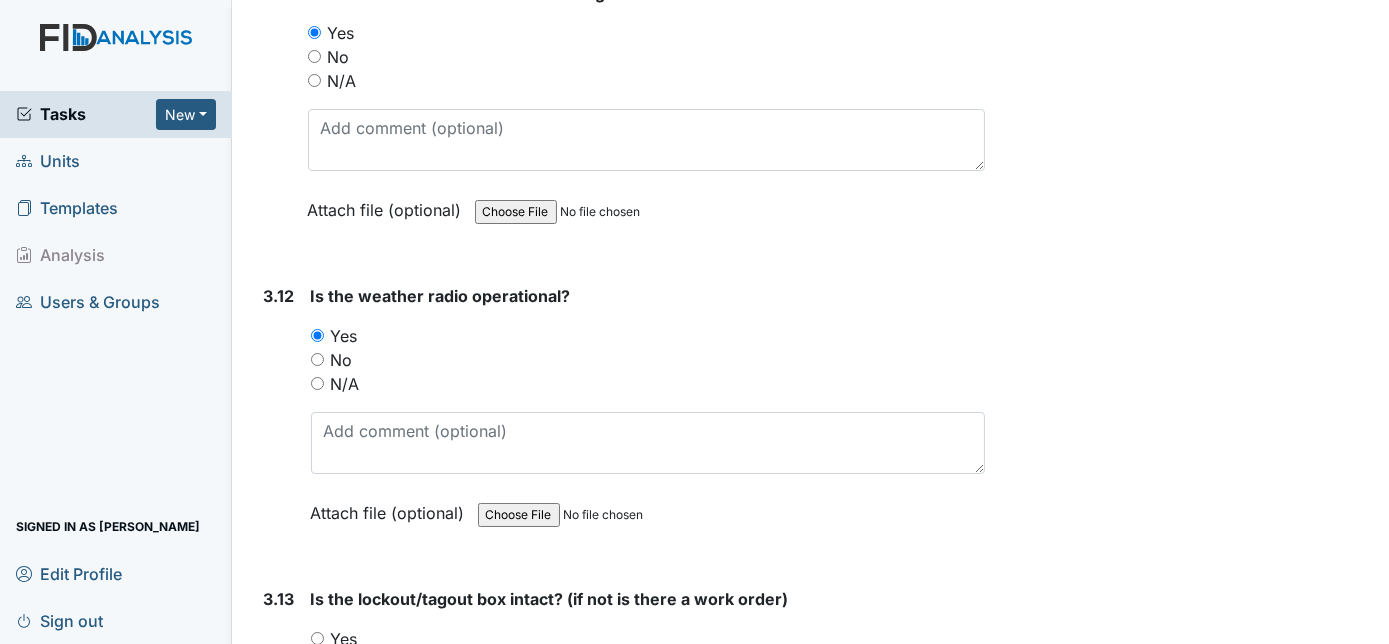 click on "3.12" at bounding box center [279, 419] 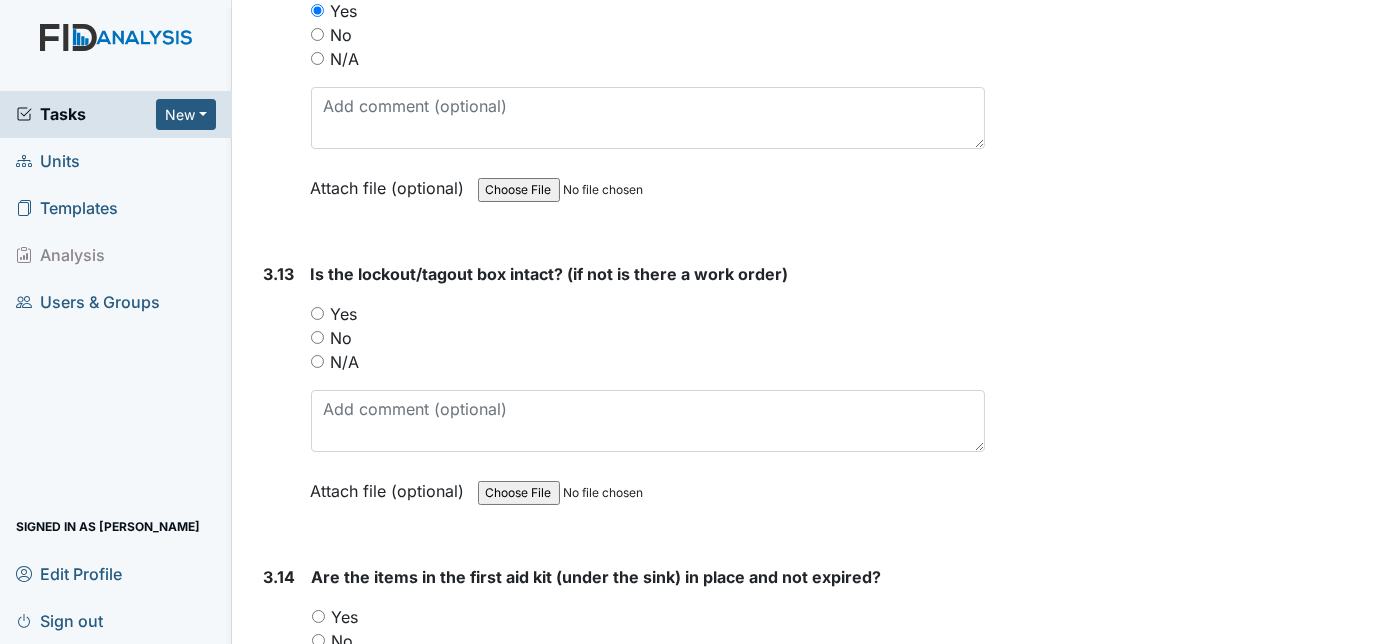 scroll, scrollTop: 11831, scrollLeft: 0, axis: vertical 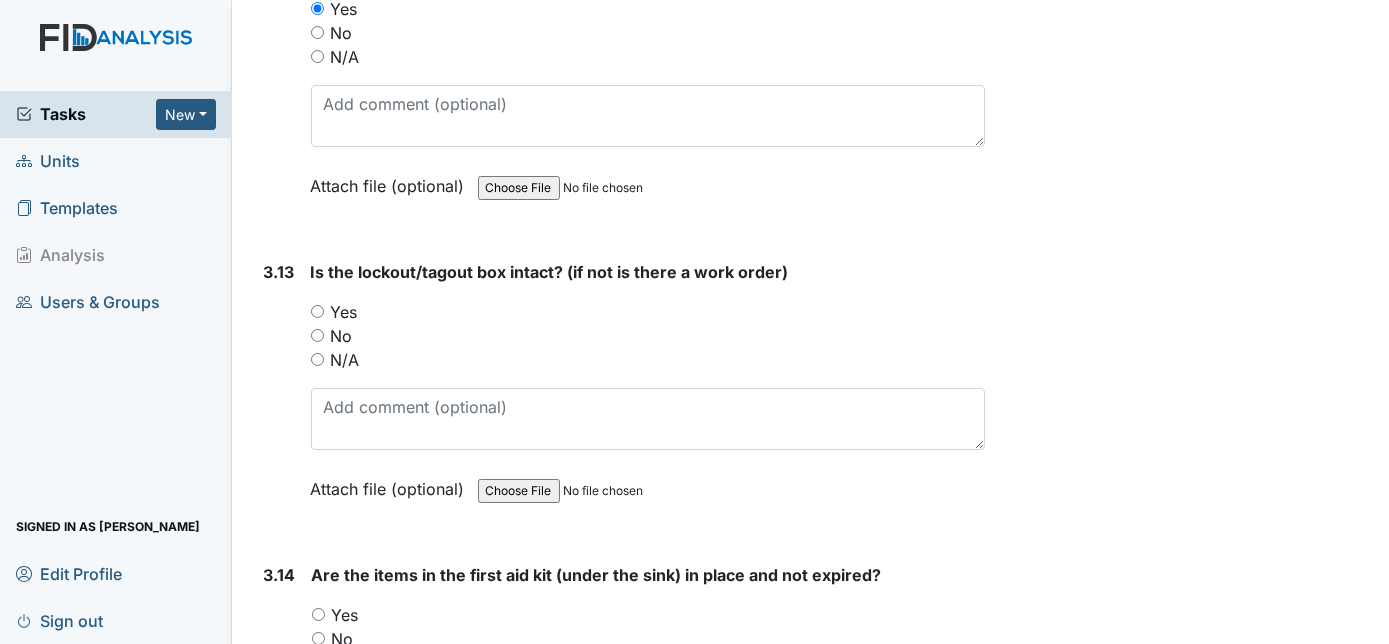 click on "Yes" at bounding box center [317, 311] 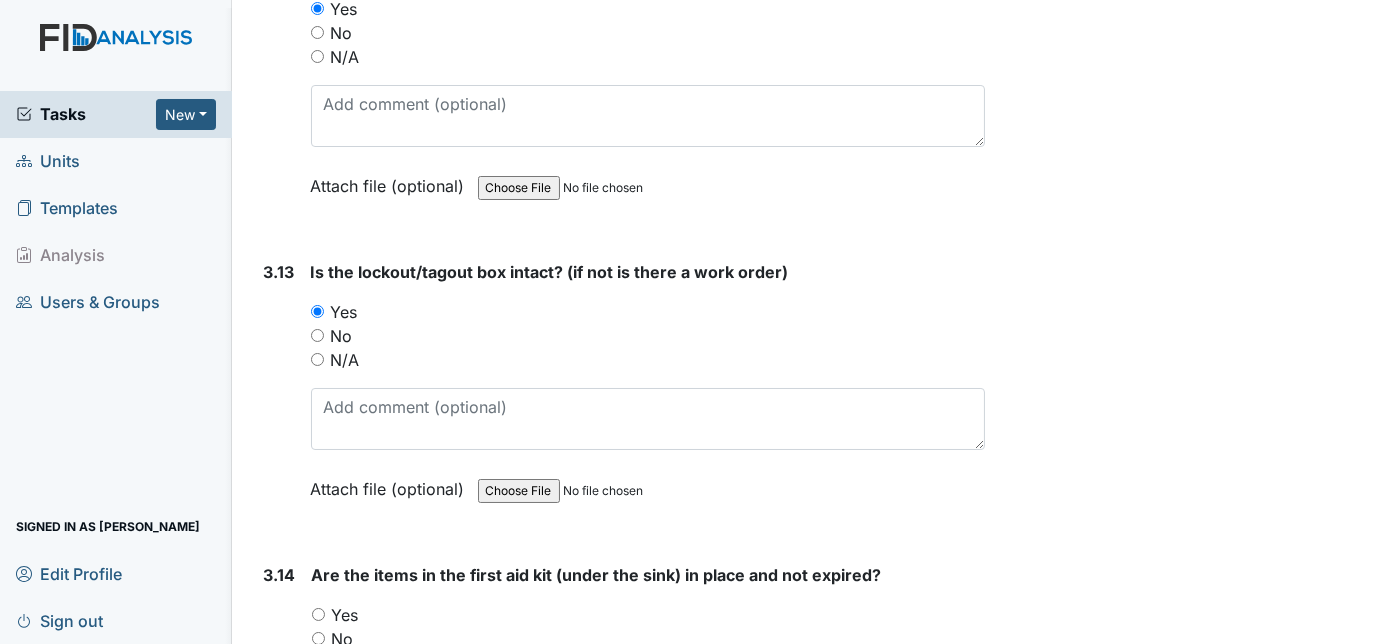click on "3.13
Is the lockout/tagout box intact? (if not is there a work order)
You must select one of the below options.
Yes
No
N/A
Attach file (optional)
You can upload .pdf, .txt, .jpg, .jpeg, .png, .csv, .xls, or .doc files under 100MB." at bounding box center (621, 395) 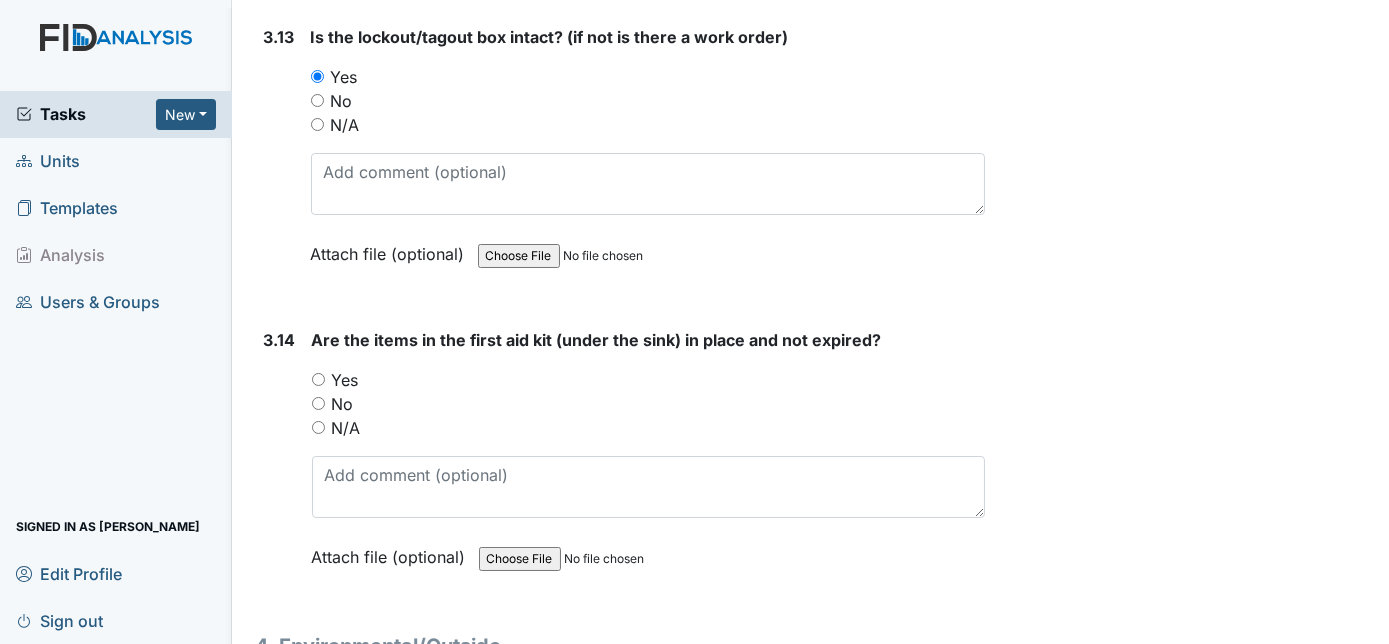 scroll, scrollTop: 12158, scrollLeft: 0, axis: vertical 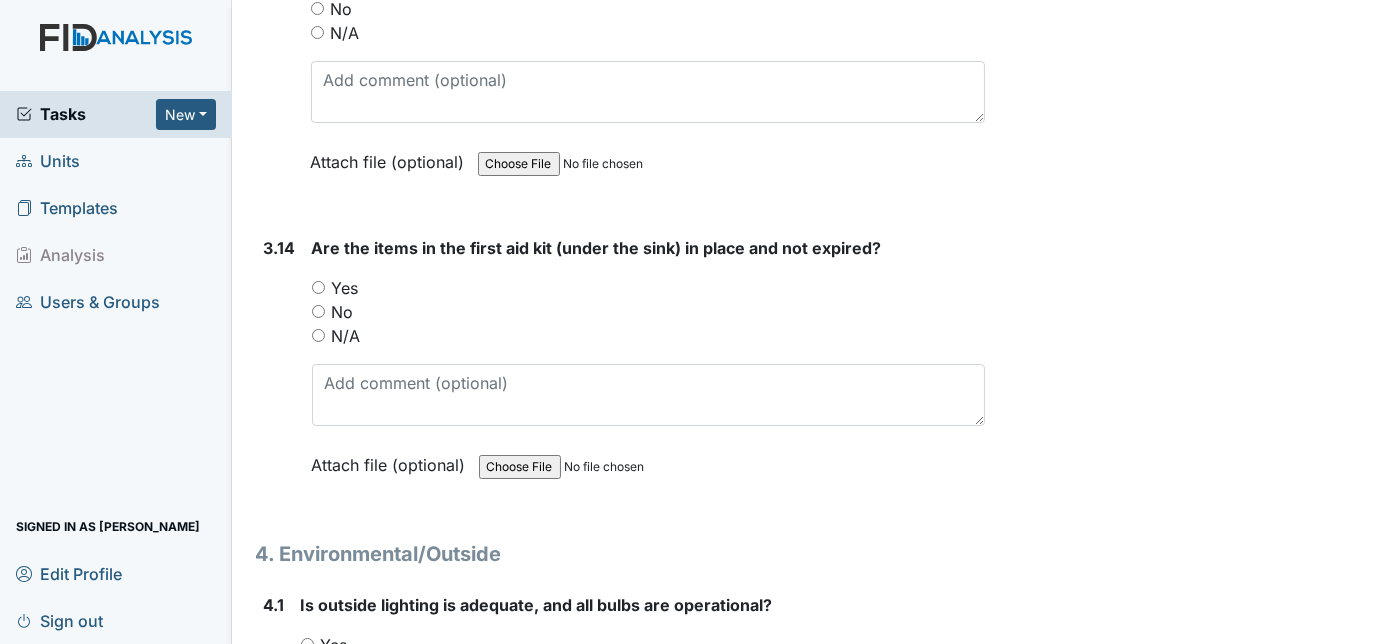 click on "Yes" at bounding box center (318, 287) 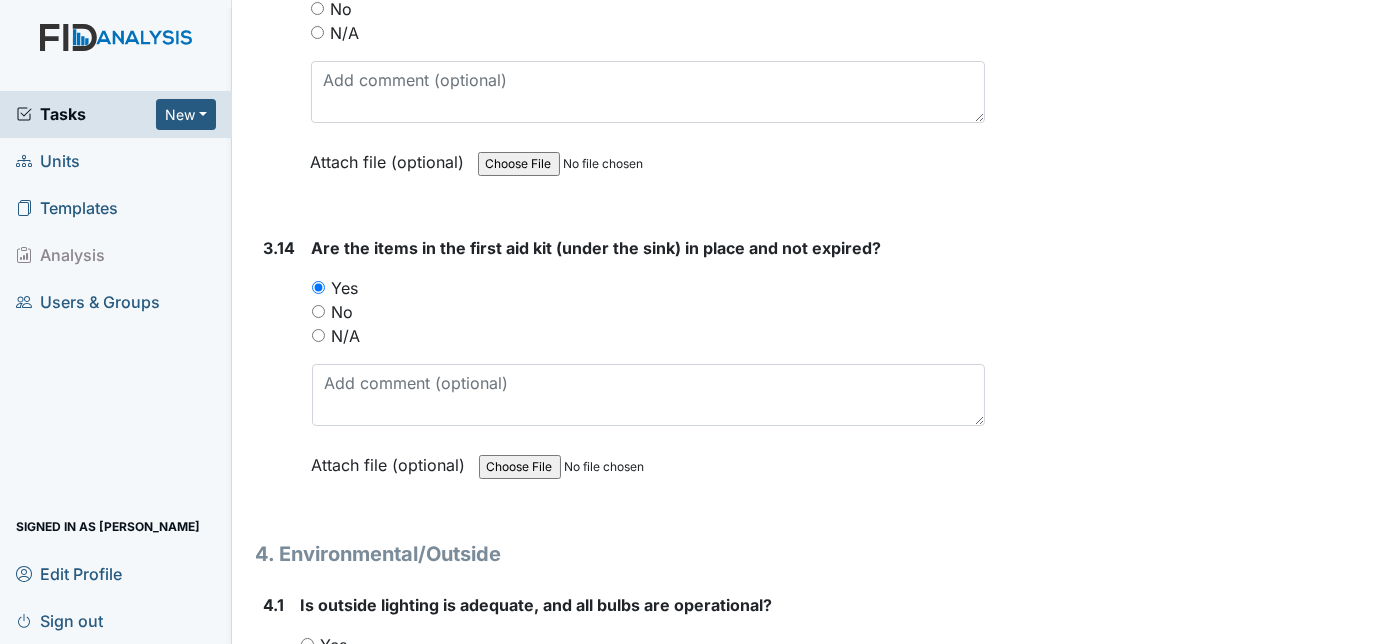 click on "3.14" at bounding box center (280, 371) 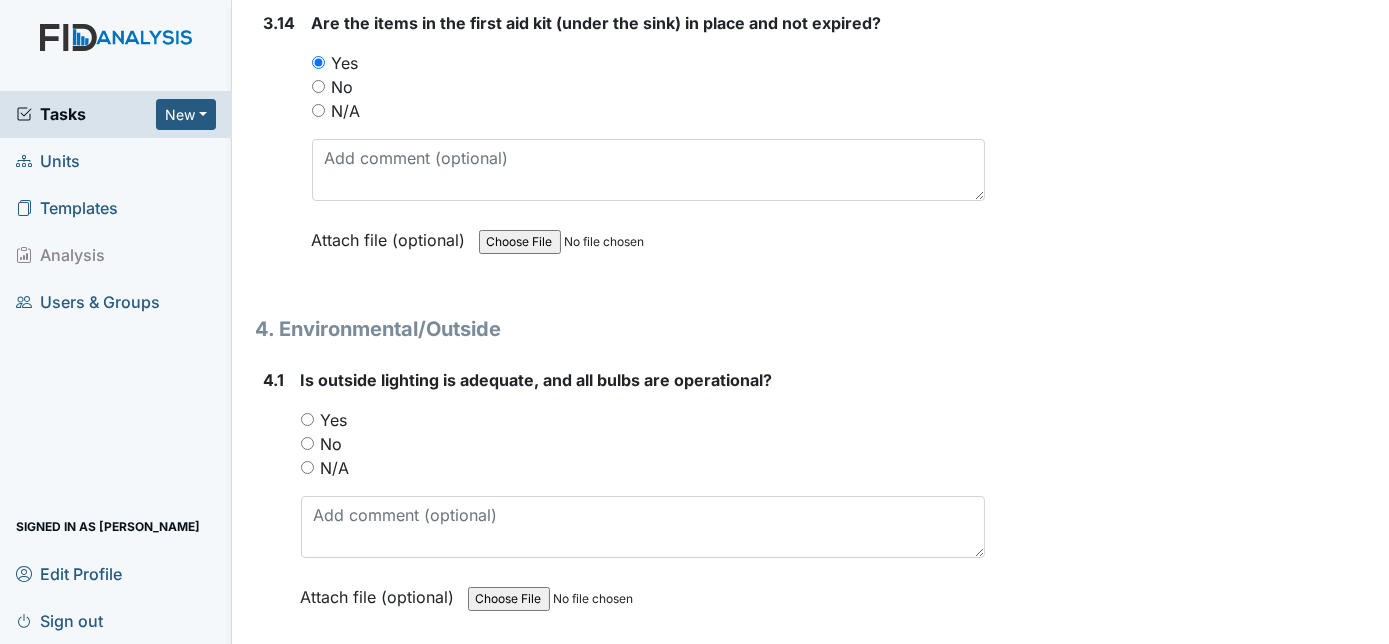 scroll, scrollTop: 12522, scrollLeft: 0, axis: vertical 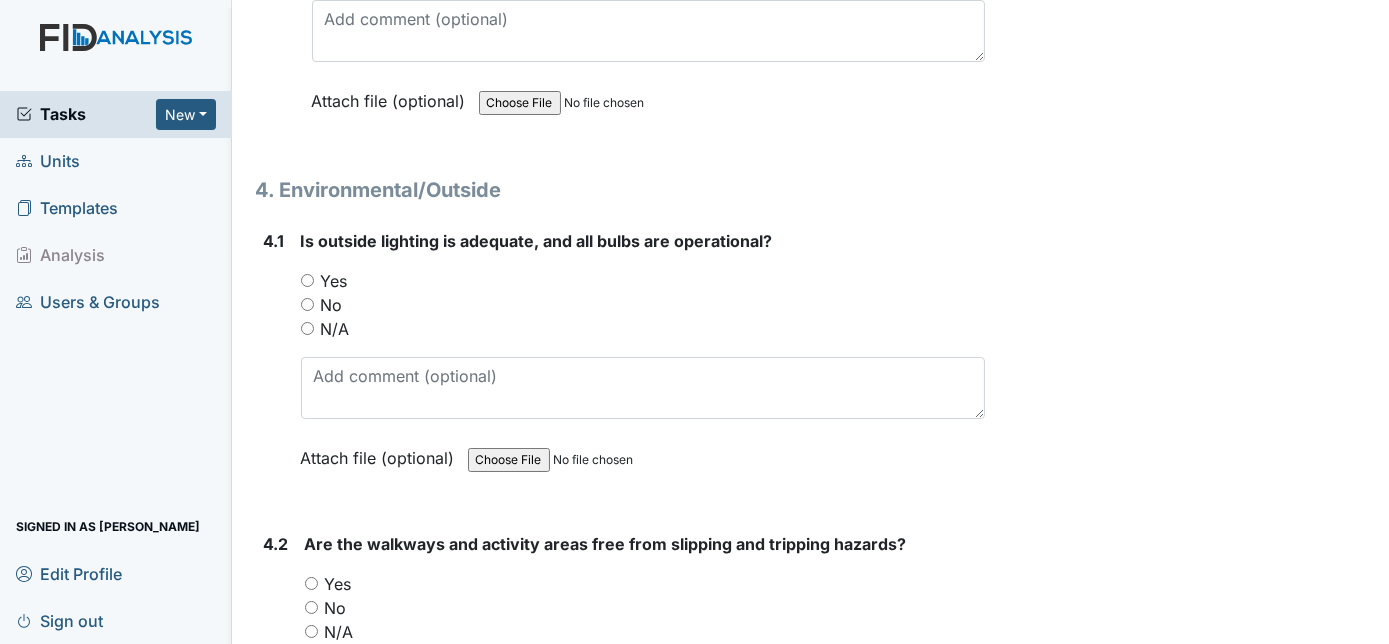 click on "Yes" at bounding box center (307, 280) 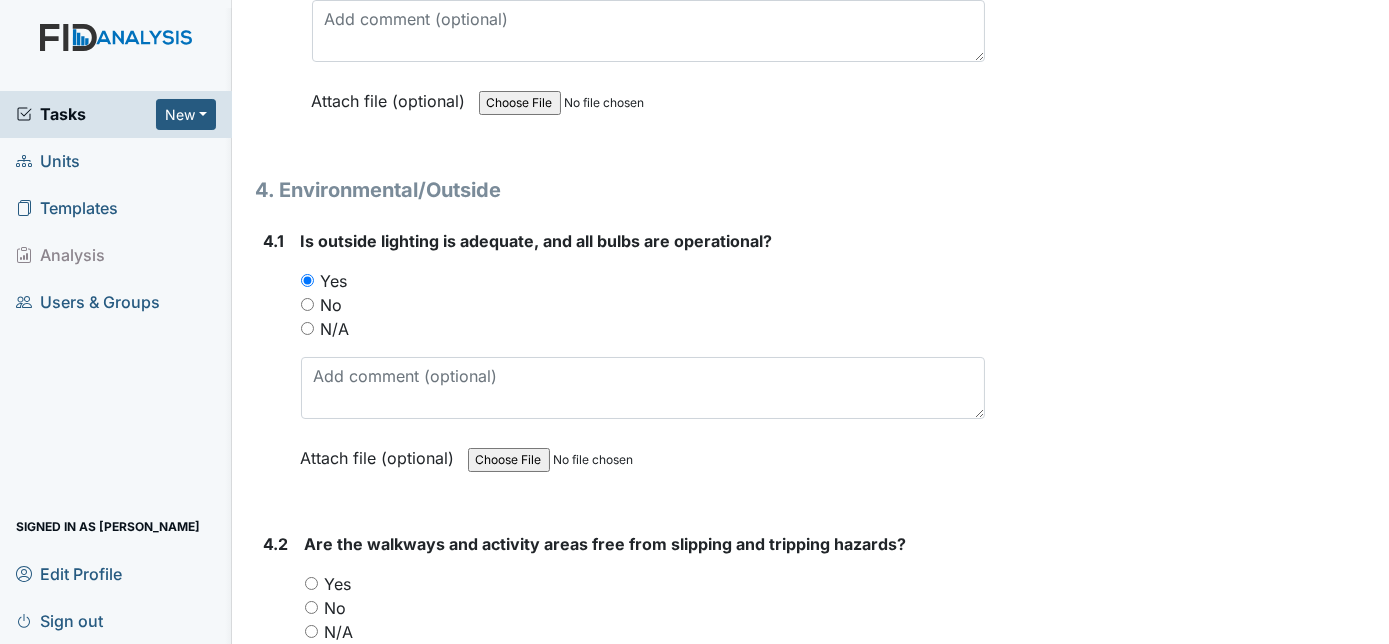 click on "4.1" at bounding box center [274, 364] 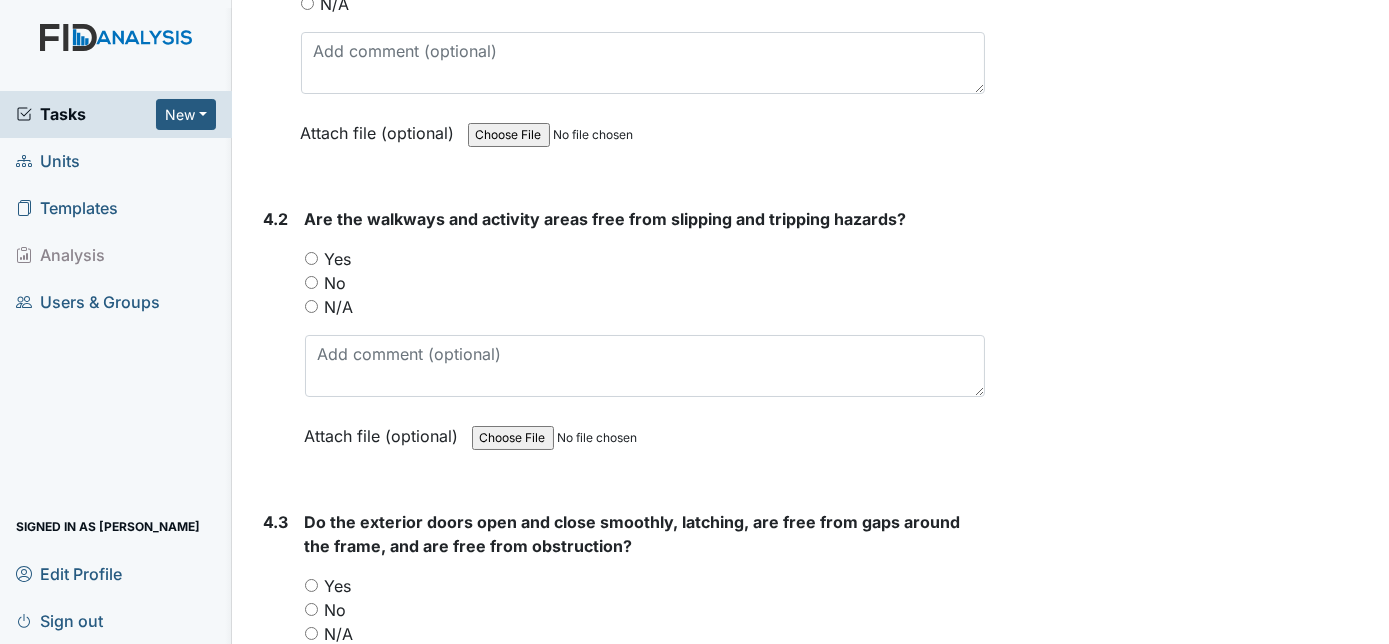scroll, scrollTop: 12849, scrollLeft: 0, axis: vertical 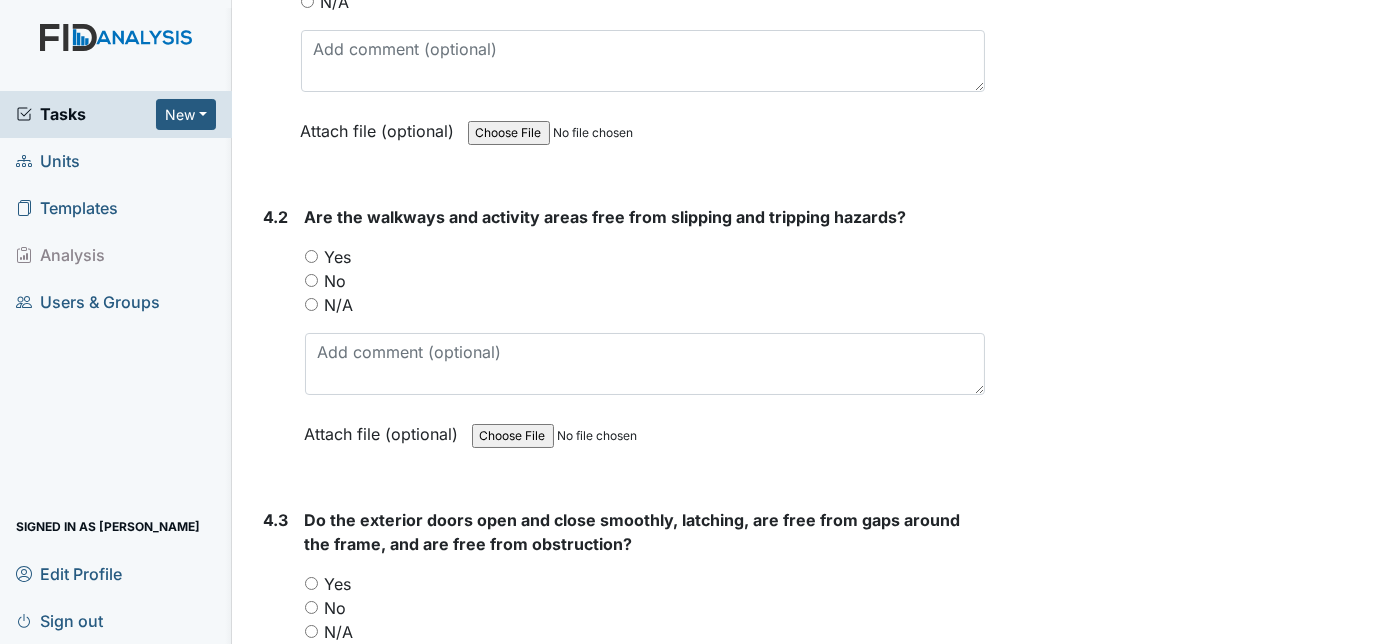 click on "Yes" at bounding box center (311, 256) 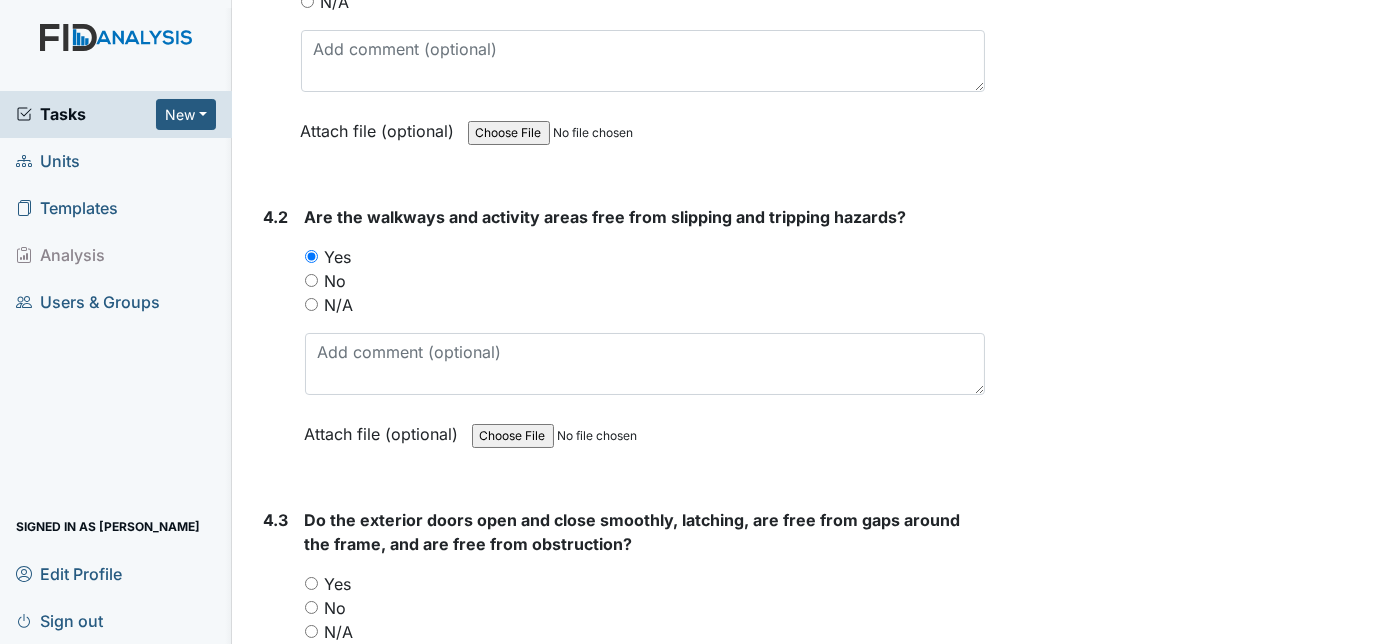 click on "4.2" at bounding box center [276, 340] 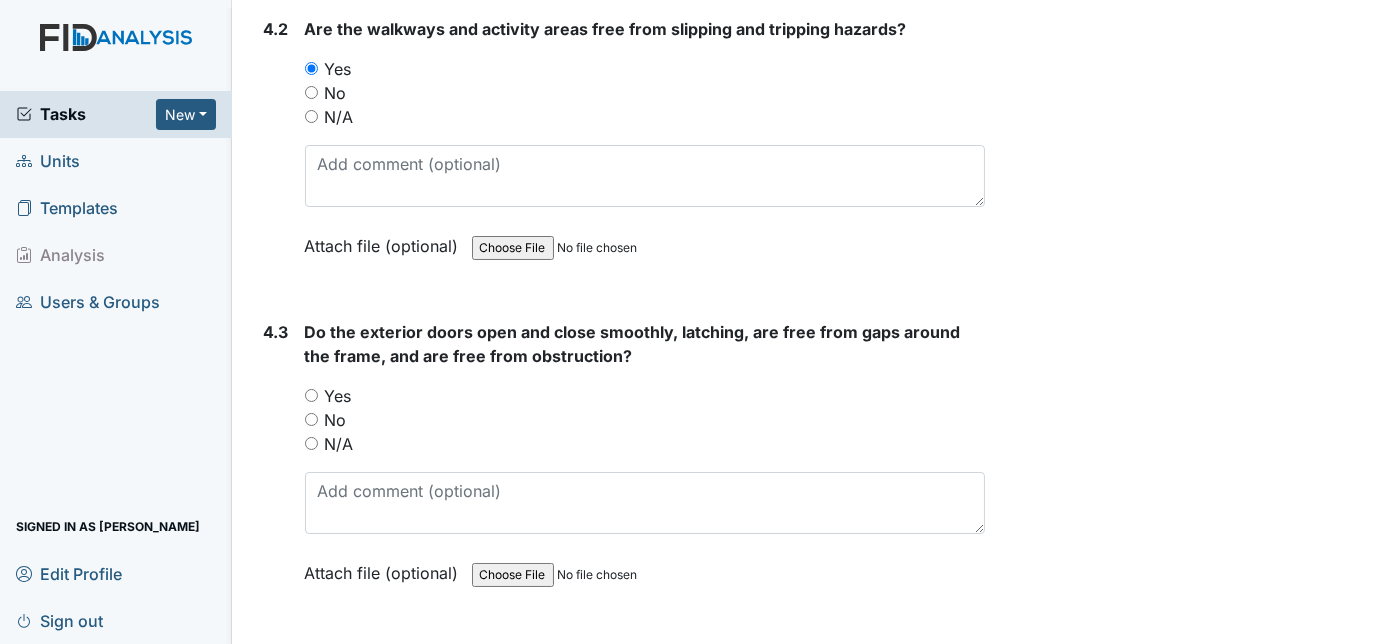 scroll, scrollTop: 13176, scrollLeft: 0, axis: vertical 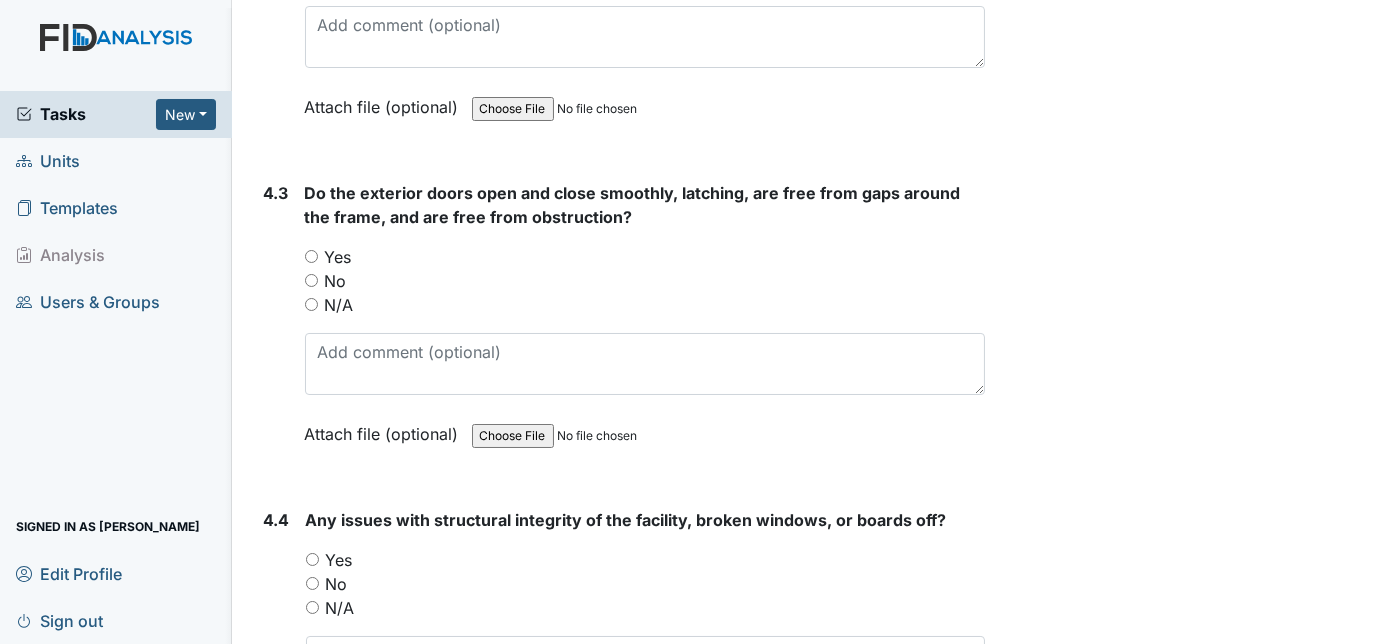 click on "Yes" at bounding box center [311, 256] 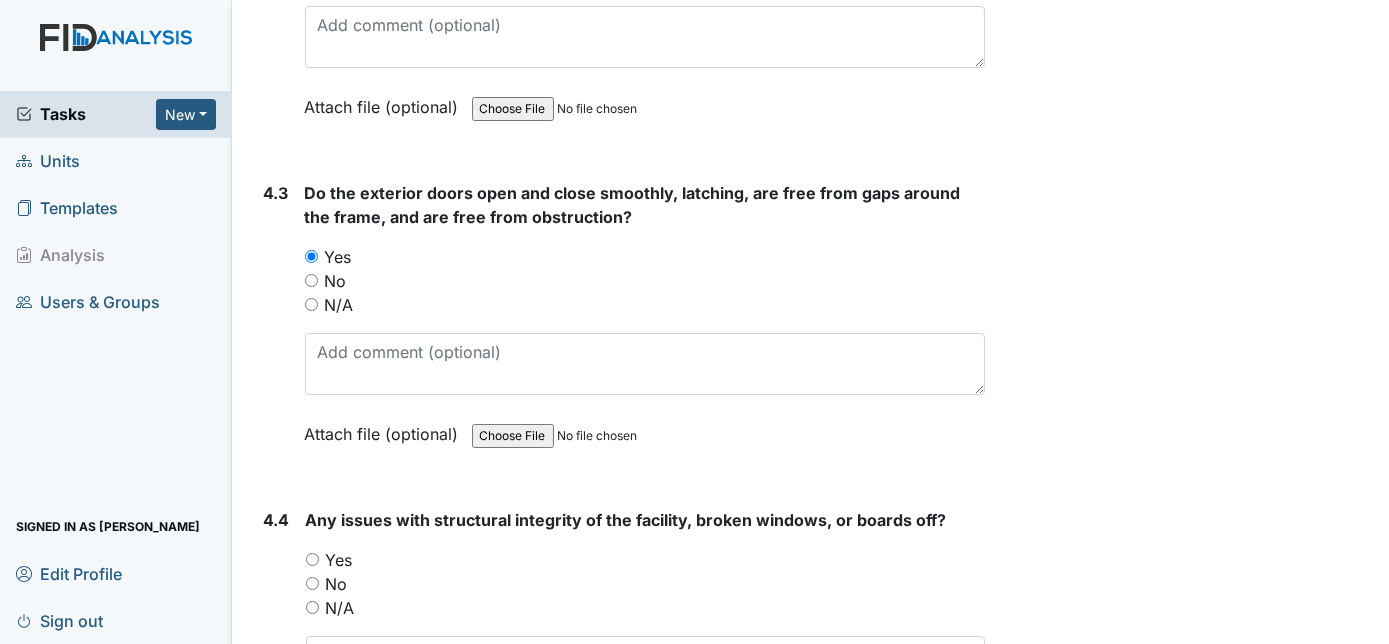 click on "Inspection:
Safety Inspection
ID:
#00011251
Open
Autosaving...
SAFETY 7/12/2025
Location:
Minuteman
Assignee:
Charnita McCall
Creator:
Charnita McCall
Remediator:
Unit Managers
Approver:
Administrators
Created:
Jul 17, 2025
Due:
Jul 31, 2025
1. Environmental/Inside
1.1
Do the doors to all the rooms open and close smoothly, latch, are free from gaps around frame, and are free from obstruction?
You must select one of the below options.
Yes
No
N/A
Attach file (optional)
You can upload .pdf, .txt, .jpg, .jpeg, .png, .csv, .xls, or .doc files under 100MB.
1.2
Do all the windows open and close smoothly, latch, and are free from obstructions? (items are to be no higher than the window sill)
You must select one of the below options.
Yes
No
N/A" at bounding box center (621, -5044) 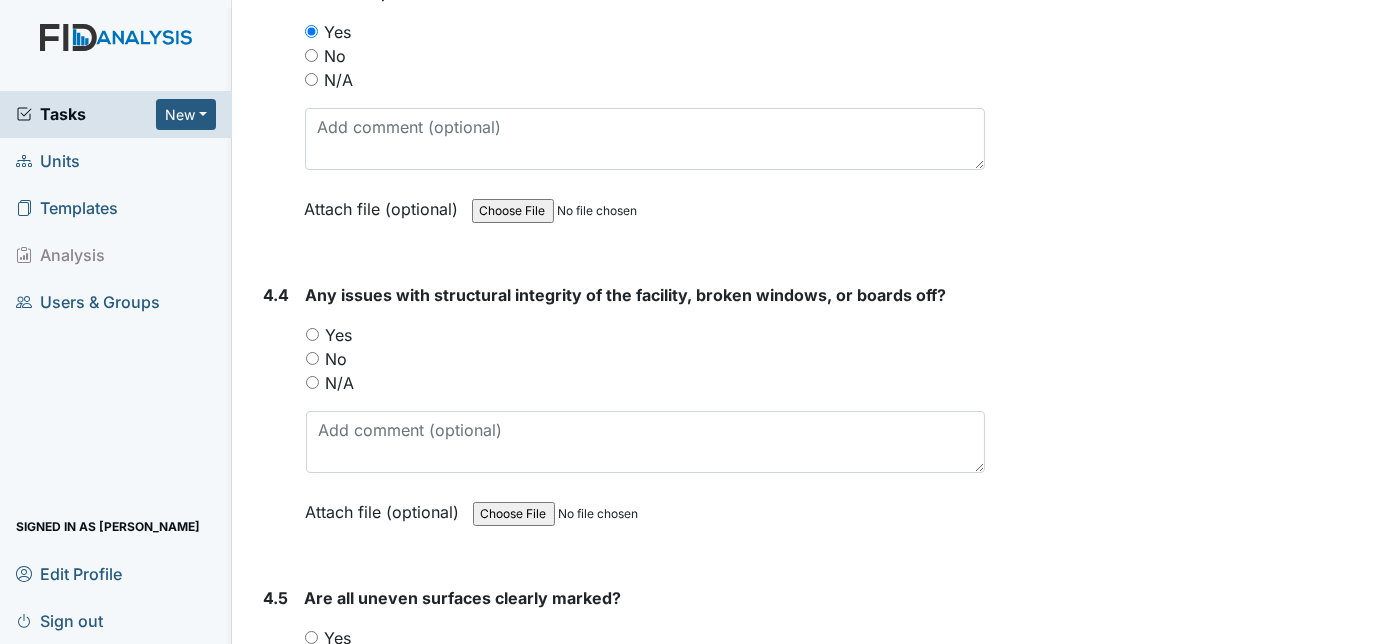 scroll, scrollTop: 13431, scrollLeft: 0, axis: vertical 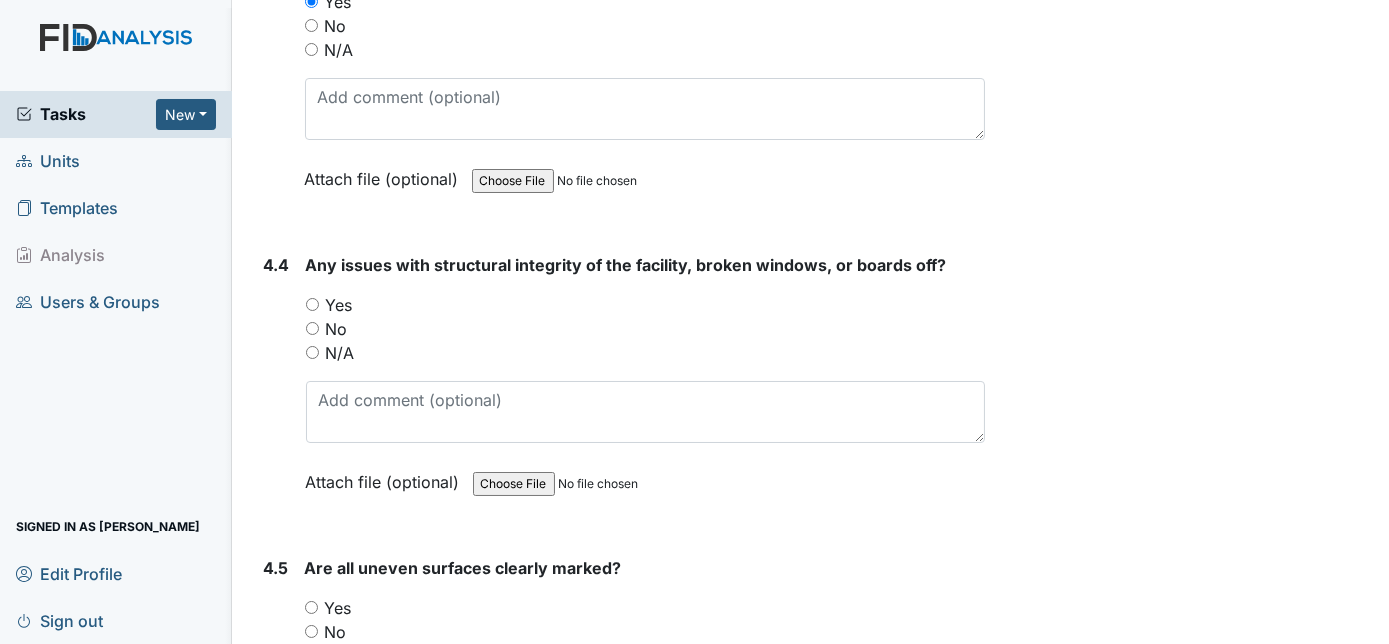 click on "No" at bounding box center [312, 328] 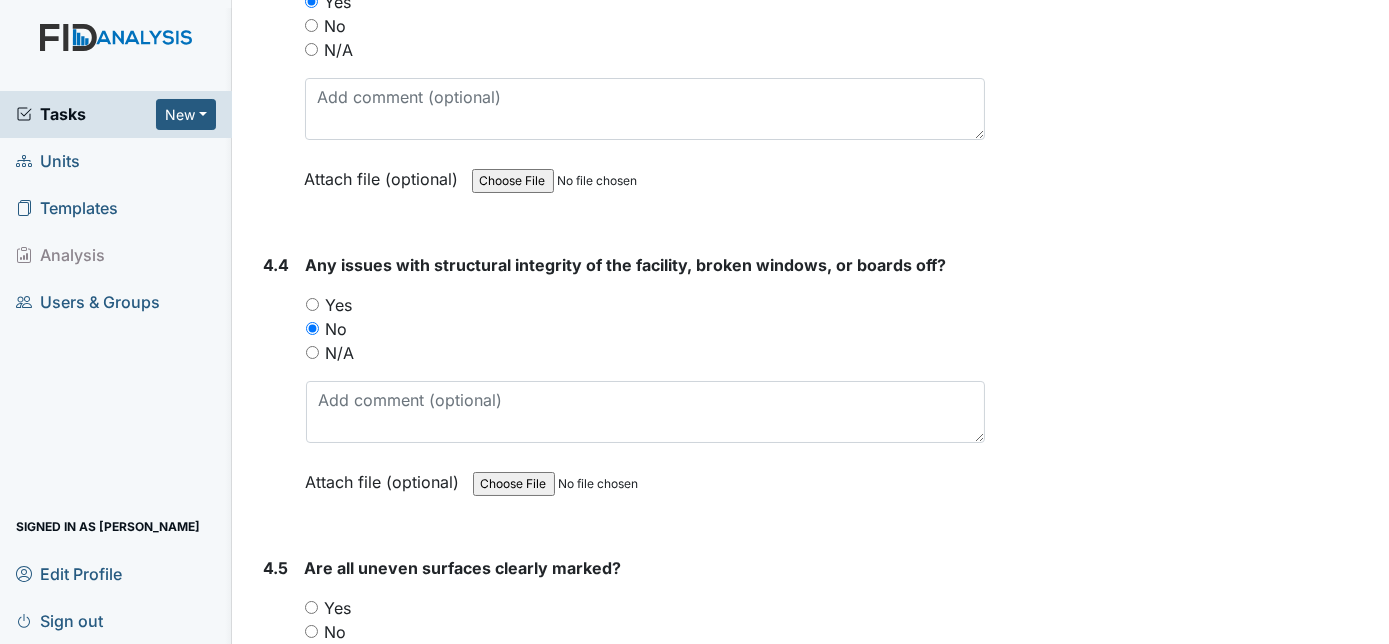 click on "4.4" at bounding box center [277, 388] 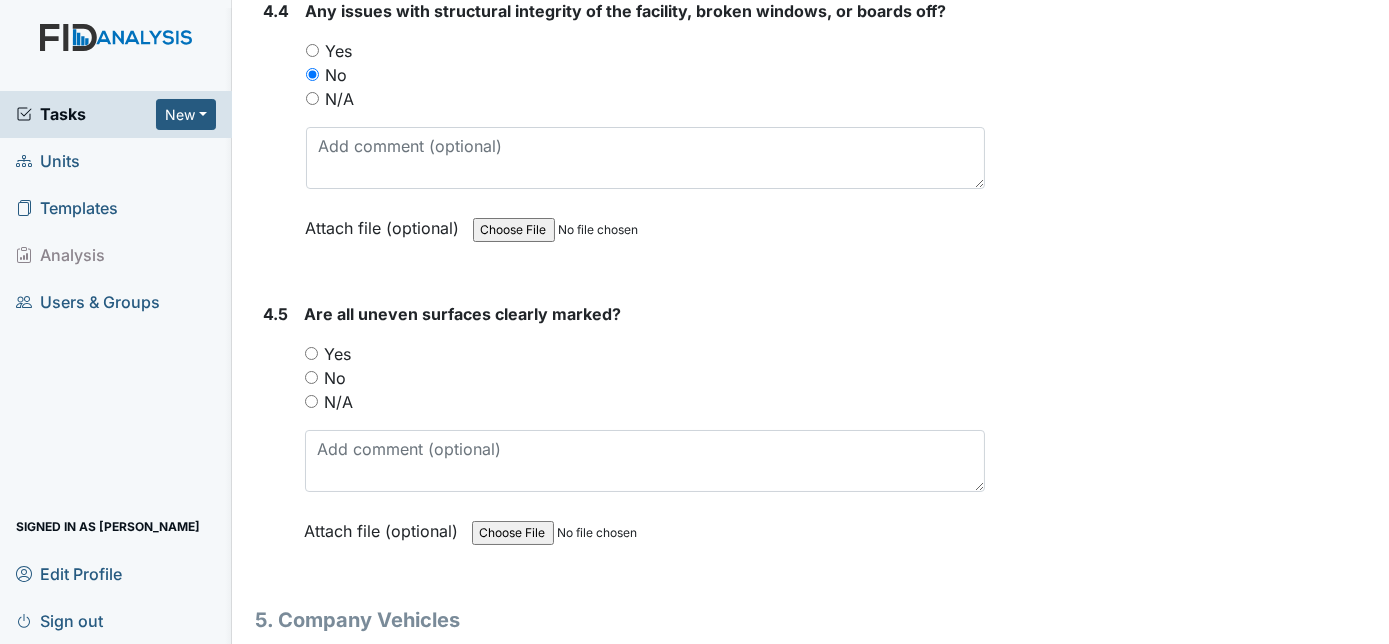 scroll, scrollTop: 13722, scrollLeft: 0, axis: vertical 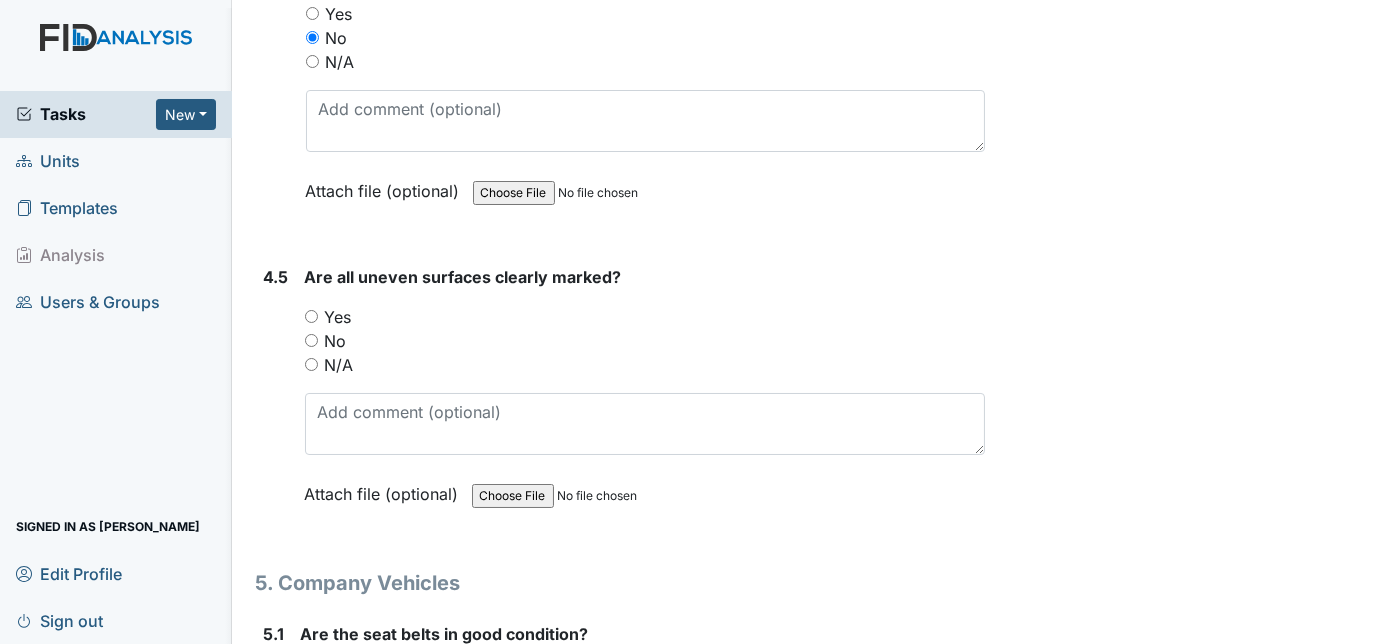 click on "Yes" at bounding box center (311, 316) 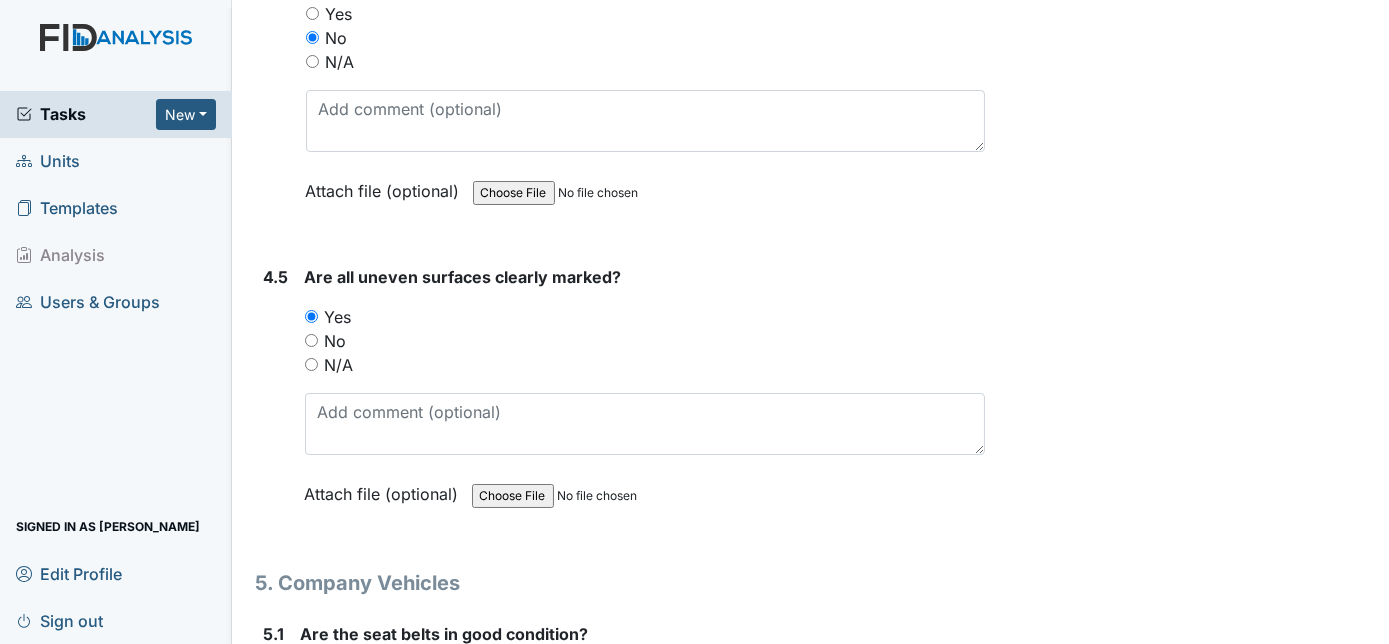 click on "4.5" at bounding box center (276, 400) 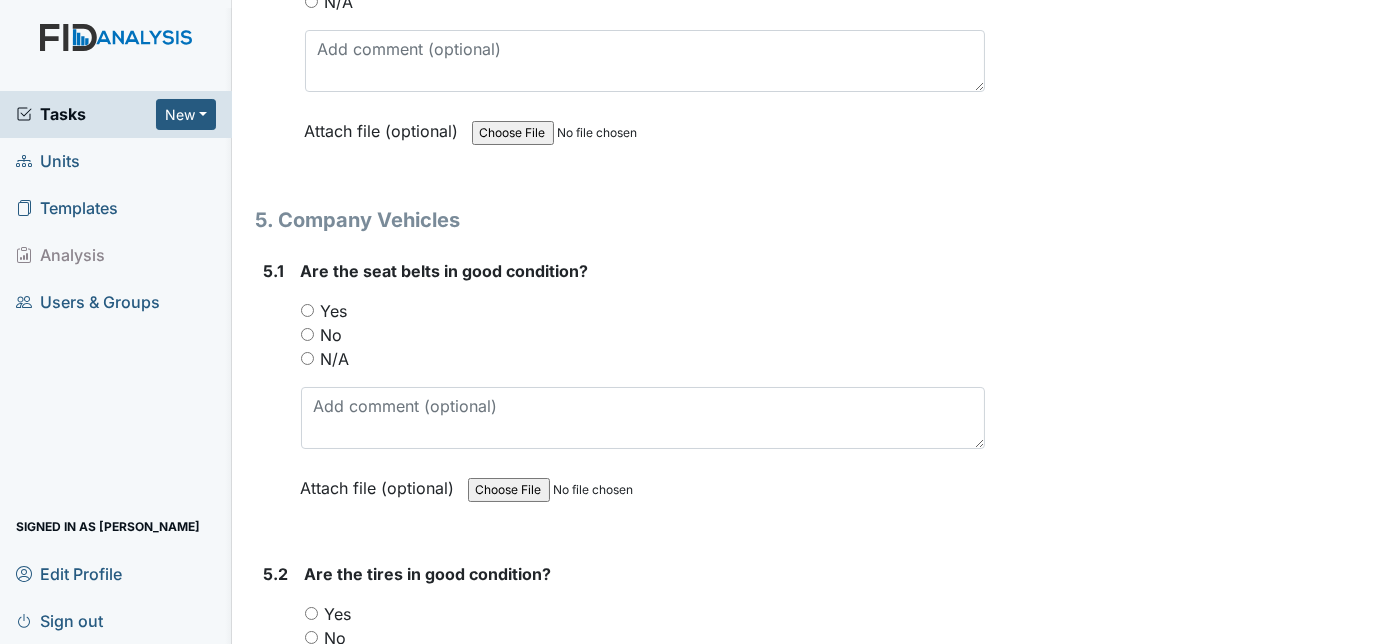 scroll, scrollTop: 14122, scrollLeft: 0, axis: vertical 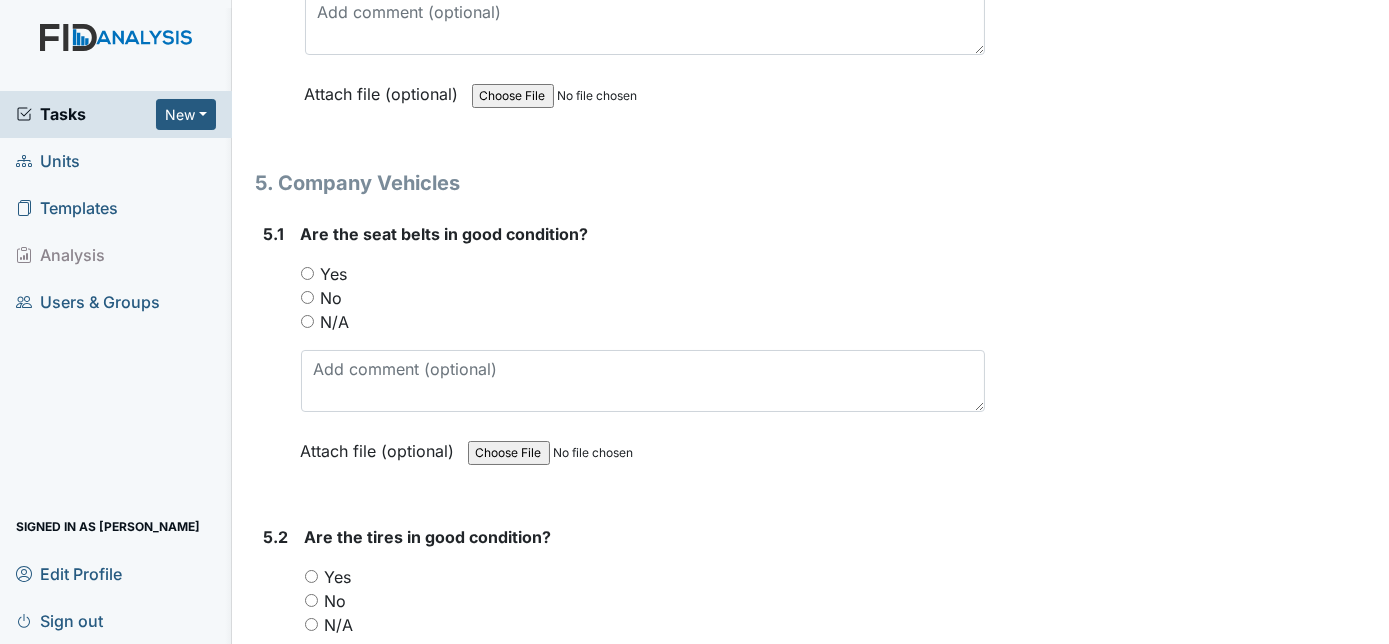 click on "Yes" at bounding box center (307, 273) 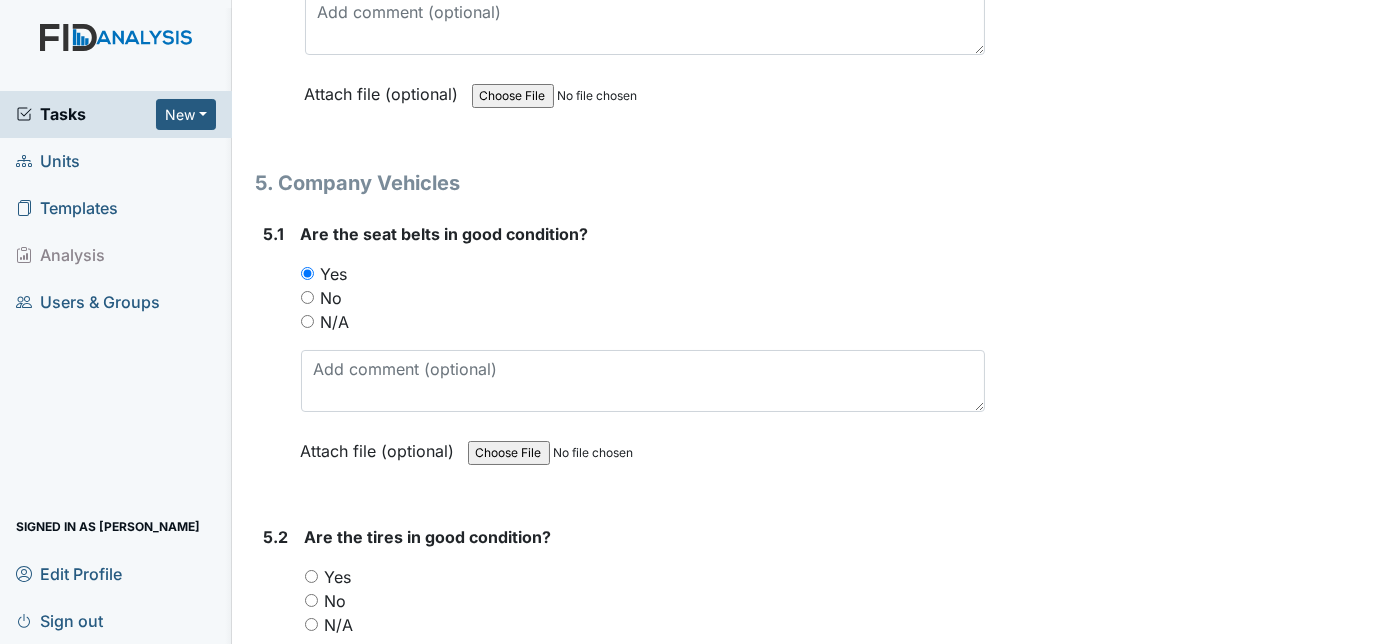 click on "5.1
Are the seat belts in good condition?
You must select one of the below options.
Yes
No
N/A
Attach file (optional)
You can upload .pdf, .txt, .jpg, .jpeg, .png, .csv, .xls, or .doc files under 100MB." at bounding box center [621, 357] 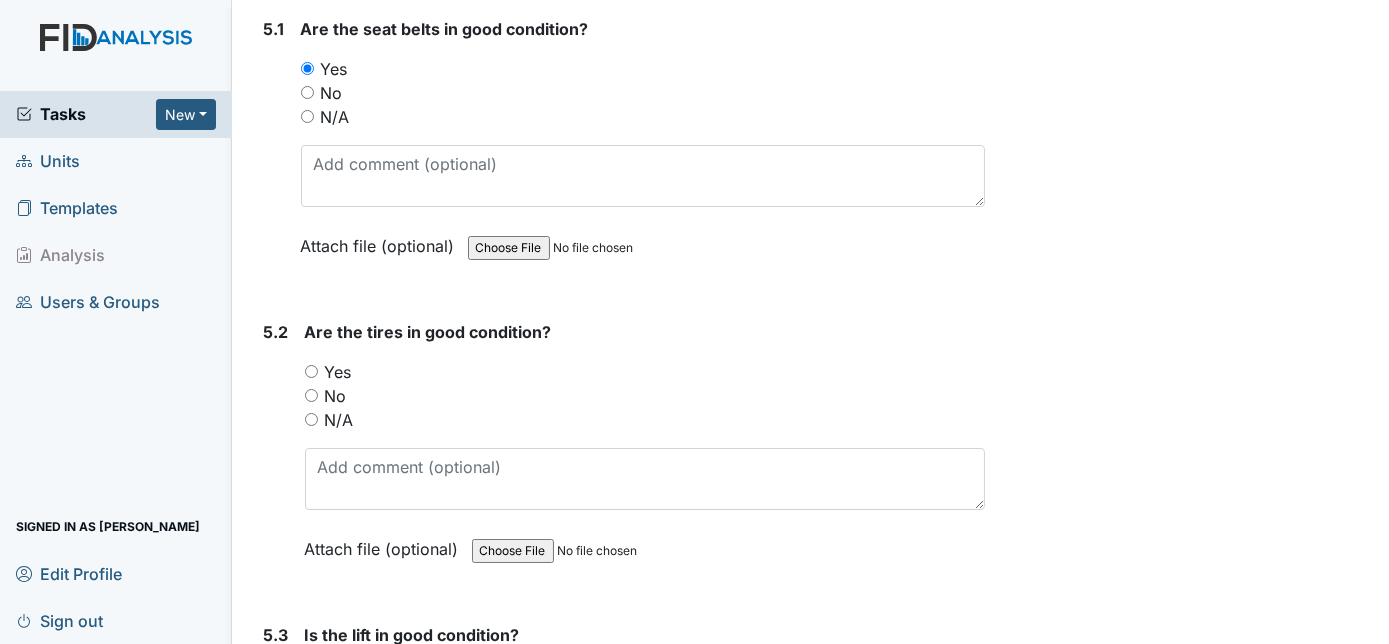 scroll, scrollTop: 14340, scrollLeft: 0, axis: vertical 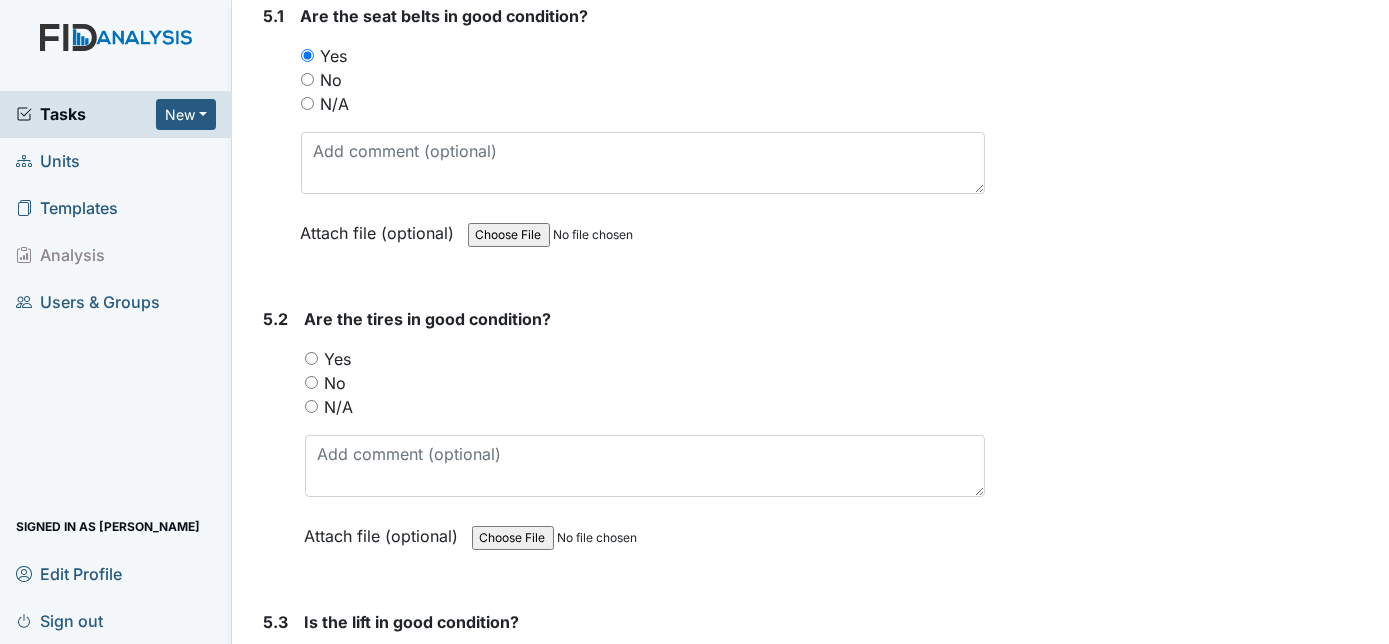 click on "Yes" at bounding box center [311, 358] 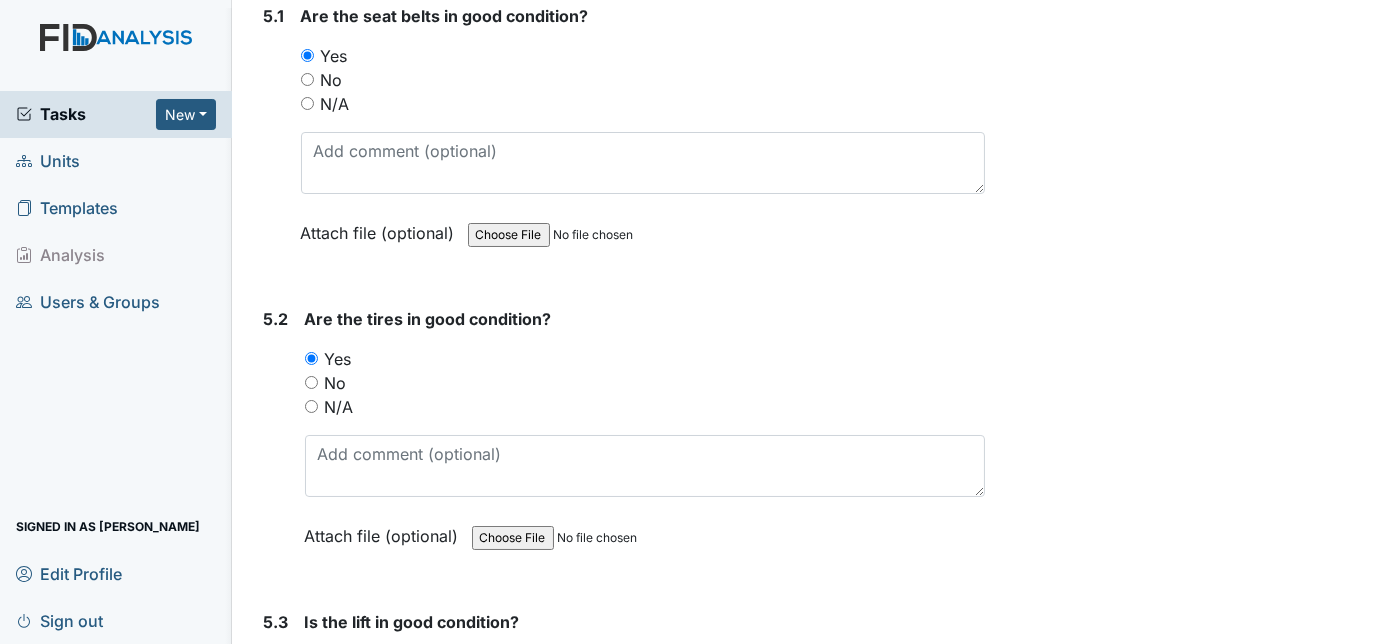 click on "5.2" at bounding box center [276, 442] 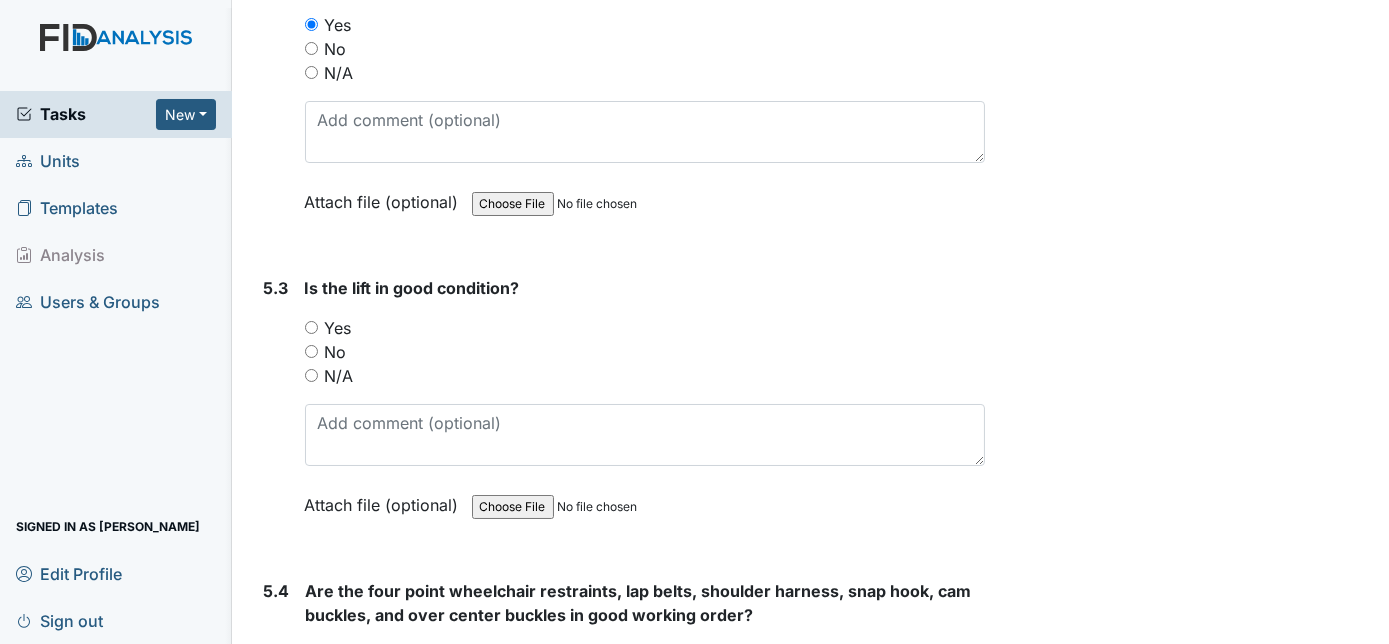 scroll, scrollTop: 14740, scrollLeft: 0, axis: vertical 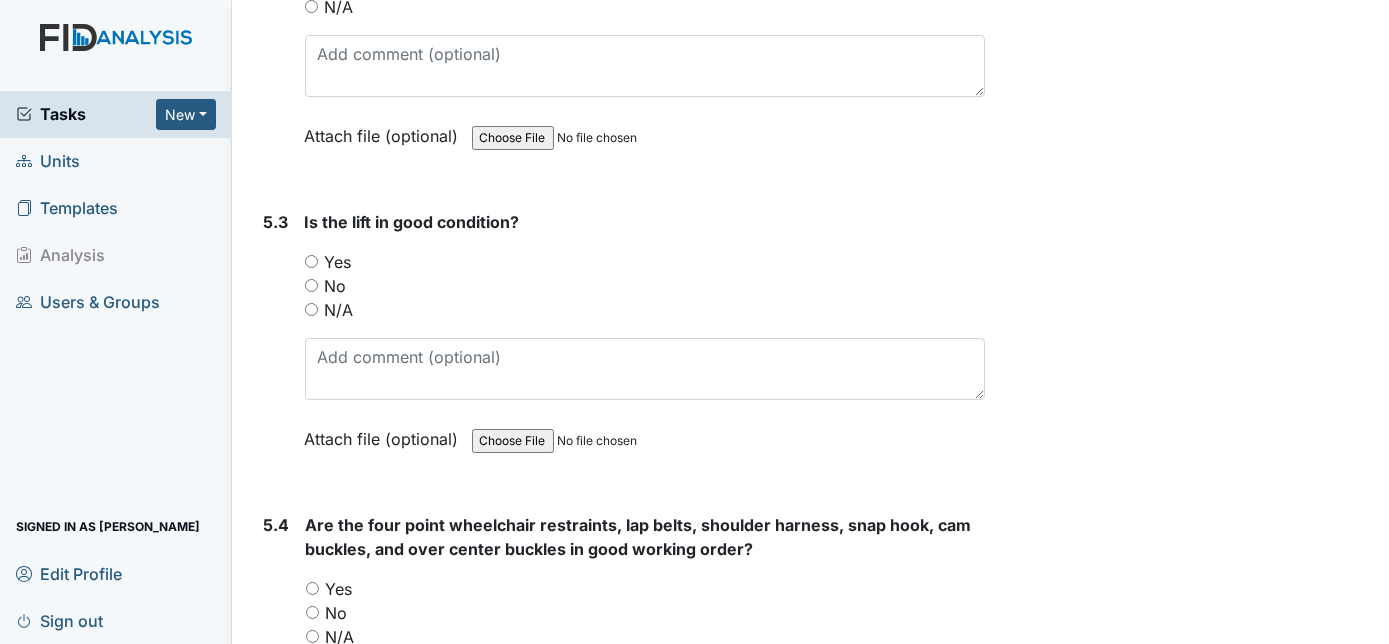 click on "N/A" at bounding box center [311, 309] 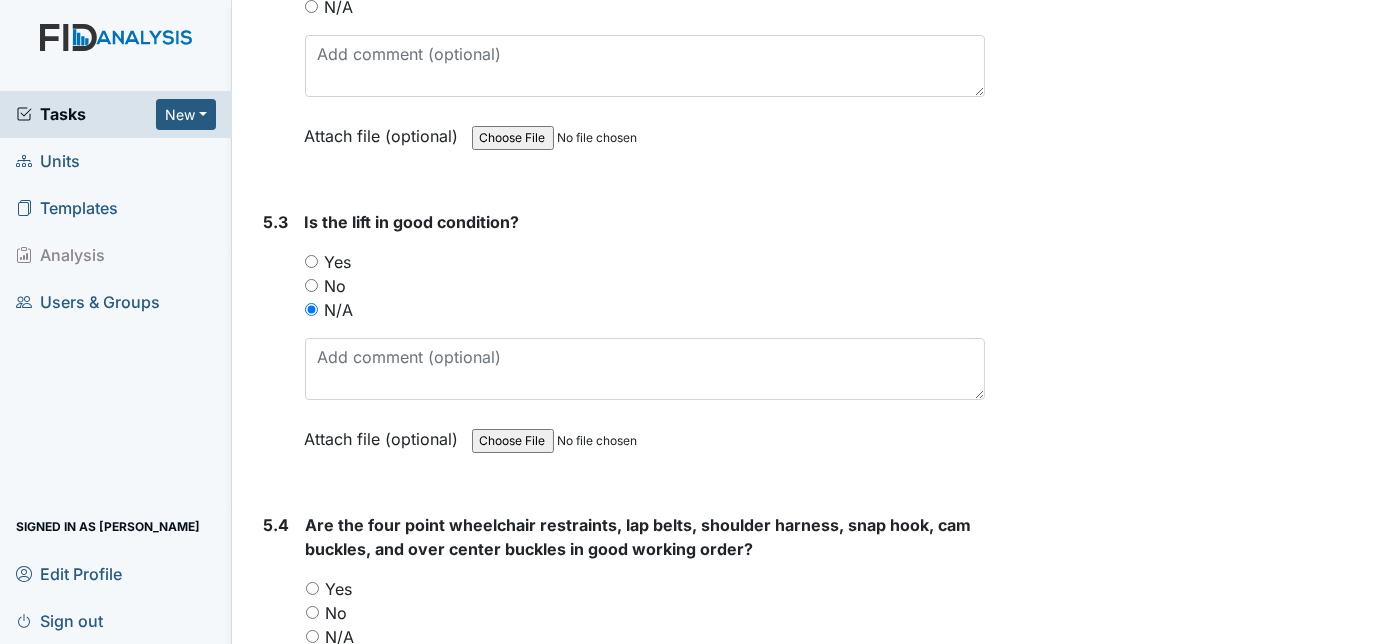 click on "5.3" at bounding box center (276, 345) 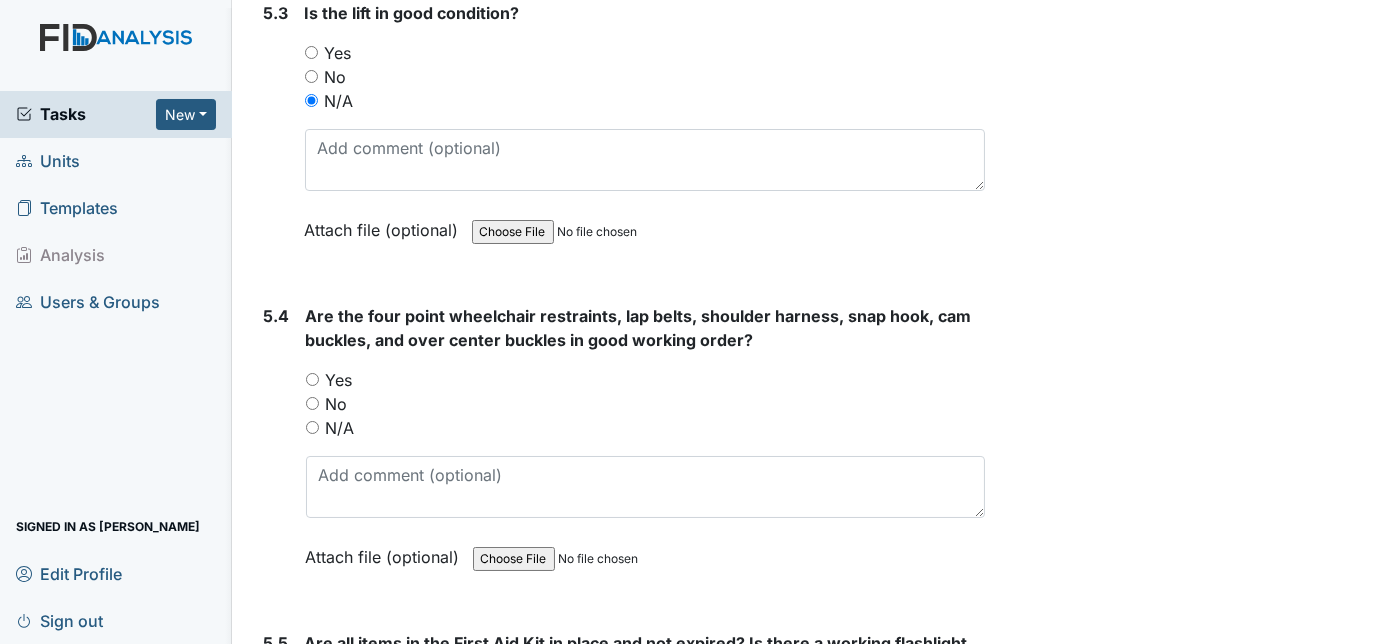 scroll, scrollTop: 14958, scrollLeft: 0, axis: vertical 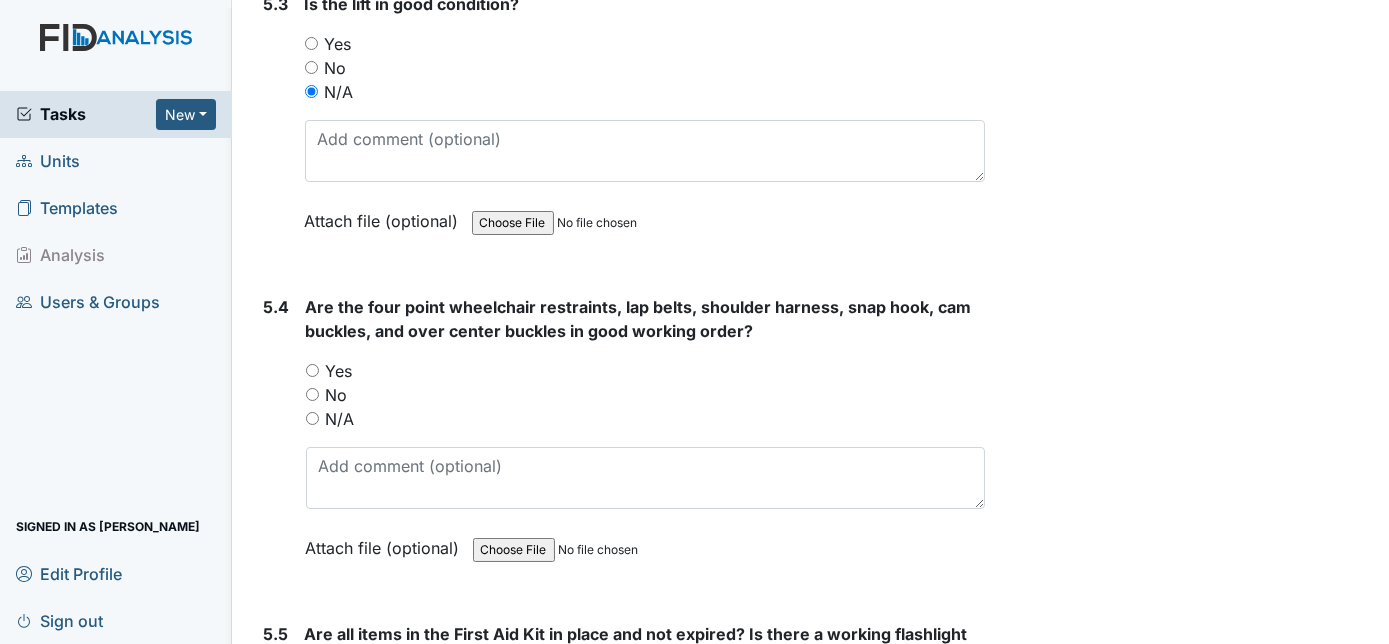 click on "N/A" at bounding box center (312, 418) 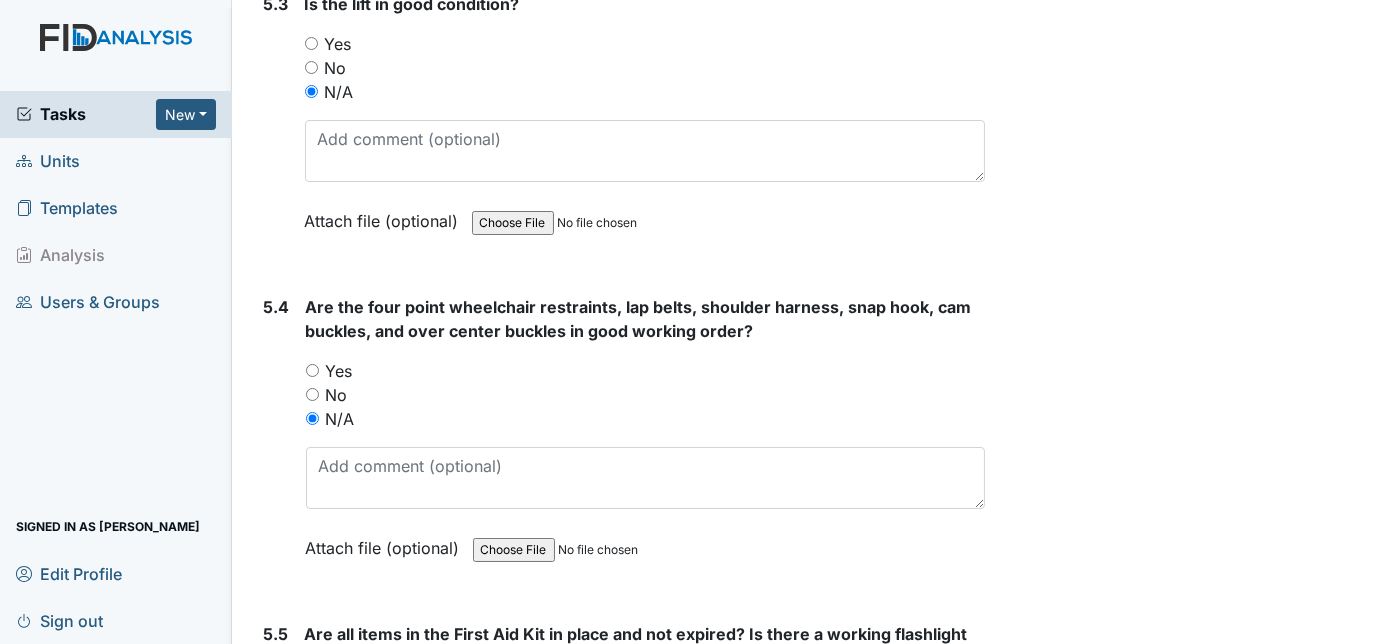 click on "5.4" at bounding box center [277, 442] 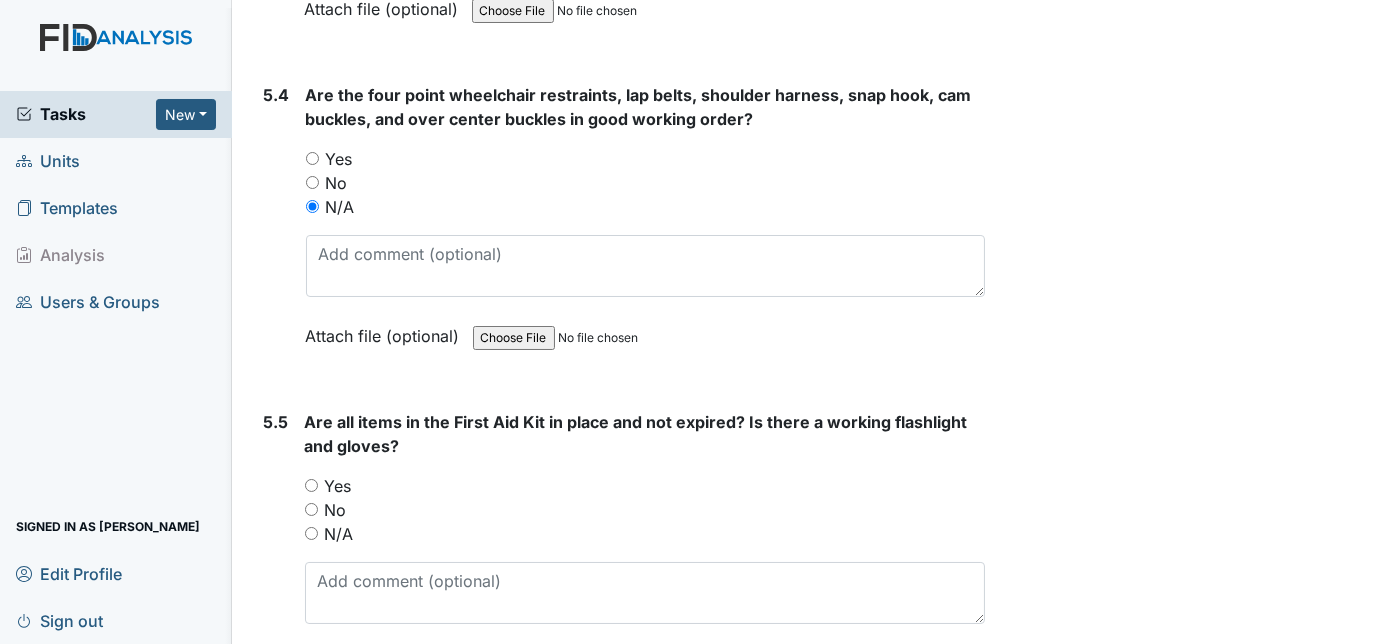 scroll, scrollTop: 15358, scrollLeft: 0, axis: vertical 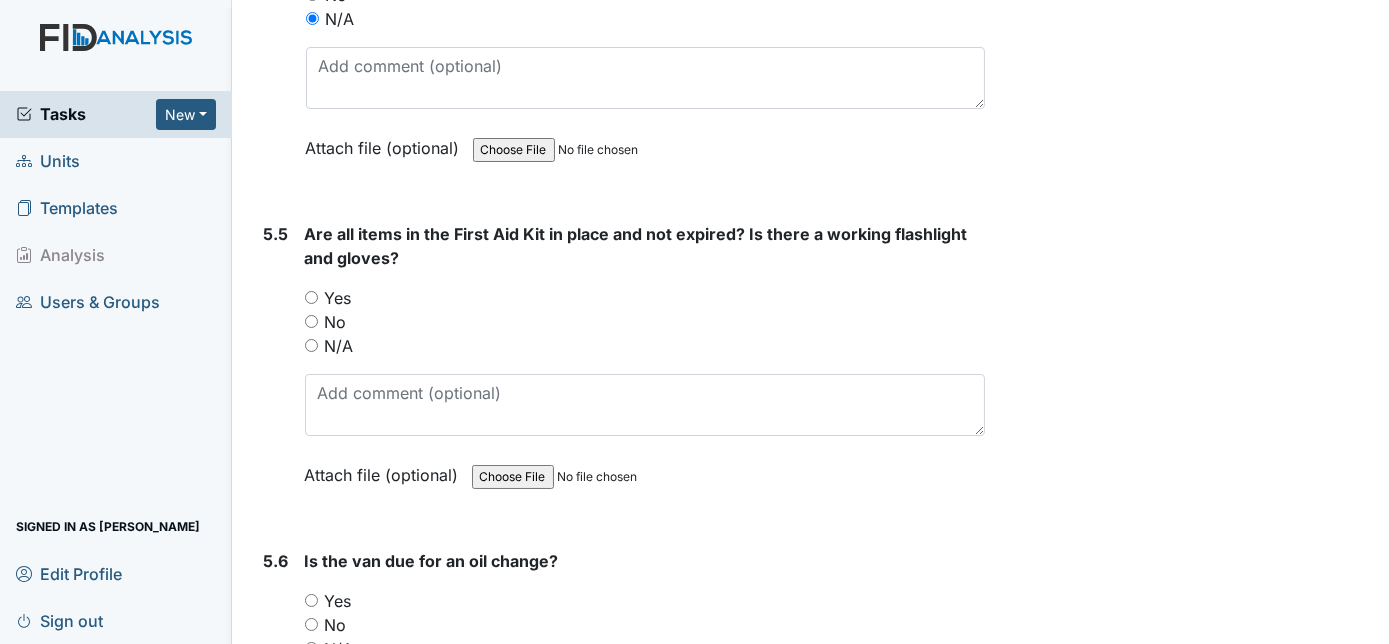 click on "Yes" at bounding box center [311, 297] 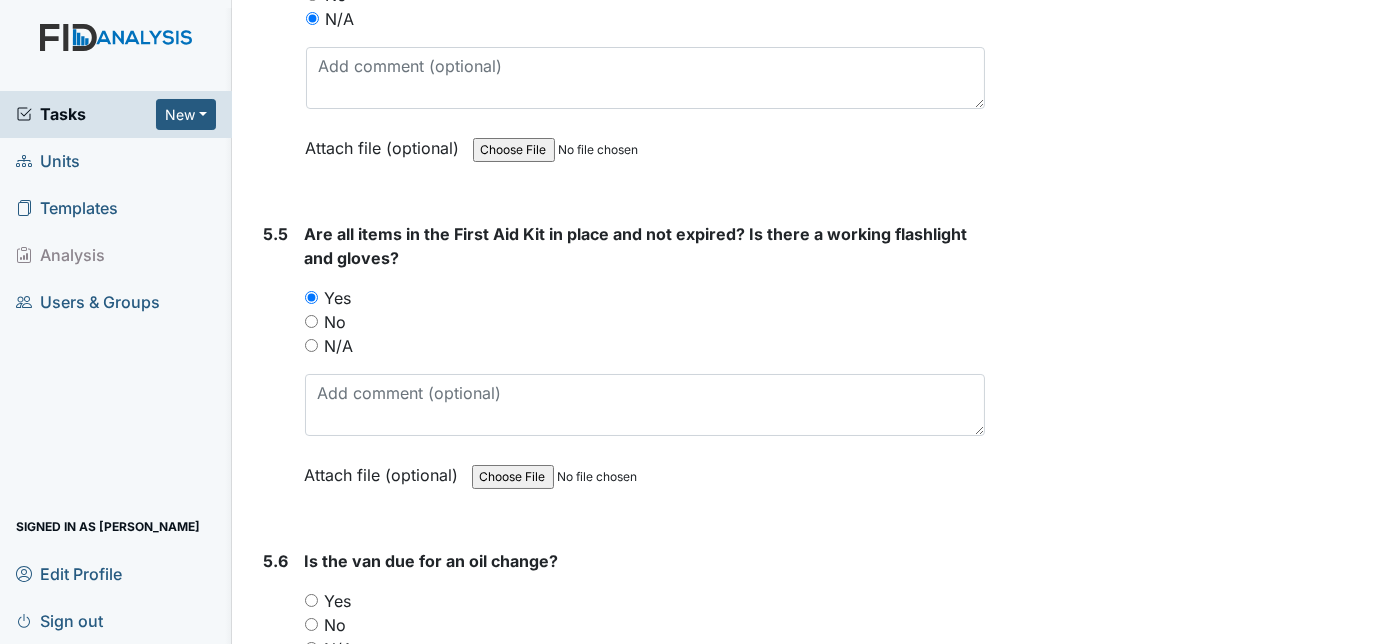 click on "5.5" at bounding box center (276, 369) 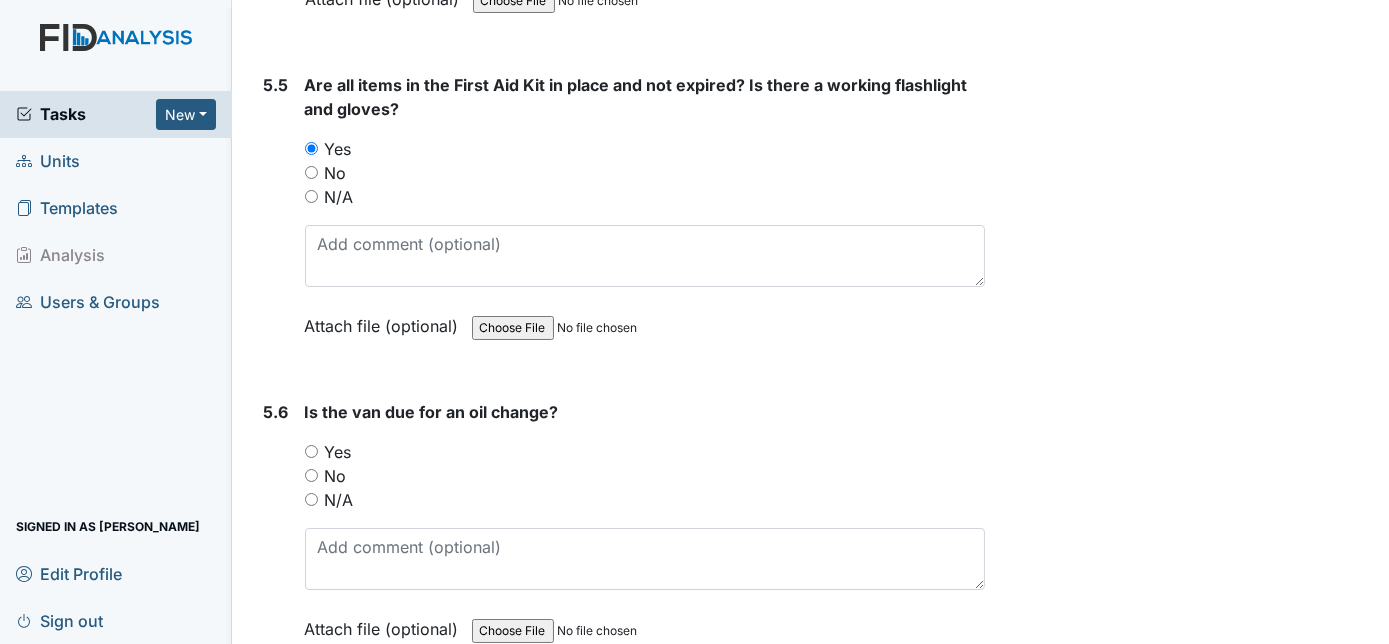 scroll, scrollTop: 15509, scrollLeft: 0, axis: vertical 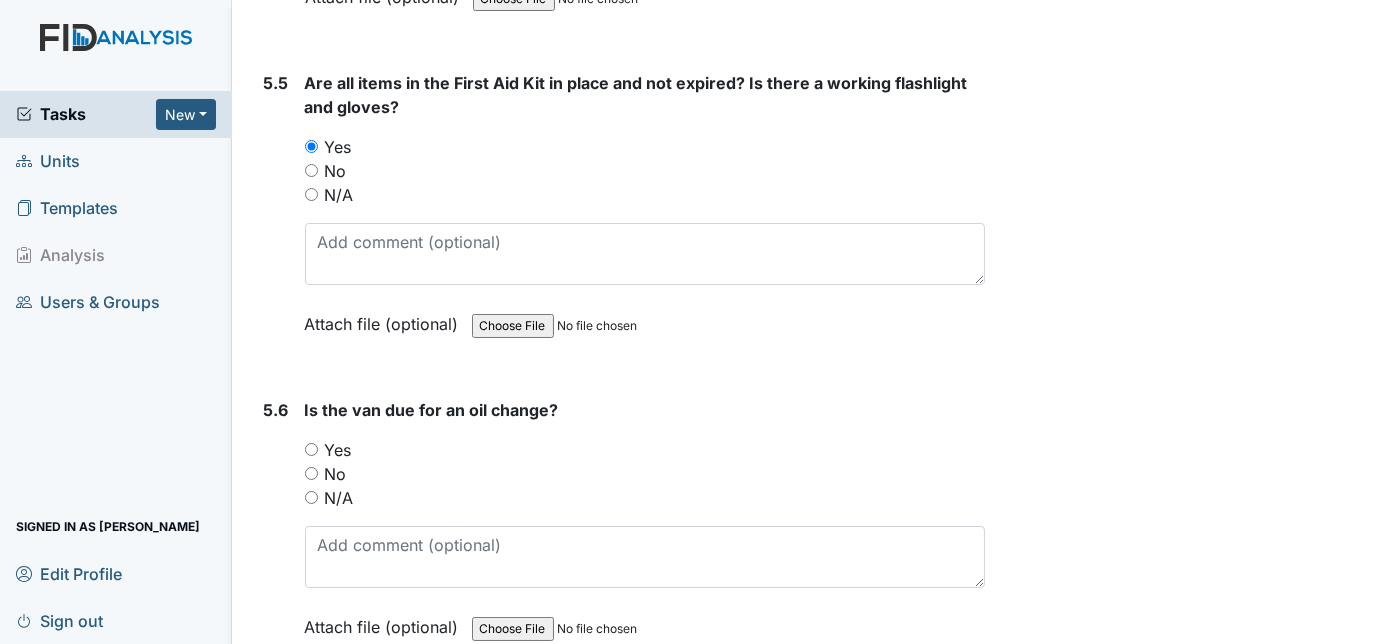 click on "No" at bounding box center [311, 473] 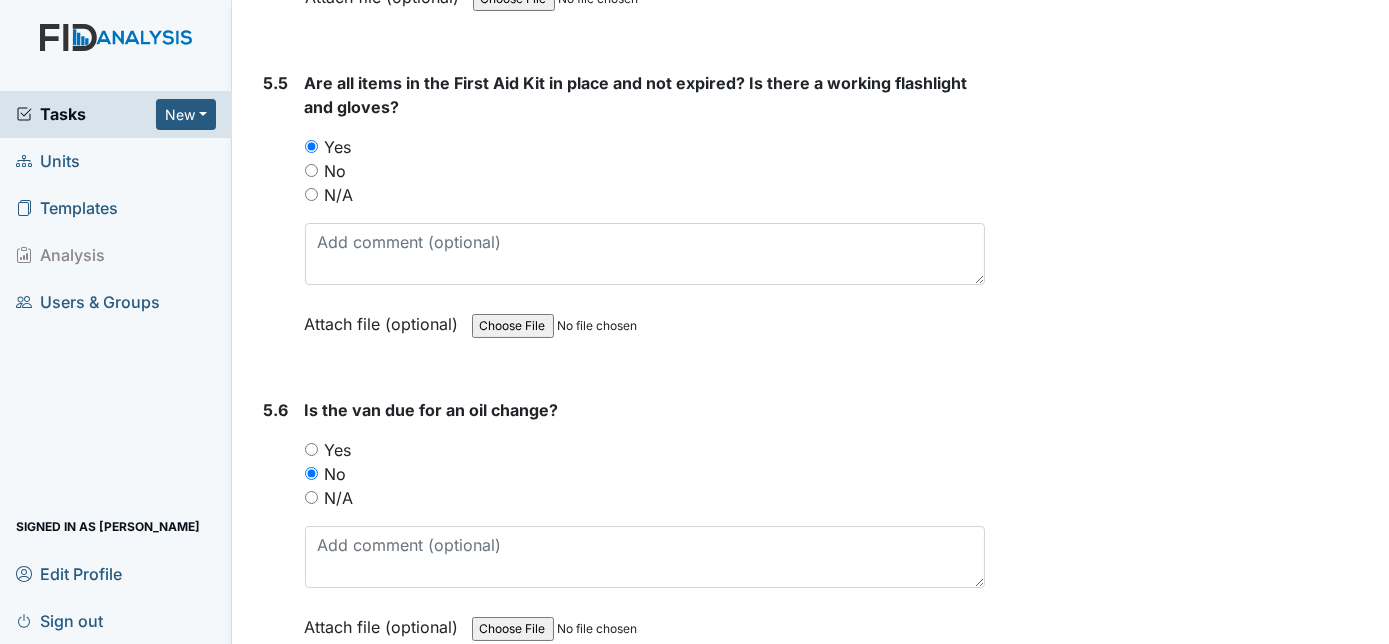 click on "Submit" at bounding box center [307, 720] 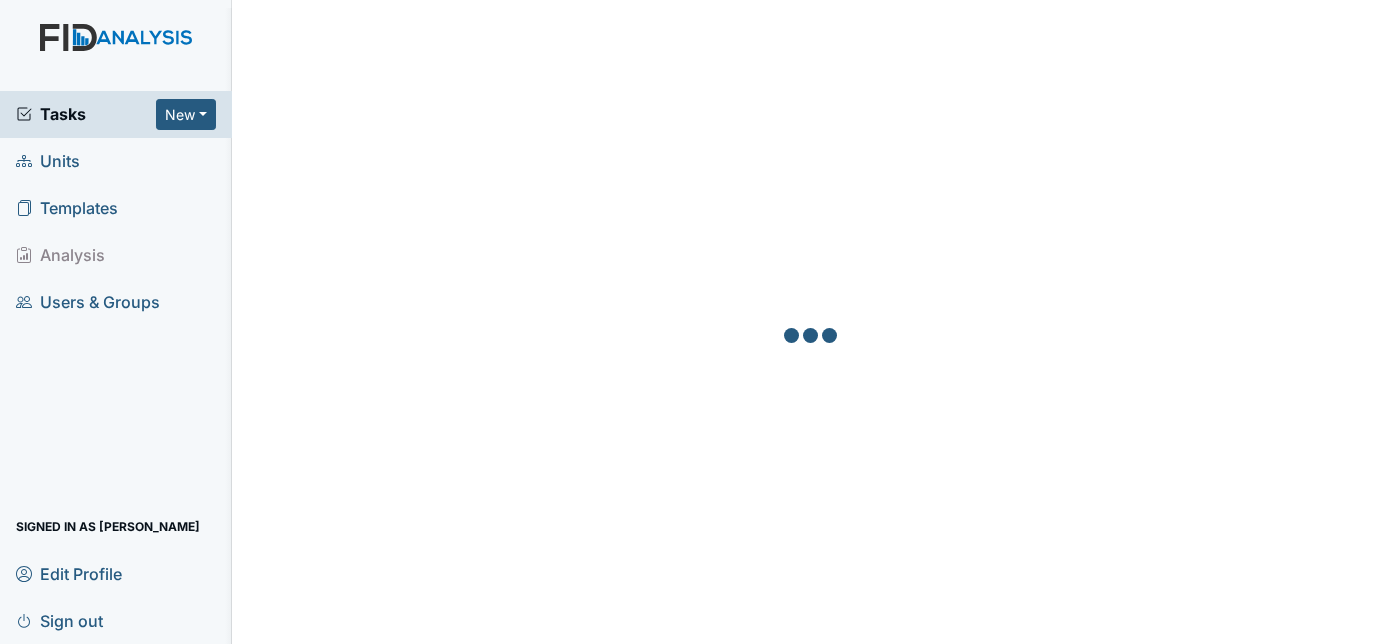 scroll, scrollTop: 0, scrollLeft: 0, axis: both 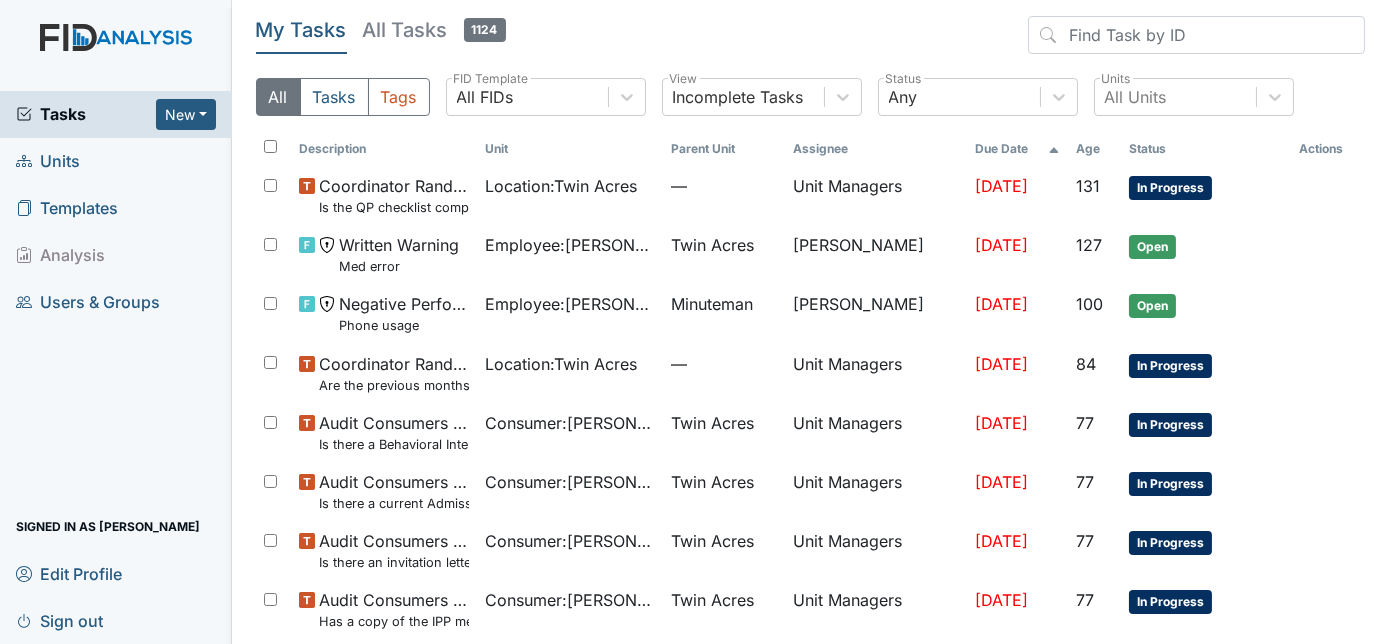 click on "Units" at bounding box center (48, 161) 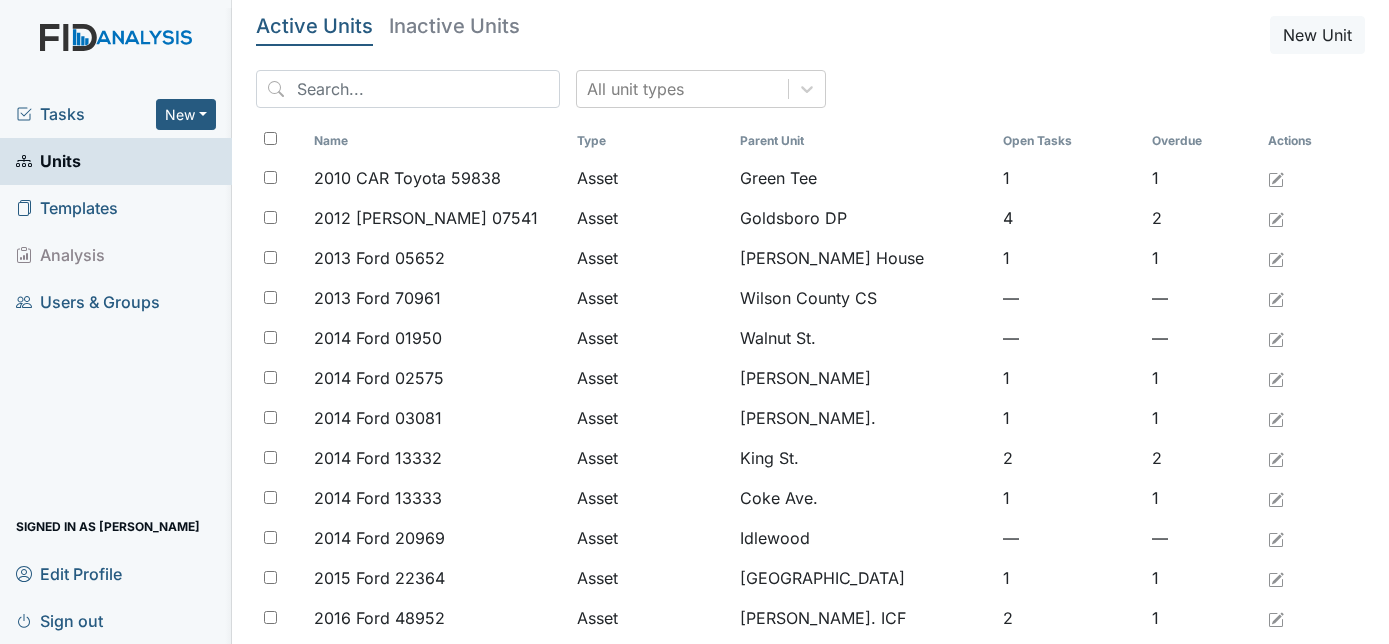scroll, scrollTop: 0, scrollLeft: 0, axis: both 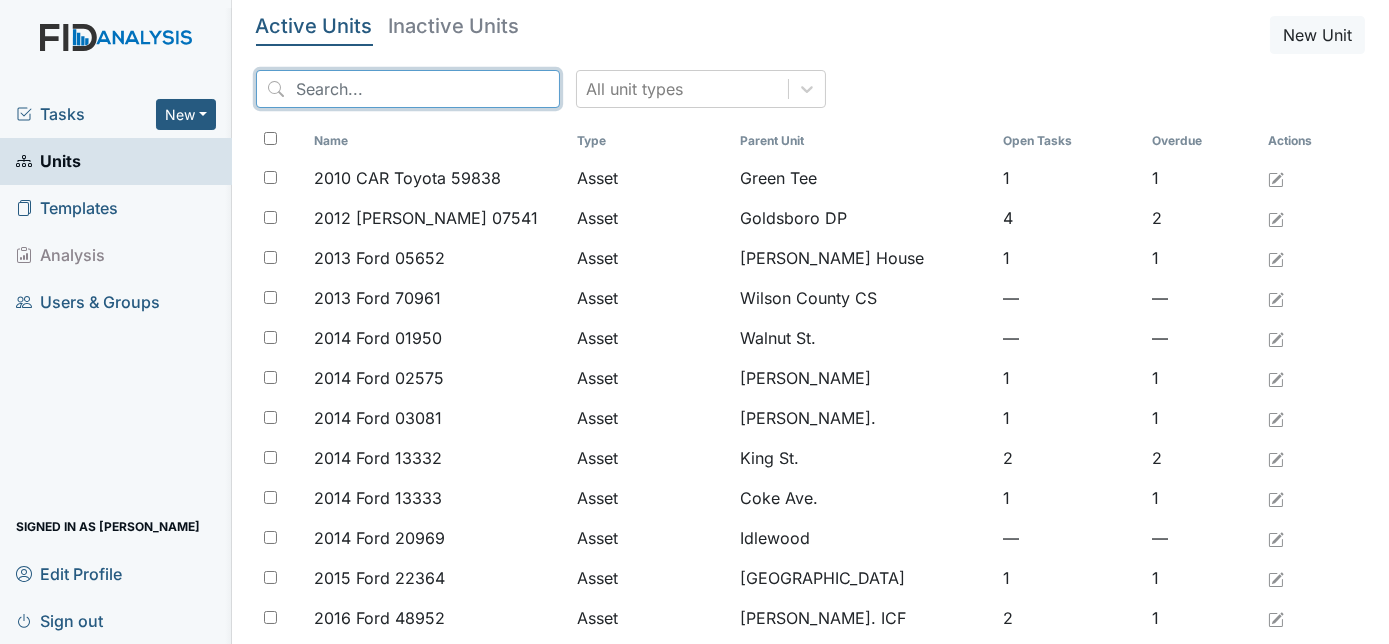 click at bounding box center (408, 89) 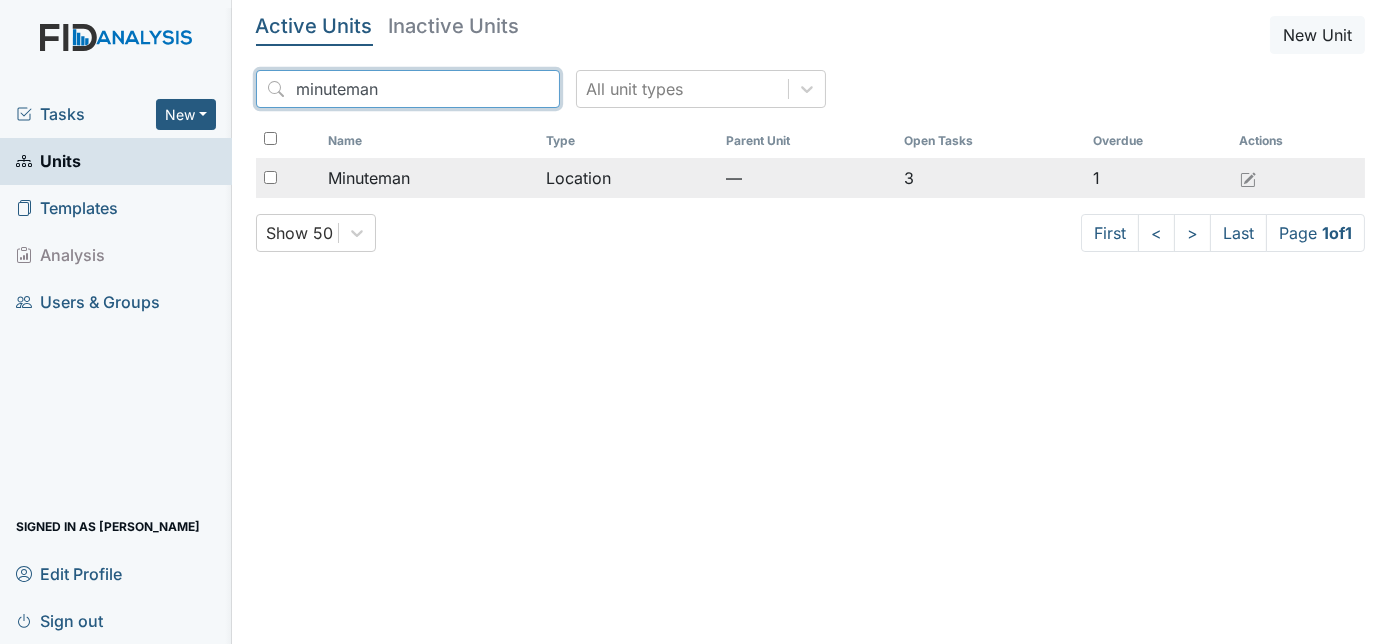 type on "minuteman" 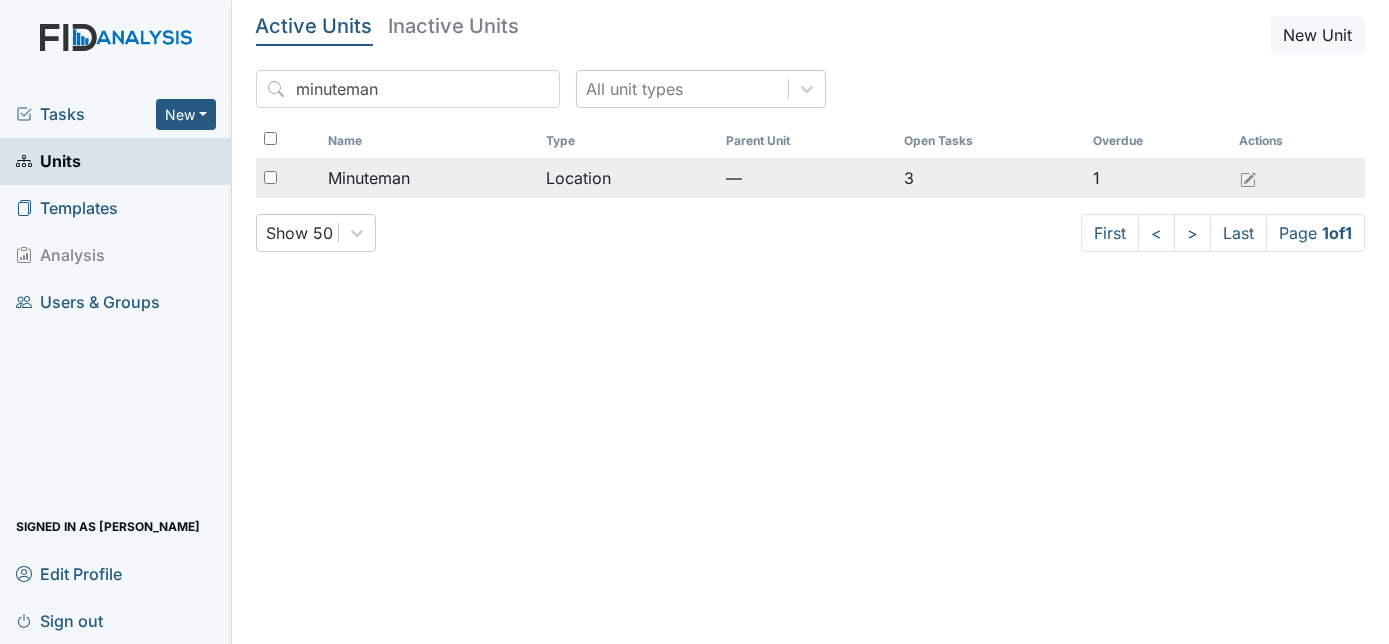 click on "Minuteman" at bounding box center (429, 178) 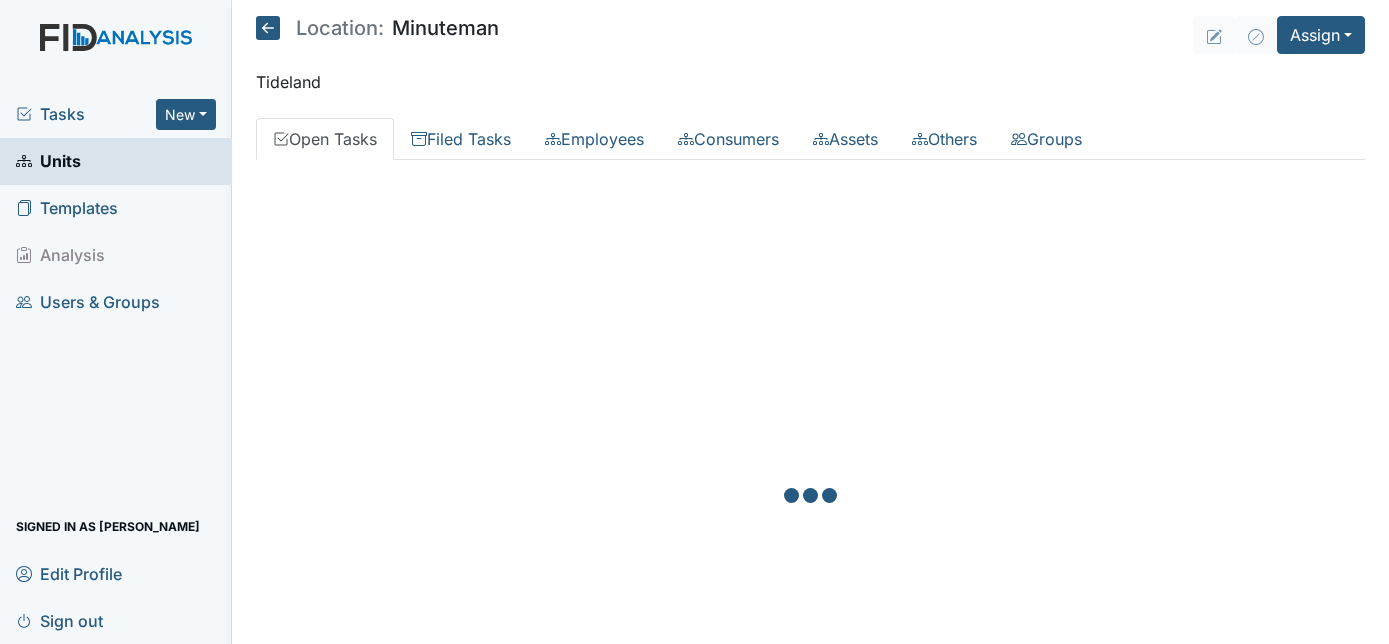 scroll, scrollTop: 0, scrollLeft: 0, axis: both 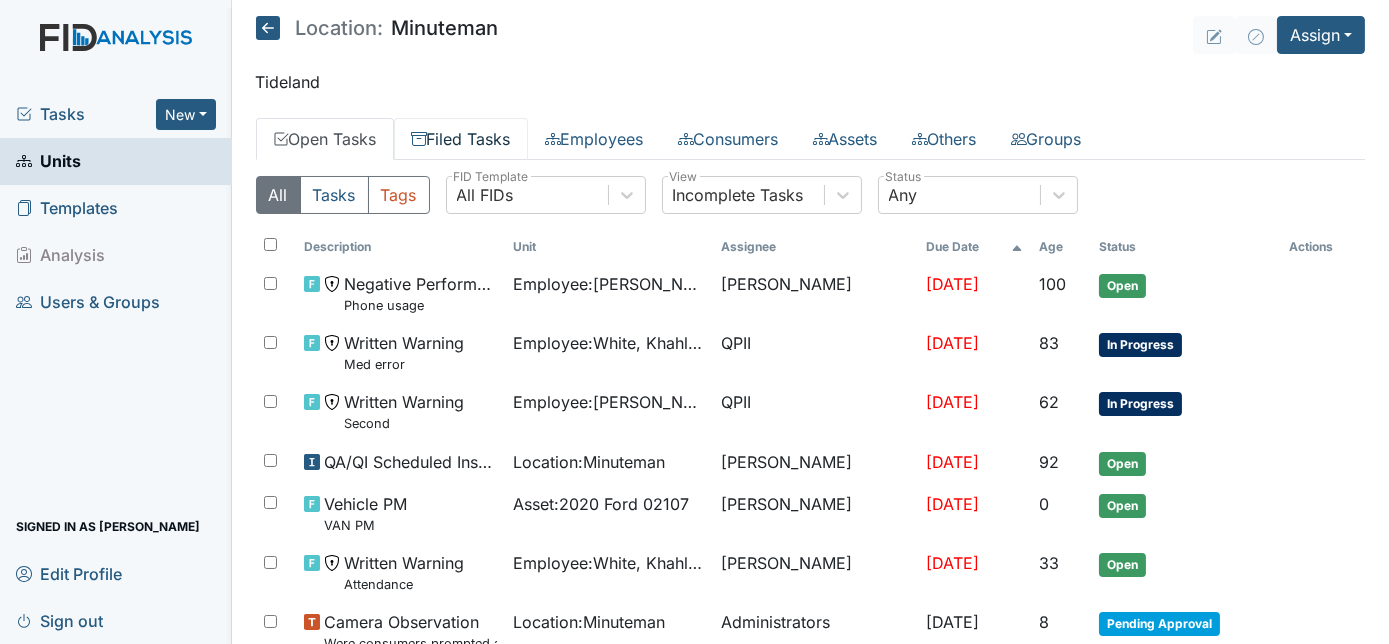 click on "Filed Tasks" at bounding box center (461, 139) 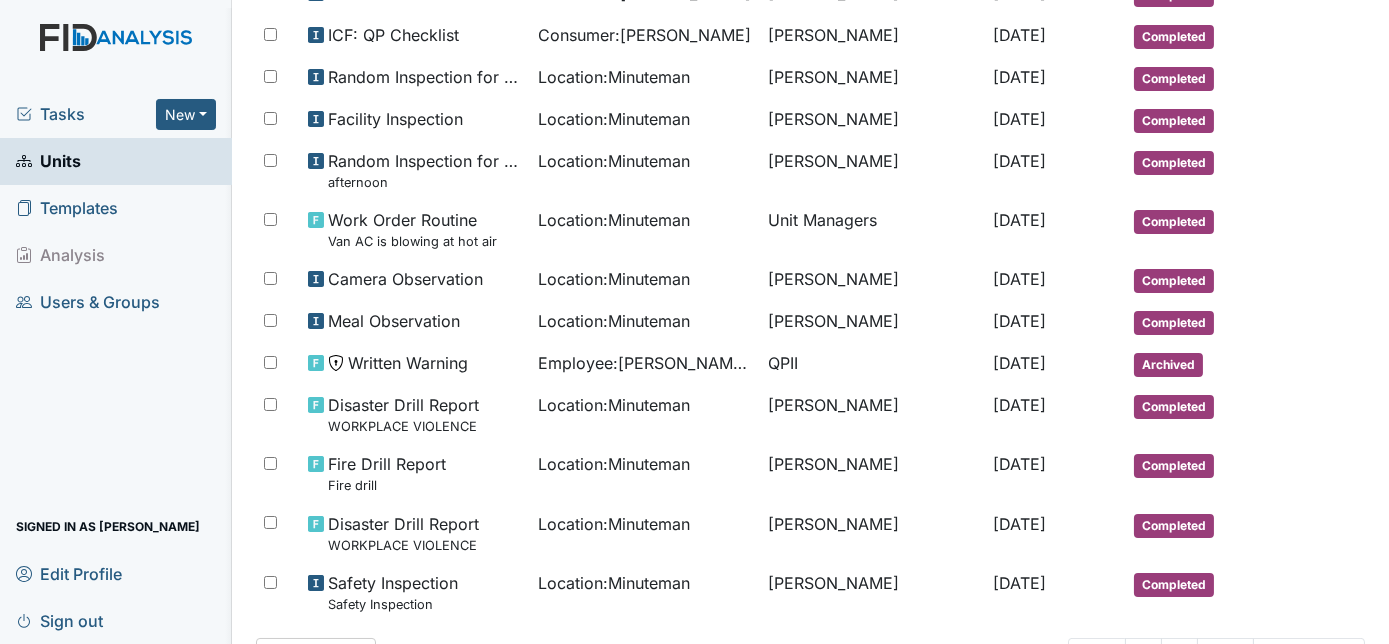 scroll, scrollTop: 1245, scrollLeft: 0, axis: vertical 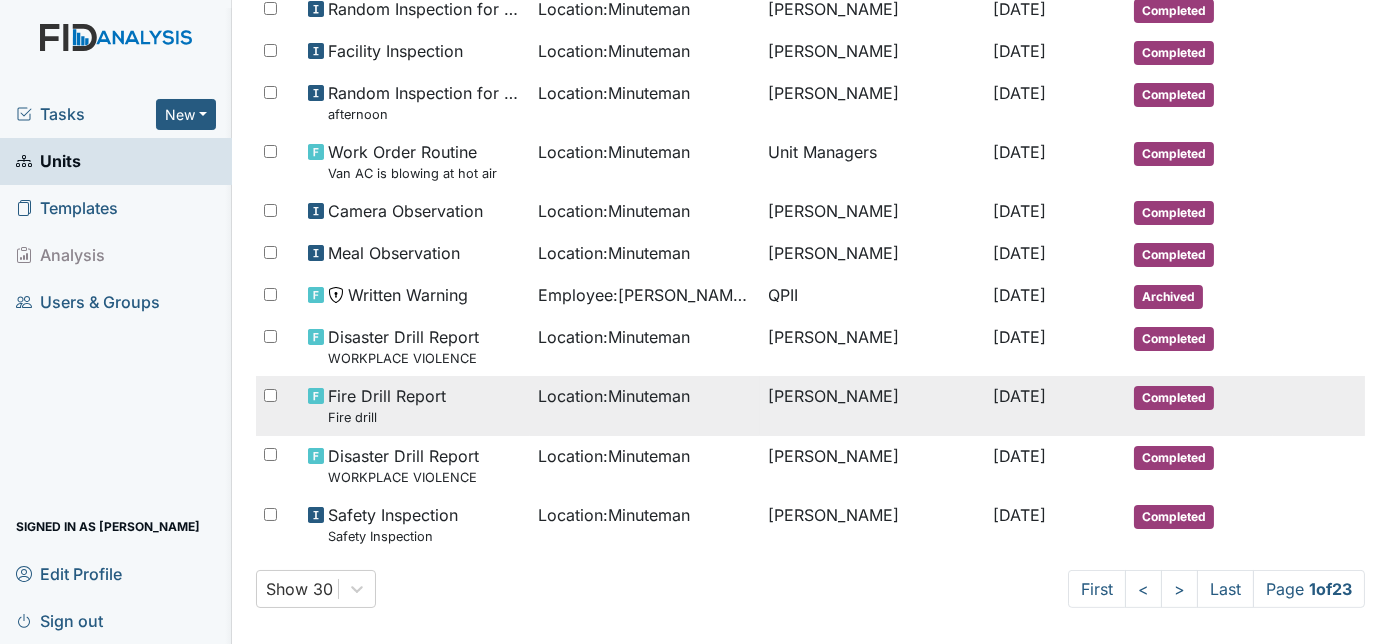 click on "Location :  Minuteman" at bounding box center (645, 405) 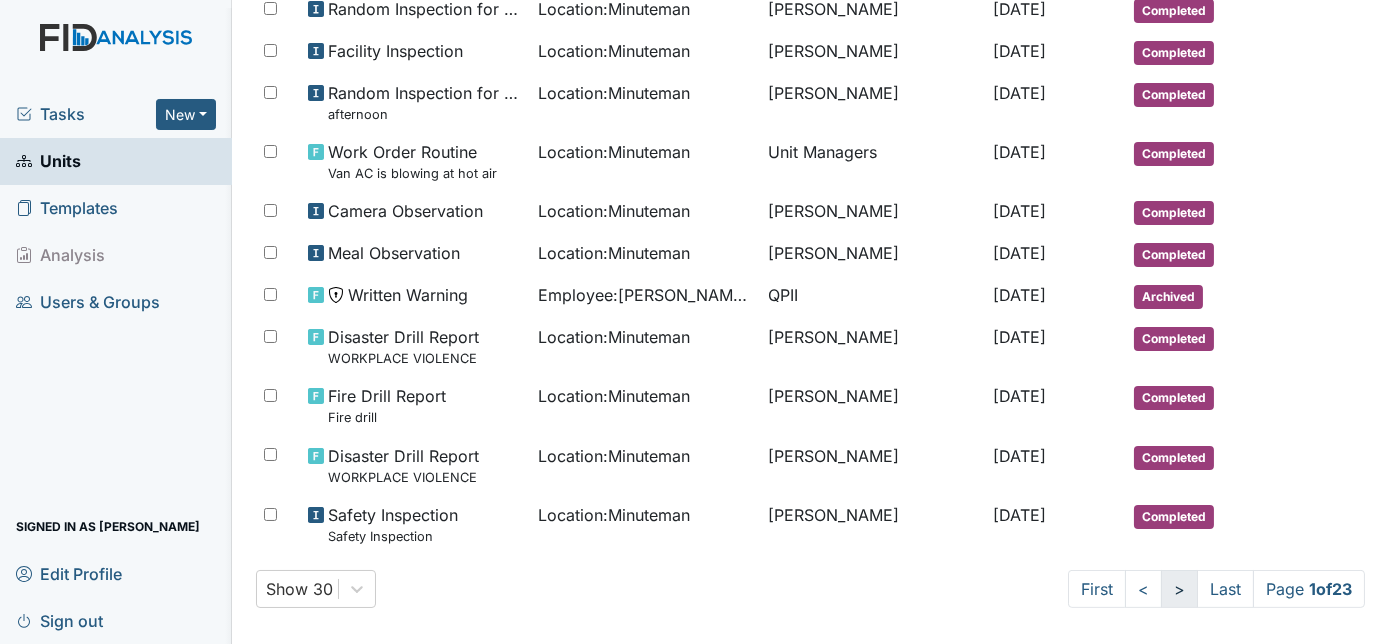 click on ">" at bounding box center (1179, 589) 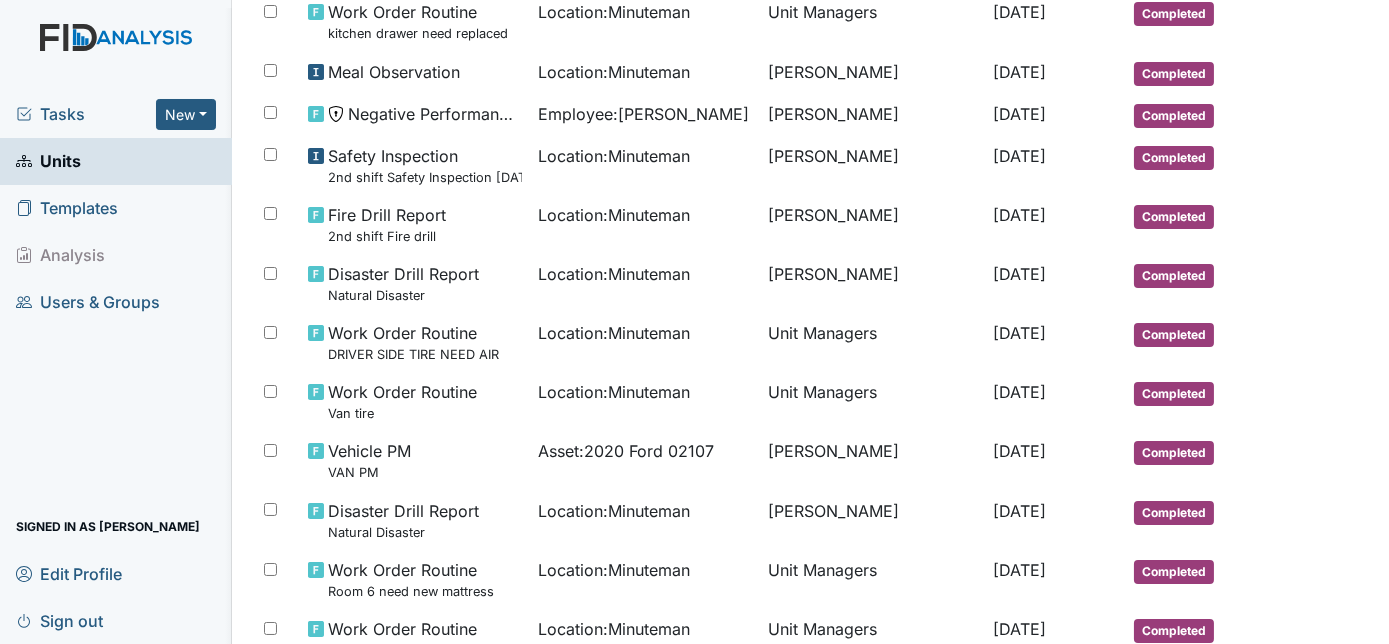 scroll, scrollTop: 1109, scrollLeft: 0, axis: vertical 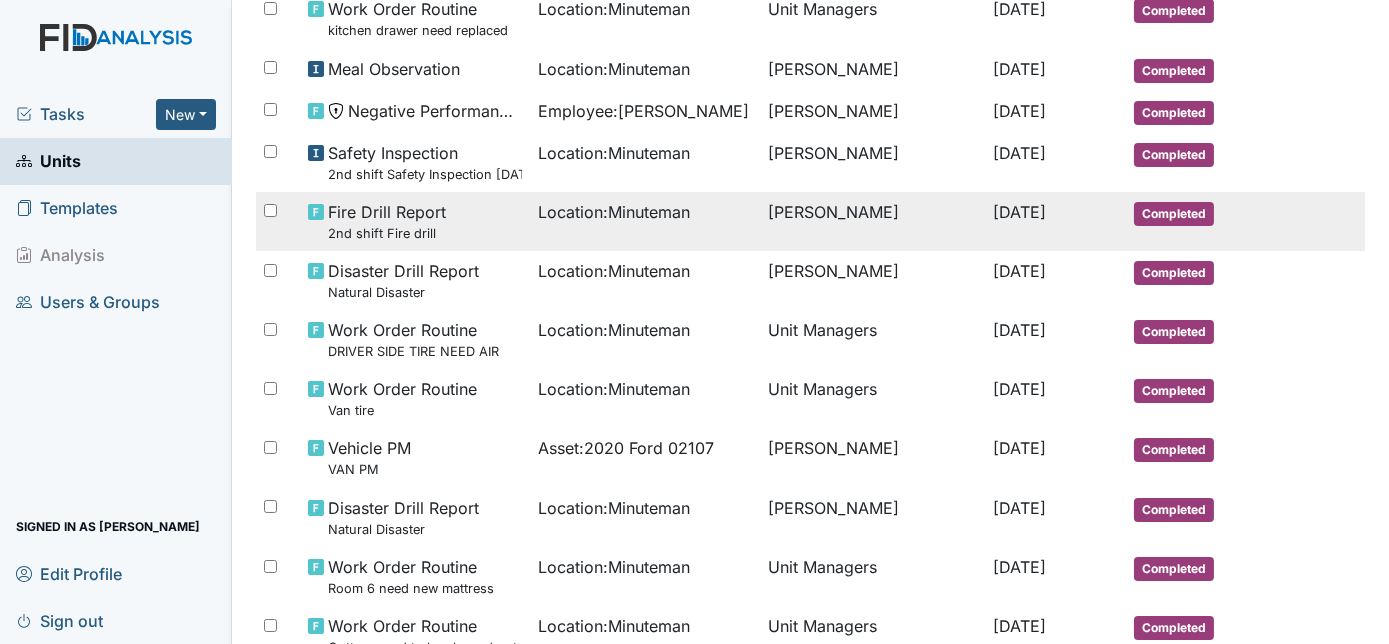 click on "[PERSON_NAME]" at bounding box center (872, 221) 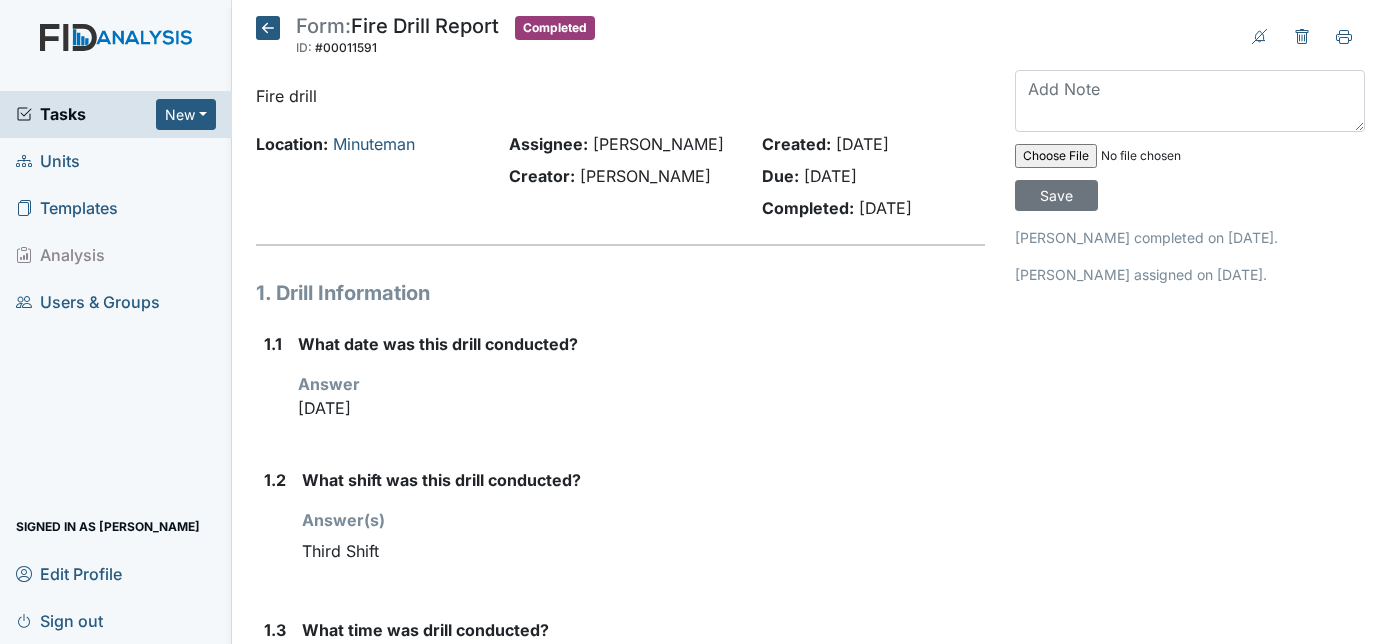 scroll, scrollTop: 0, scrollLeft: 0, axis: both 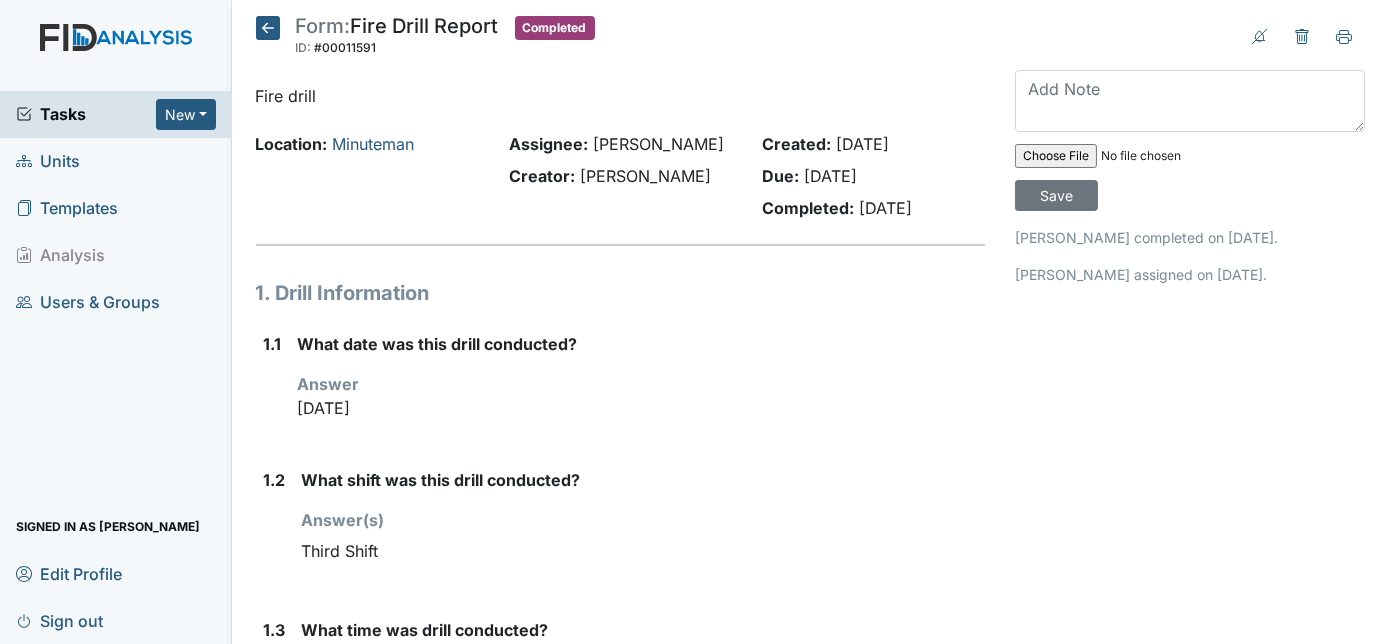 click on "Jun 14, 2025" at bounding box center [642, 408] 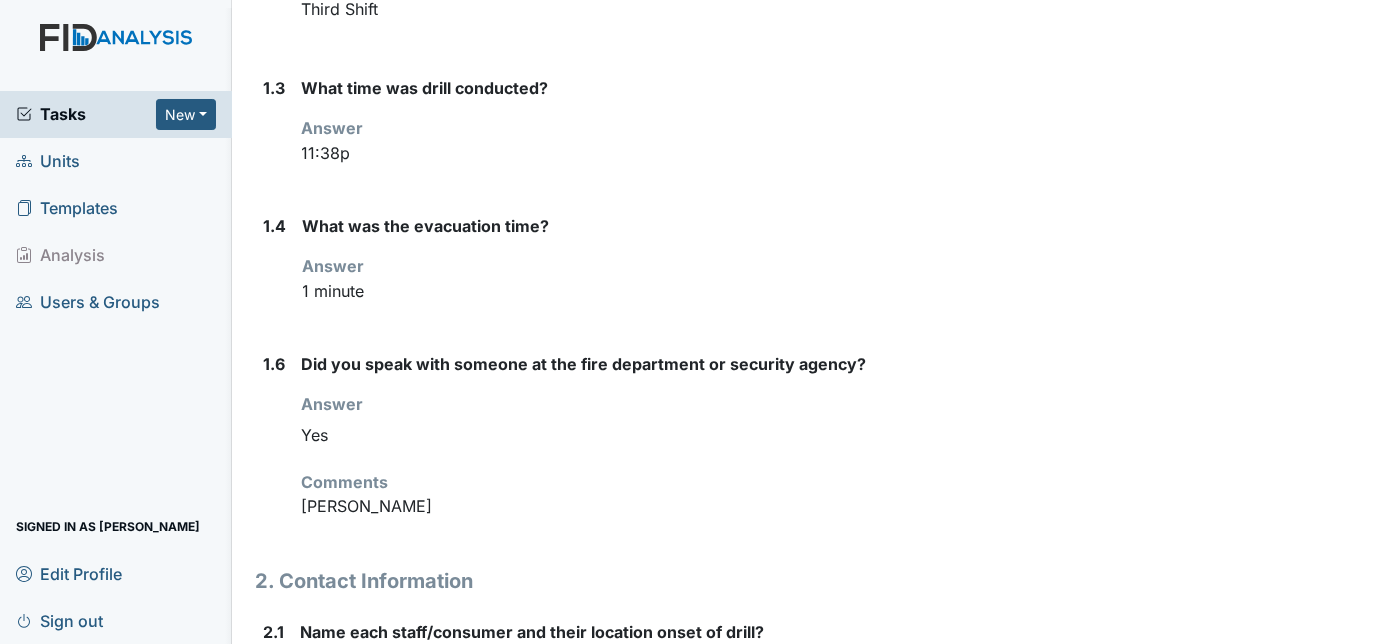 scroll, scrollTop: 545, scrollLeft: 0, axis: vertical 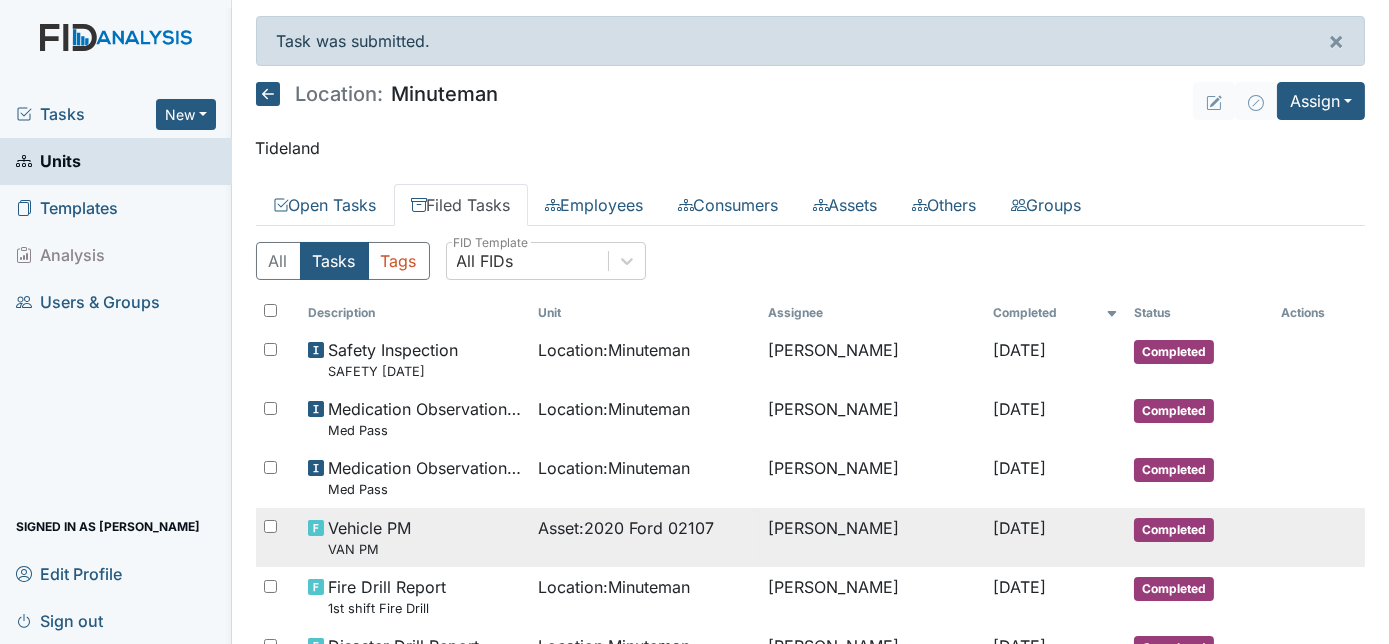 click on "Vehicle PM VAN PM" at bounding box center (415, 537) 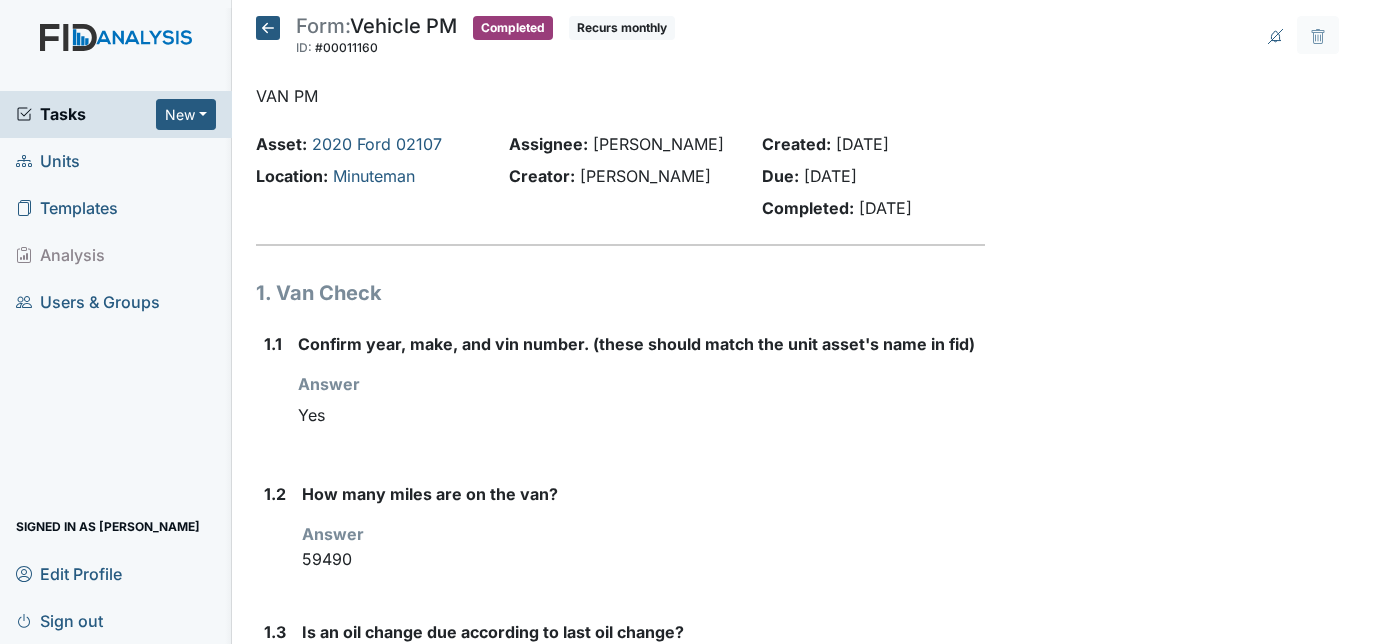 scroll, scrollTop: 0, scrollLeft: 0, axis: both 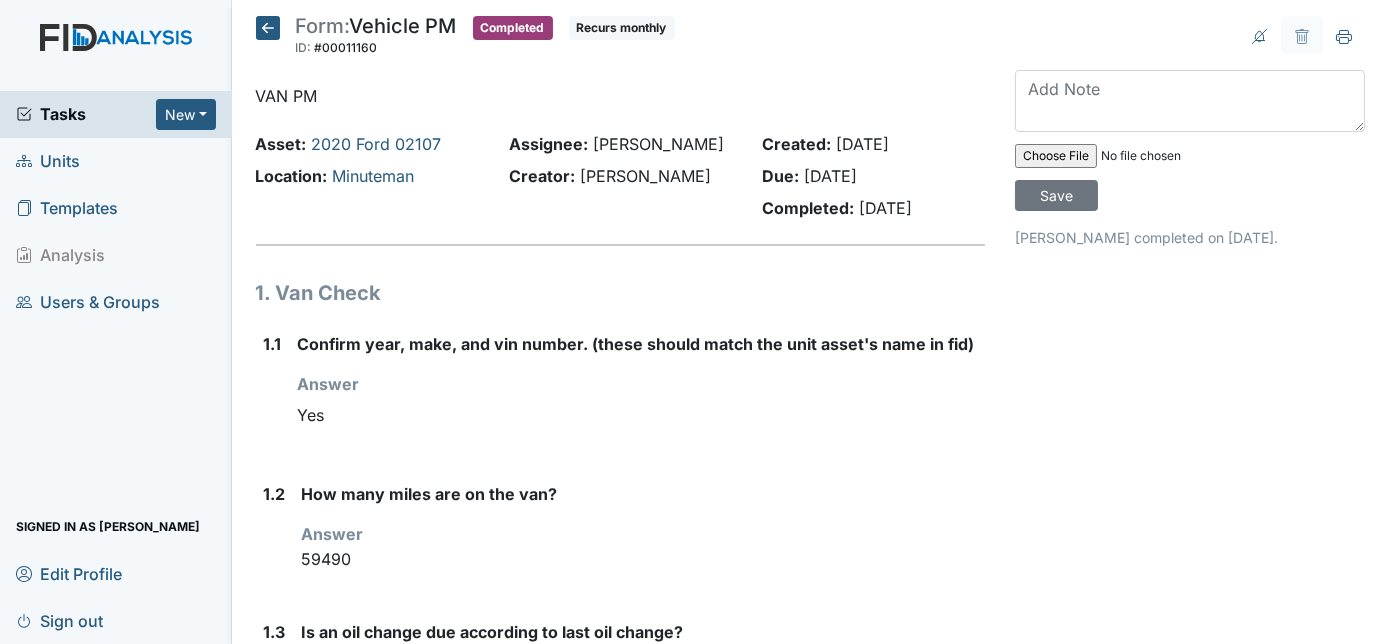 click on "Yes" at bounding box center (642, 415) 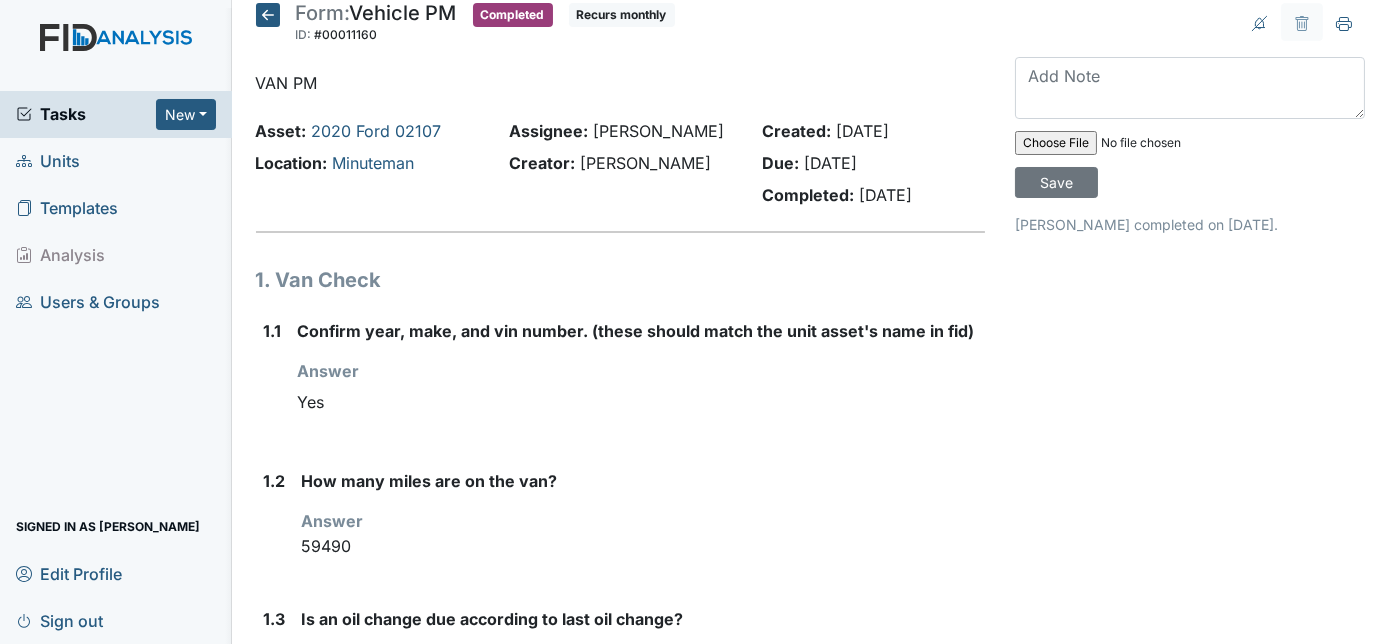 scroll, scrollTop: 0, scrollLeft: 0, axis: both 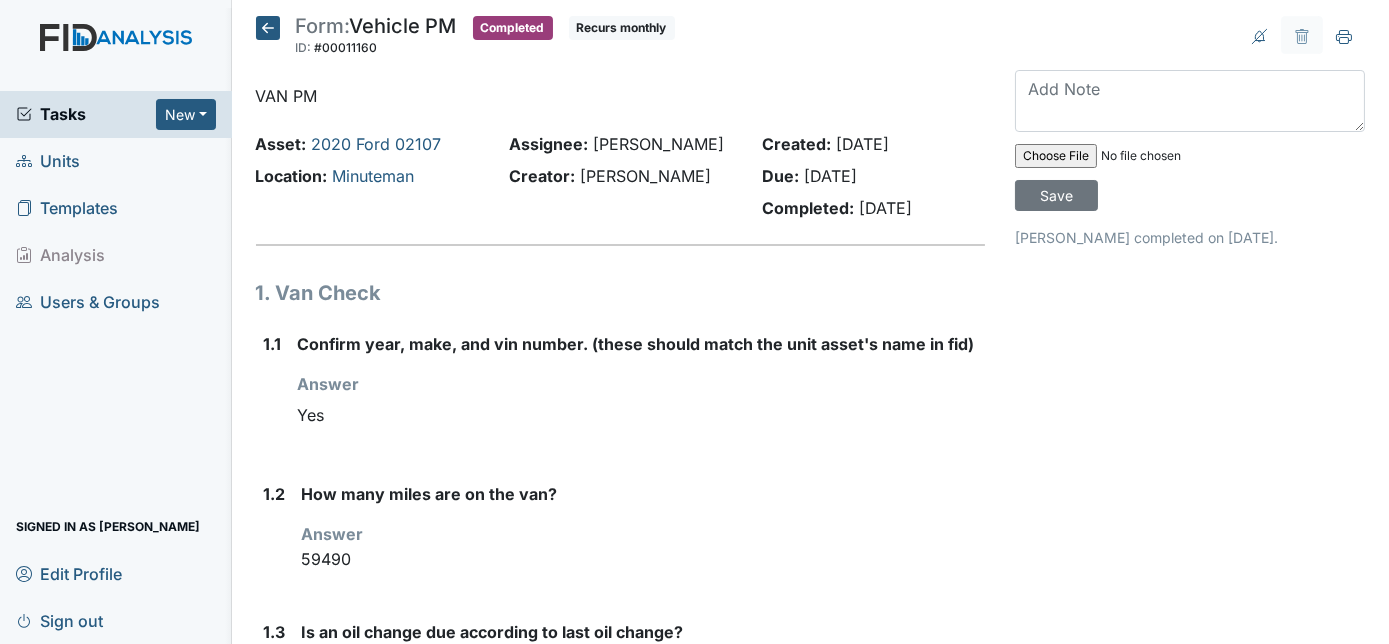 click 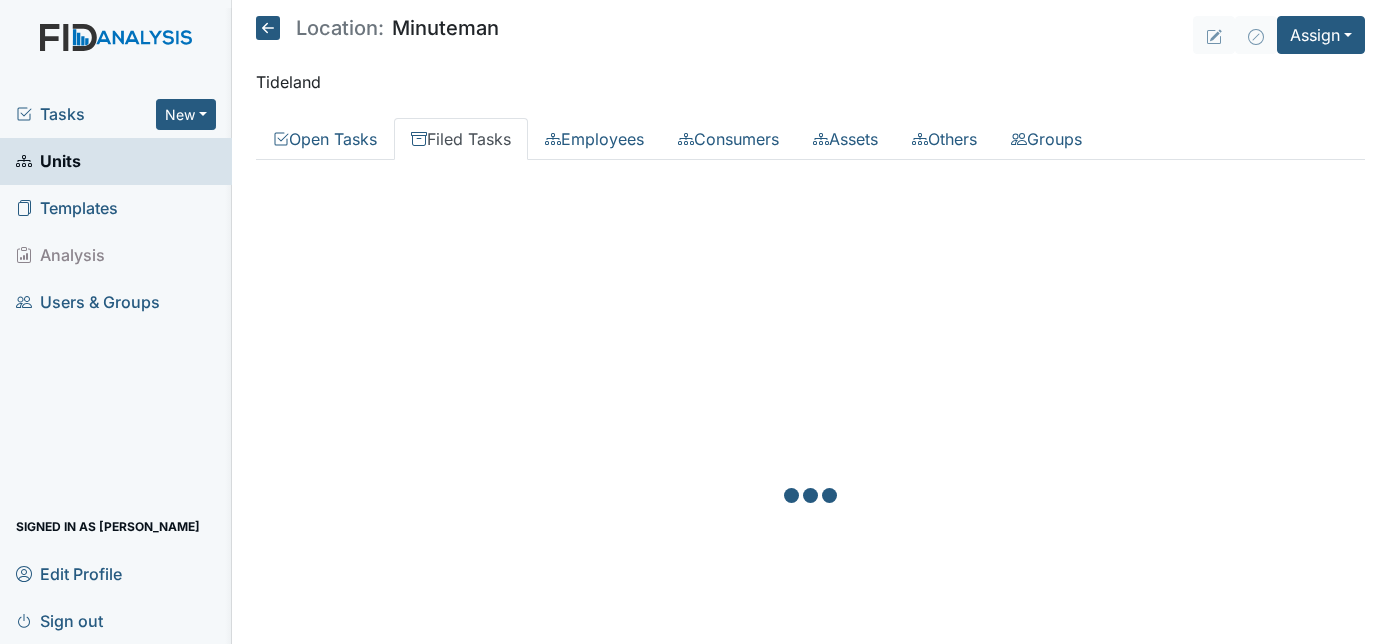 scroll, scrollTop: 0, scrollLeft: 0, axis: both 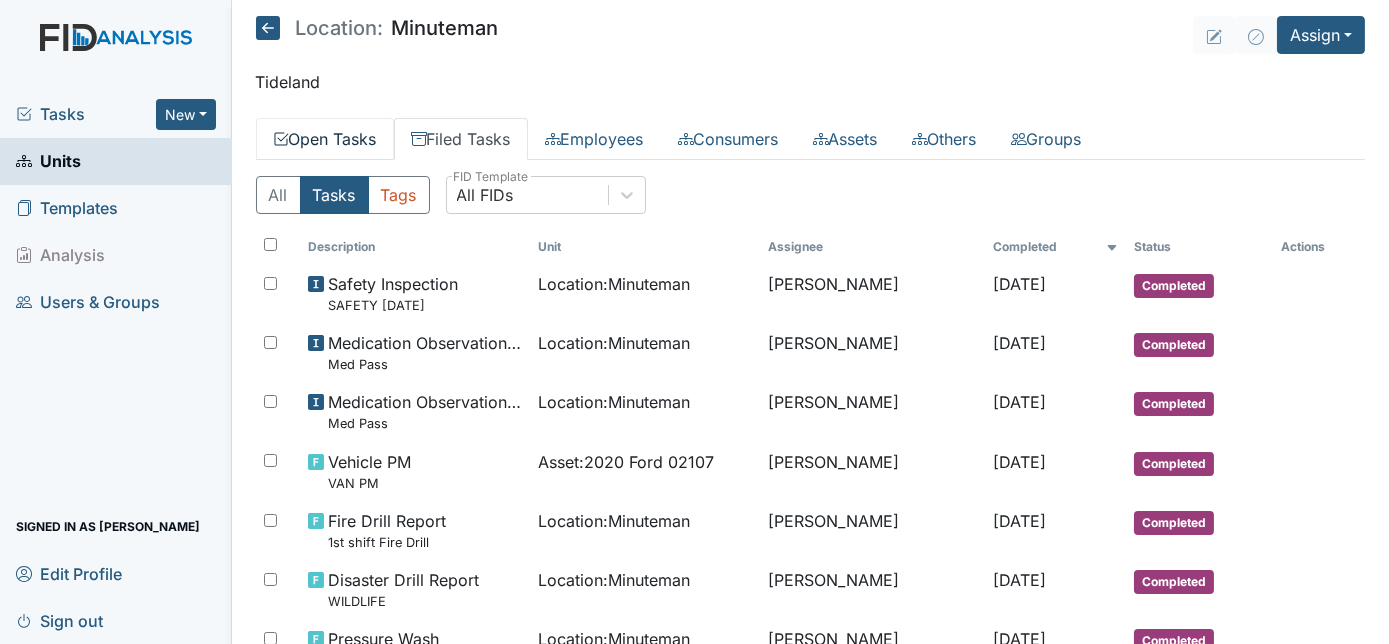 click on "Open Tasks" at bounding box center (325, 139) 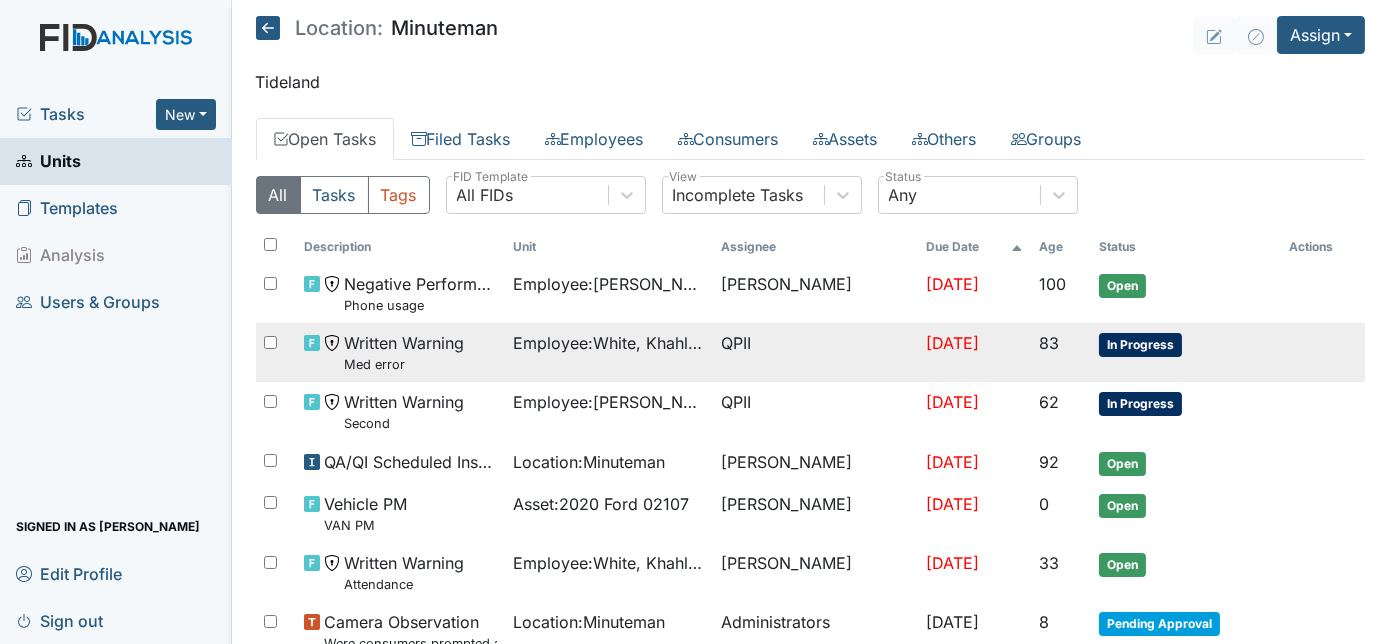 click on "[DATE]" at bounding box center [952, 343] 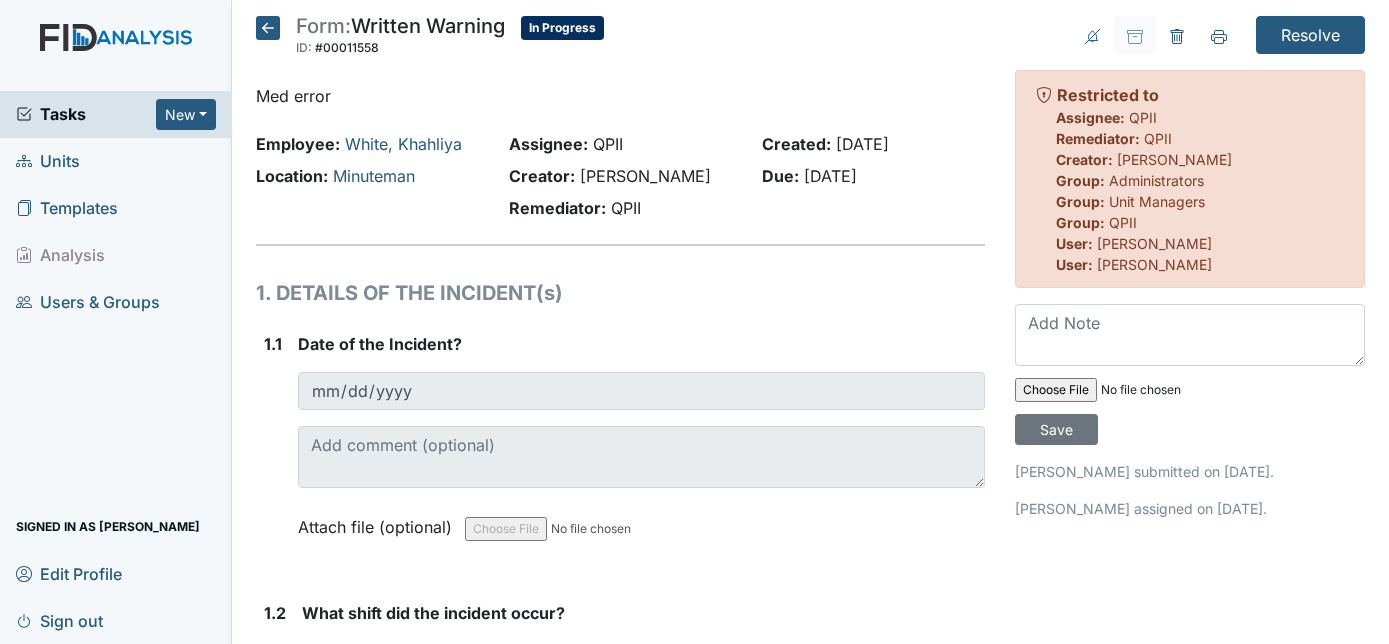 scroll, scrollTop: 0, scrollLeft: 0, axis: both 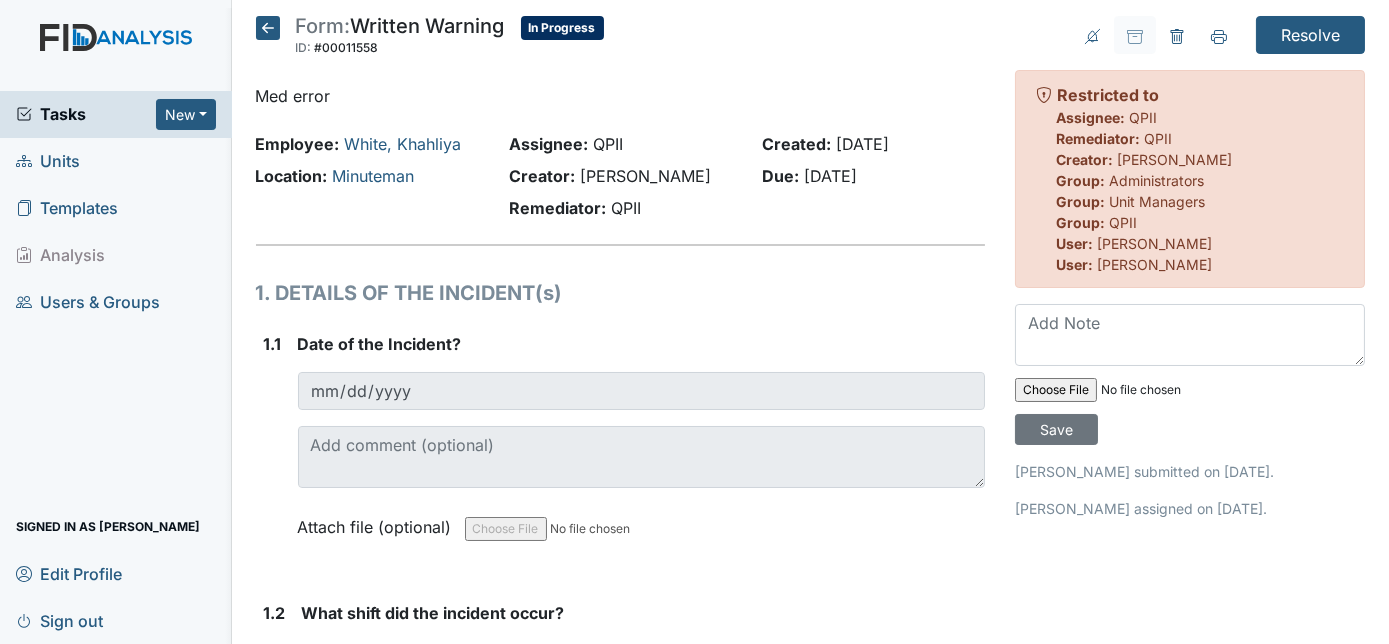 click on "1. DETAILS OF THE INCIDENT(s)
1.1
Date of the Incident?
[DATE]
Attach file (optional)
You can upload .pdf, .txt, .jpg, .jpeg, .png, .csv, .xls, or .doc files under 100MB.
1.2
What shift did the incident occur?
You must select one of the below options.
1st
2nd
3rd
Attach file (optional)
You can upload .pdf, .txt, .jpg, .jpeg, .png, .csv, .xls, or .doc files under 100MB.
1.3
Nature of the Incident:
You must select one or more of the below options.
Select all that apply:
Unexcused Absence
Tardiness
Violation of Safety Rules
Mistreatment, Negligence, Abuse of an Individual
Failure to report an 'On the Job' injury
Harassment
Client Rights Issue
Improper Conduct
Drug/Alcohol Concern
Failure to Follow Instructions" at bounding box center [621, 2235] 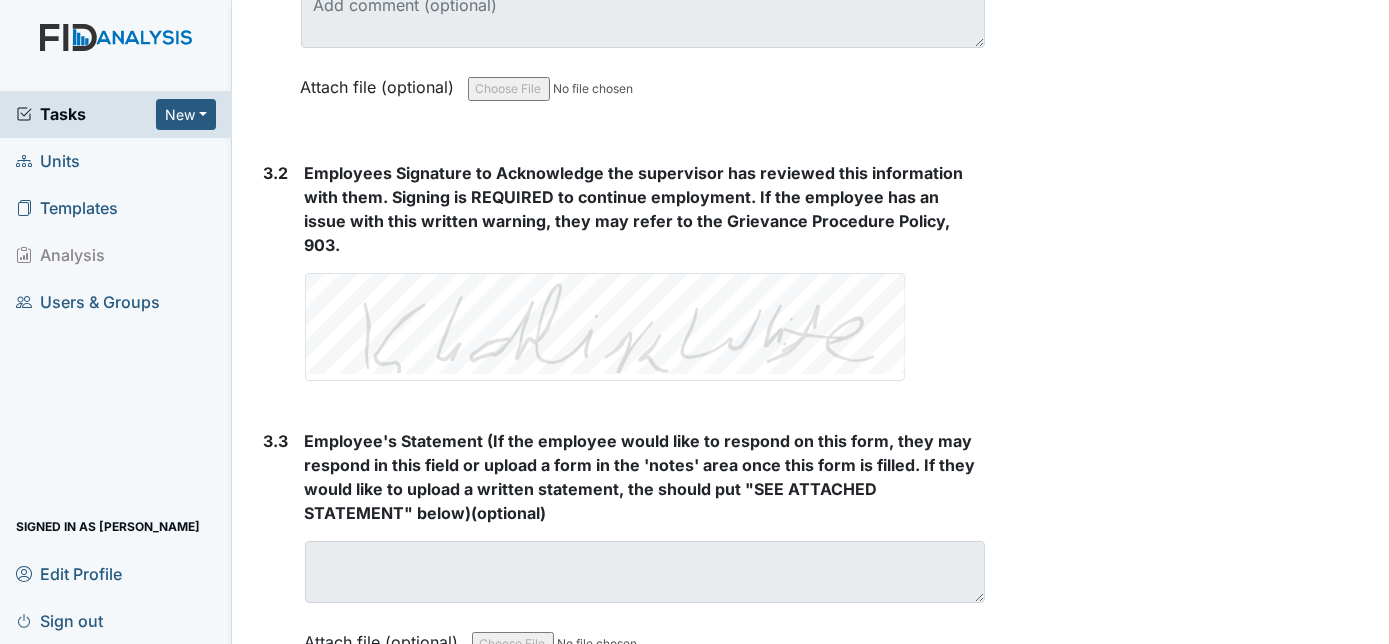 scroll, scrollTop: 3554, scrollLeft: 0, axis: vertical 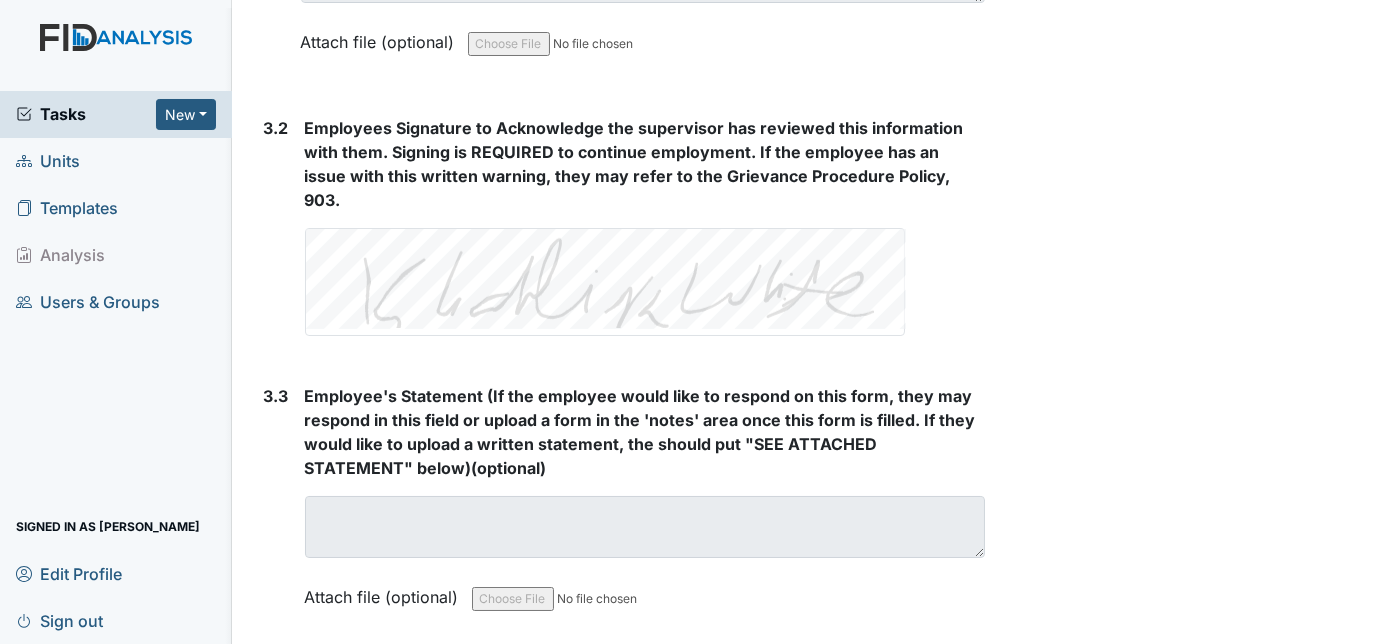 click on "1. DETAILS OF THE INCIDENT(s)
1.1
Date of the Incident?
[DATE]
Attach file (optional)
You can upload .pdf, .txt, .jpg, .jpeg, .png, .csv, .xls, or .doc files under 100MB.
1.2
What shift did the incident occur?
You must select one of the below options.
1st
2nd
3rd
Attach file (optional)
You can upload .pdf, .txt, .jpg, .jpeg, .png, .csv, .xls, or .doc files under 100MB.
1.3
Nature of the Incident:
You must select one or more of the below options.
Select all that apply:
Unexcused Absence
Tardiness
Violation of Safety Rules
Mistreatment, Negligence, Abuse of an Individual
Failure to report an 'On the Job' injury
Harassment
Client Rights Issue
Improper Conduct
Drug/Alcohol Concern
Failure to Follow Instructions" at bounding box center [621, -1319] 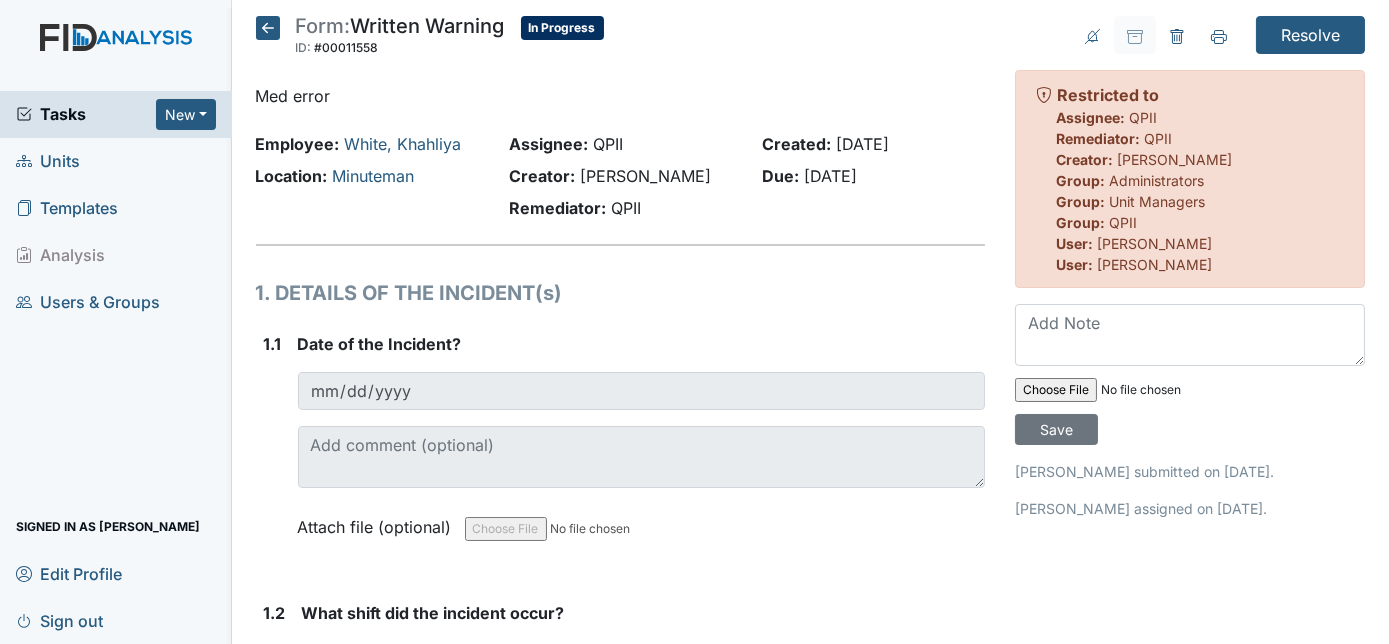 scroll, scrollTop: 0, scrollLeft: 0, axis: both 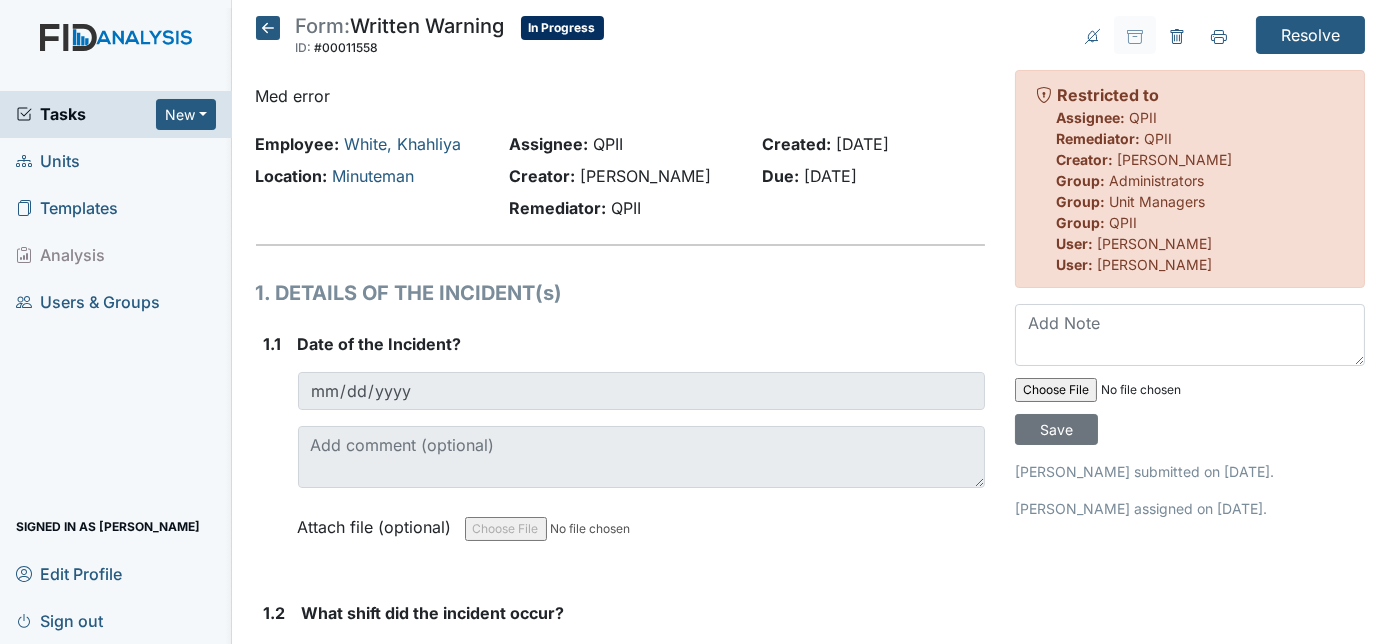 click 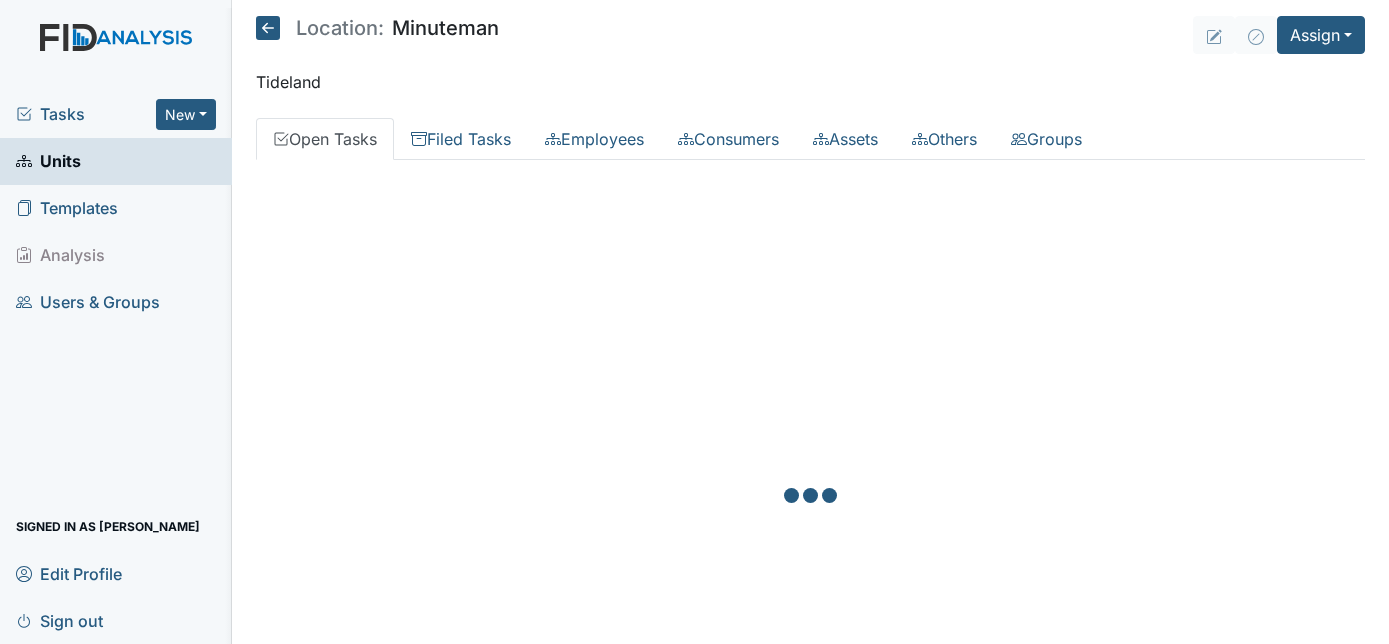 scroll, scrollTop: 0, scrollLeft: 0, axis: both 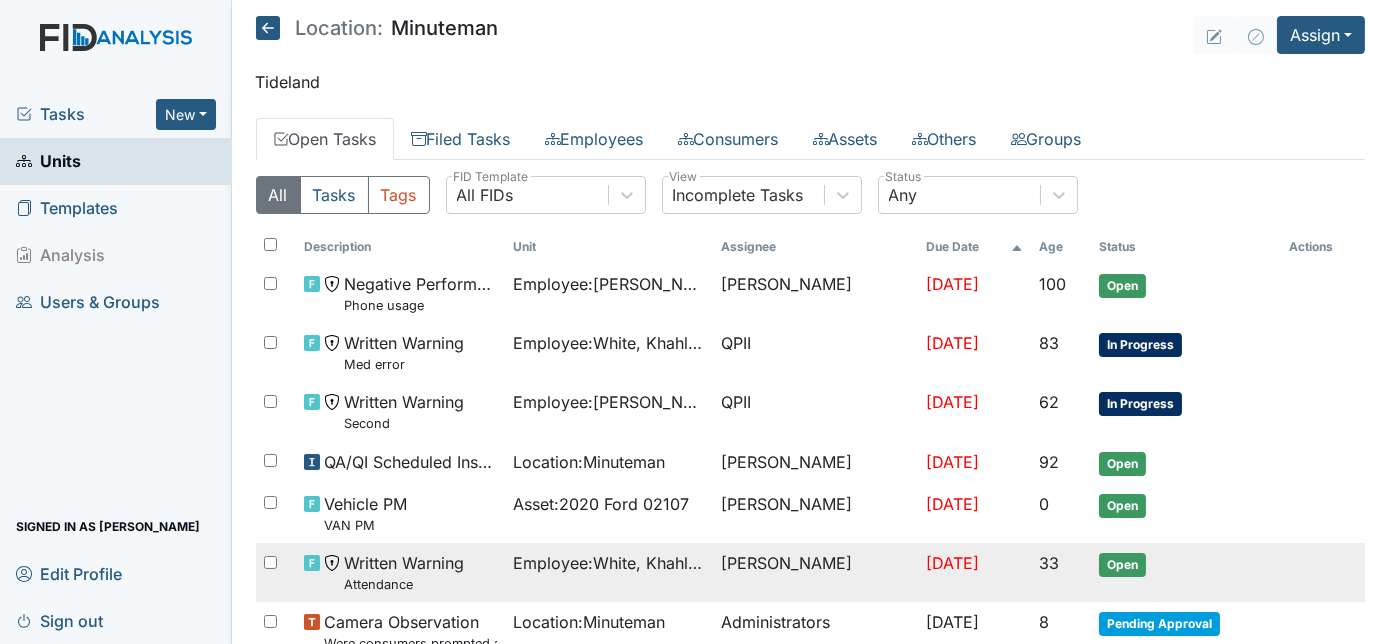 click on "33" at bounding box center (1061, 572) 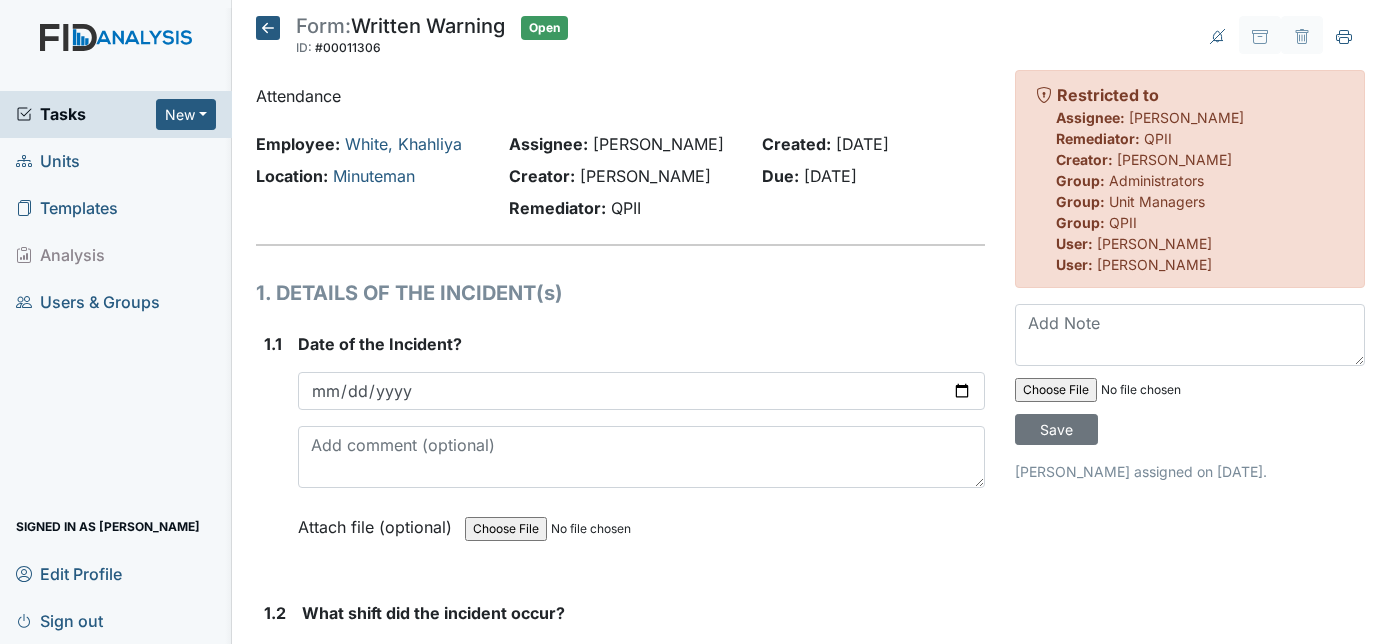 scroll, scrollTop: 0, scrollLeft: 0, axis: both 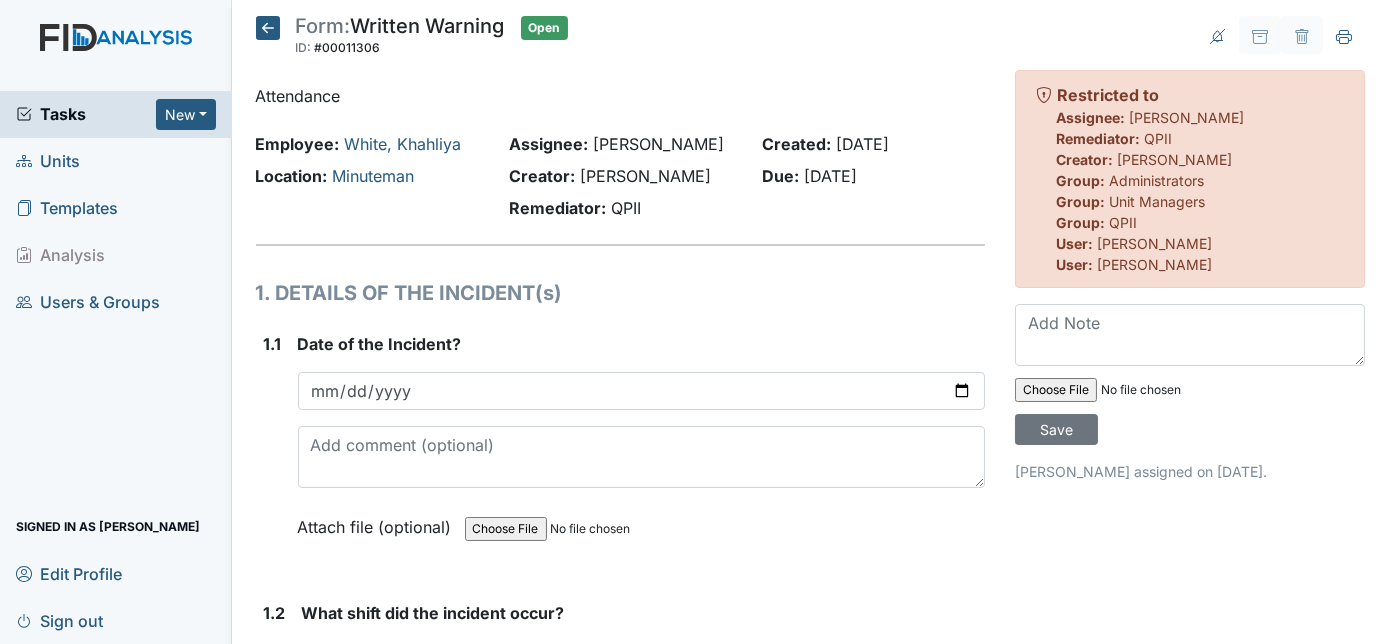 click on "Archive Task
×
Are you sure you want to archive this task? It will appear as incomplete on reports.
Archive
Delete Task
×
Are you sure you want to delete this task?
Delete
Restricted to
Assignee:
Neldra Satterthwaite
Remediator:
QPII
Creator:
Neldra Satterthwaite
Group:
Administrators
Group:
Unit Managers
Group:
QPII
User:
Catherine Price
User:
Amber Pope
Save
Neldra Satterthwaite assigned on Jun 13, 2025." at bounding box center (1190, 2137) 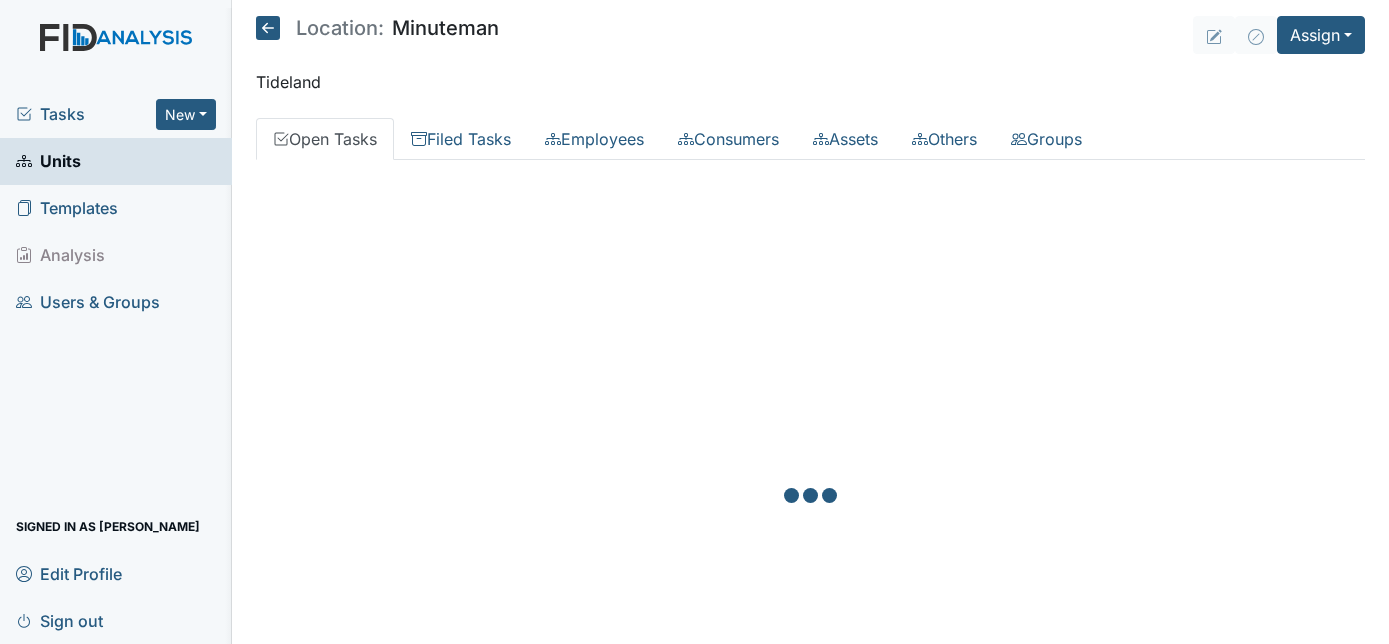scroll, scrollTop: 0, scrollLeft: 0, axis: both 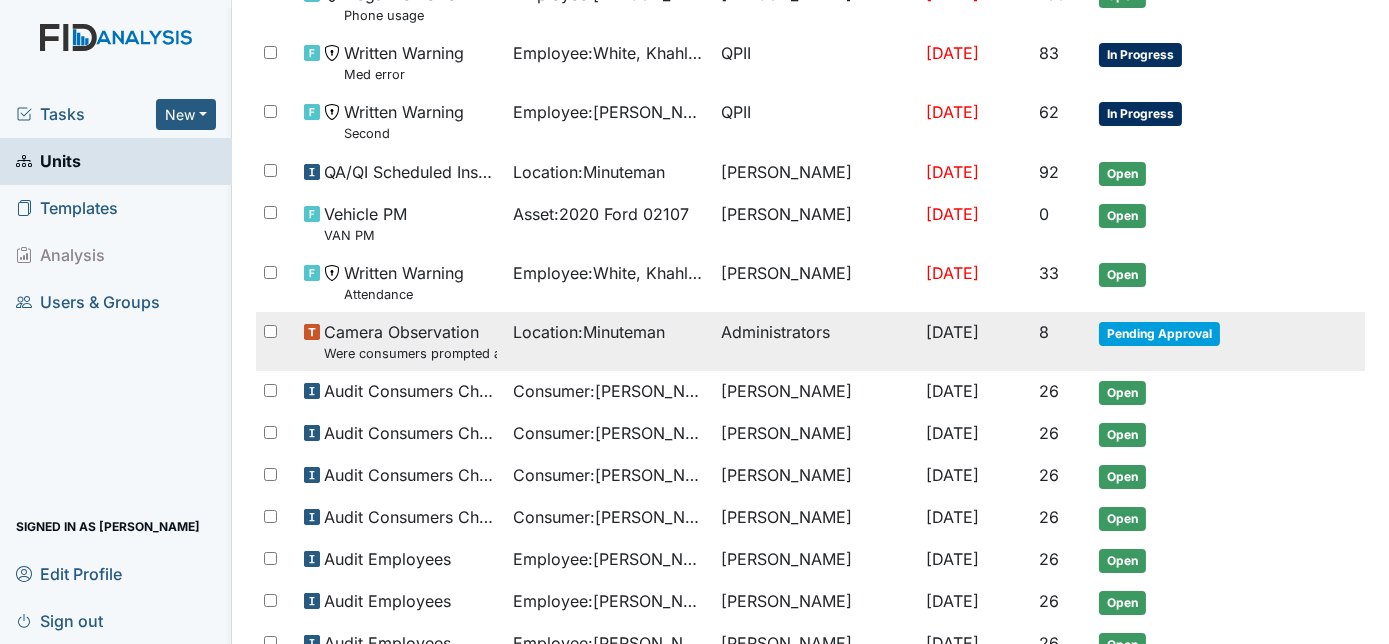 click on "8" at bounding box center (1044, 332) 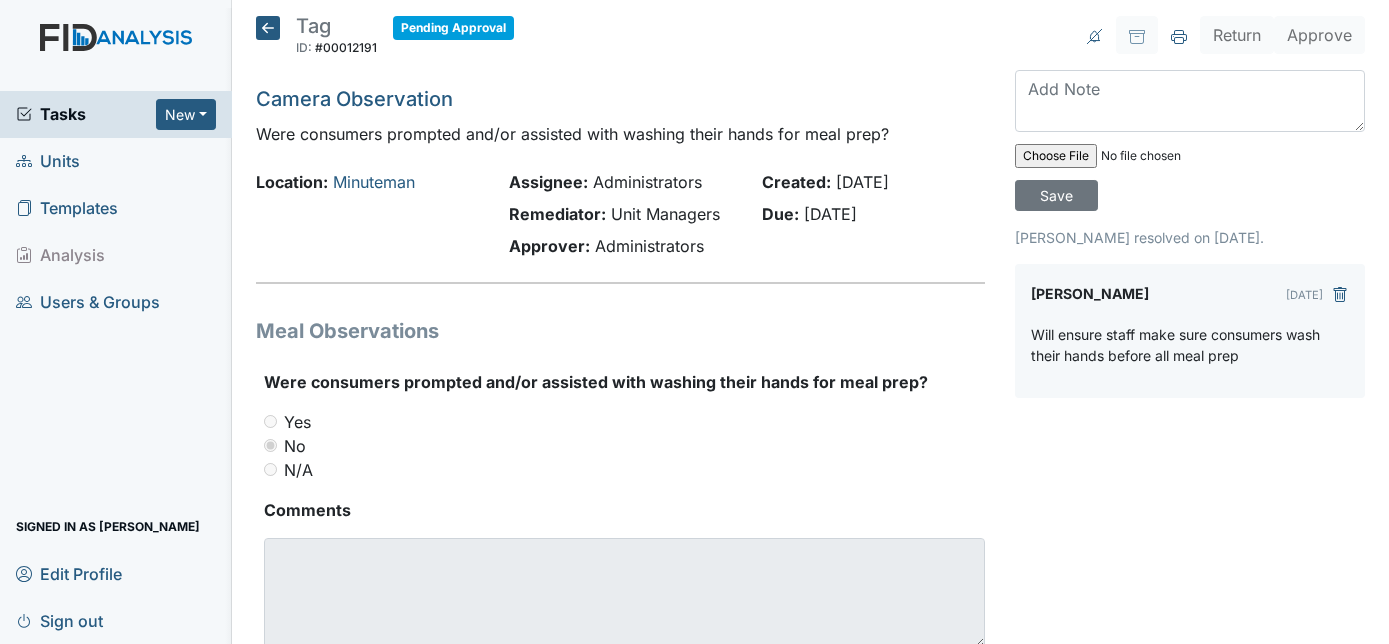 scroll, scrollTop: 0, scrollLeft: 0, axis: both 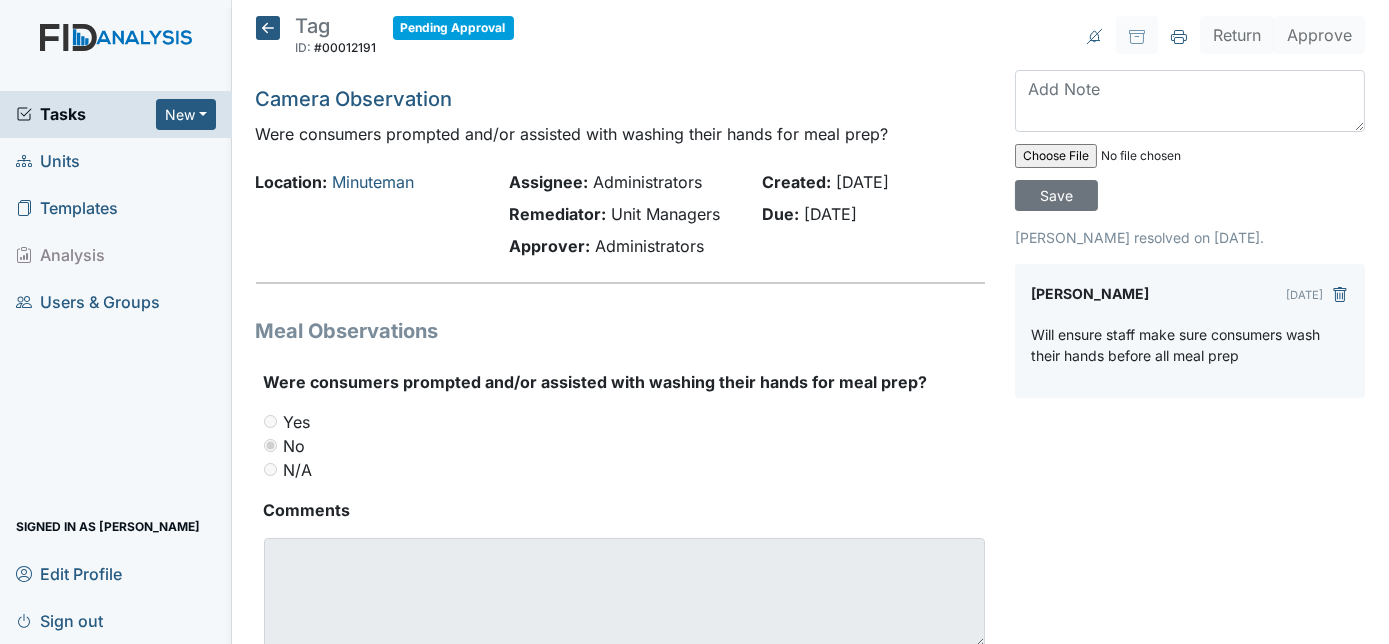 click 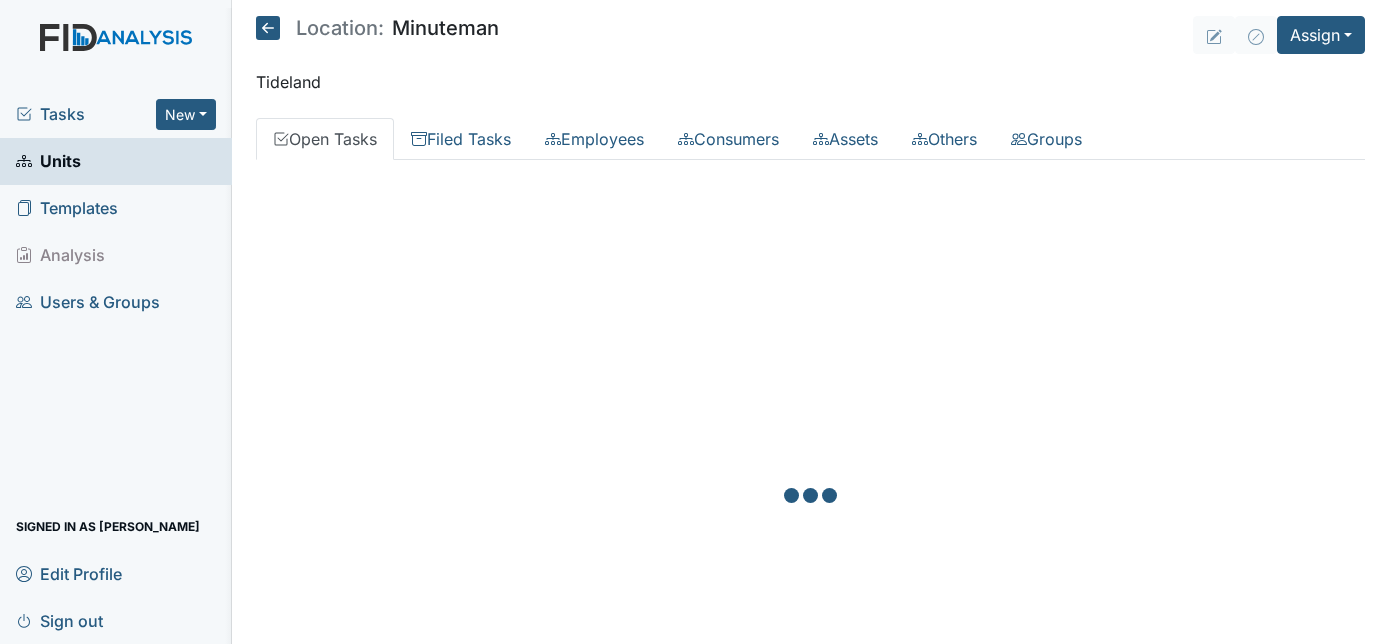 scroll, scrollTop: 0, scrollLeft: 0, axis: both 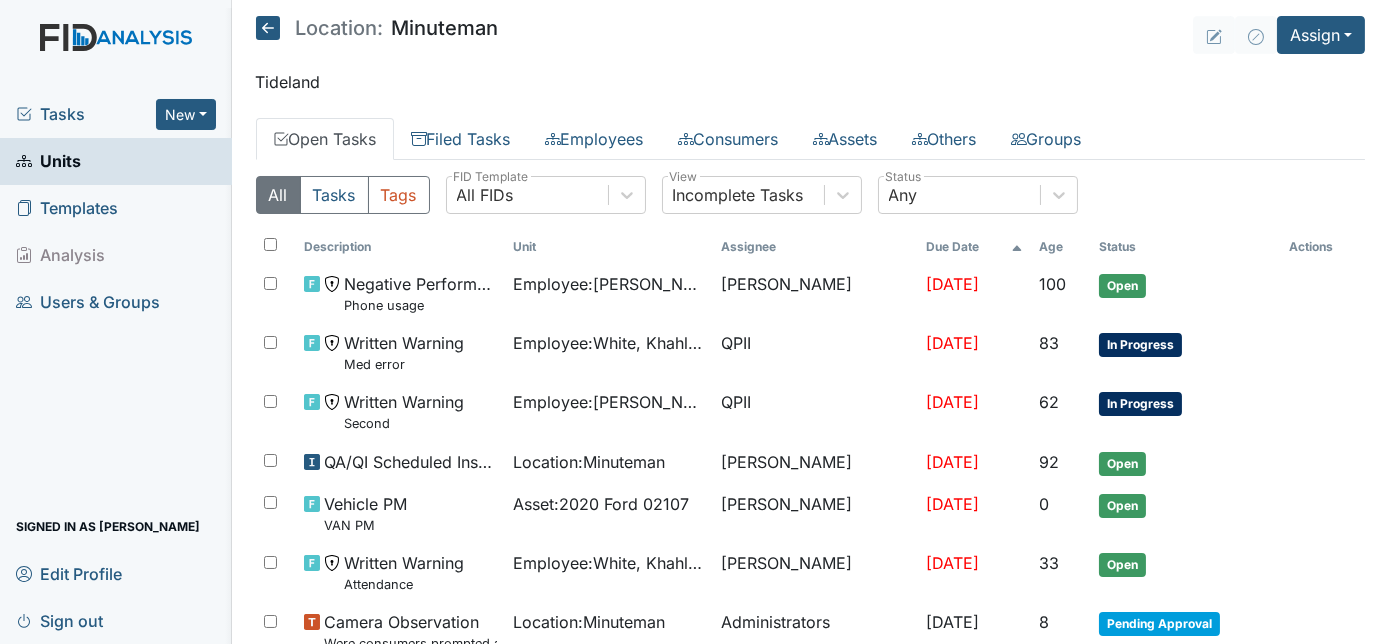 click on "Tasks" at bounding box center [86, 114] 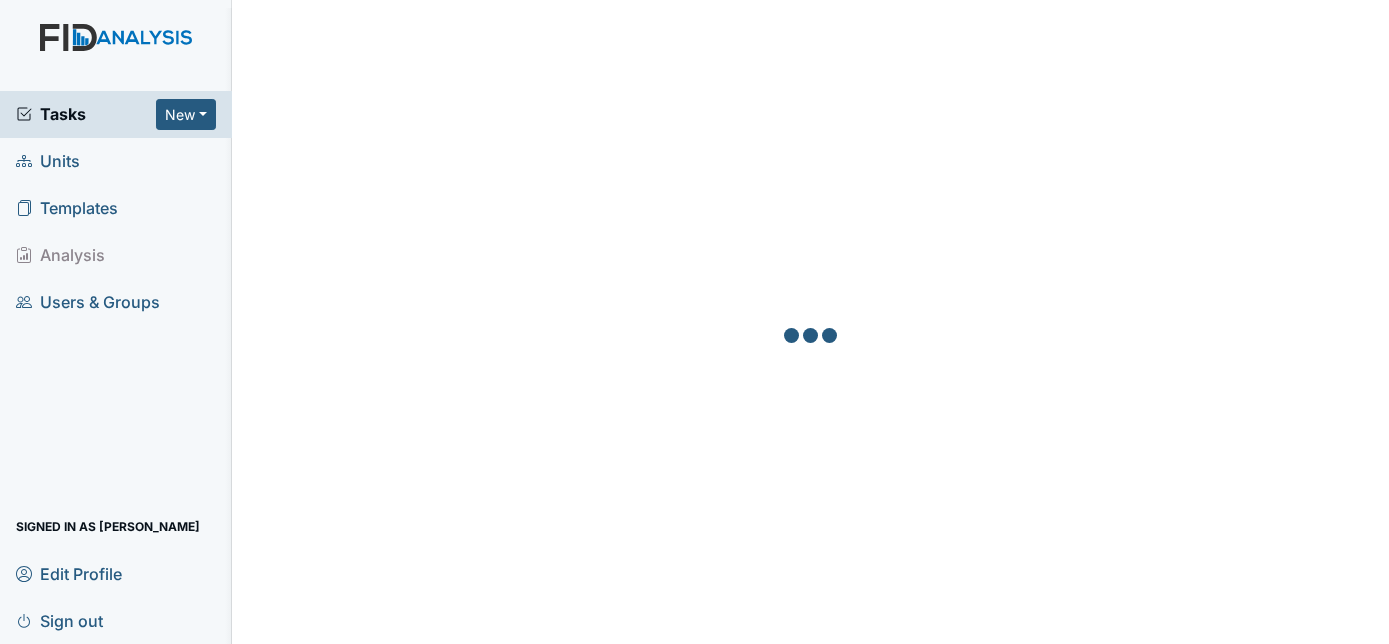scroll, scrollTop: 0, scrollLeft: 0, axis: both 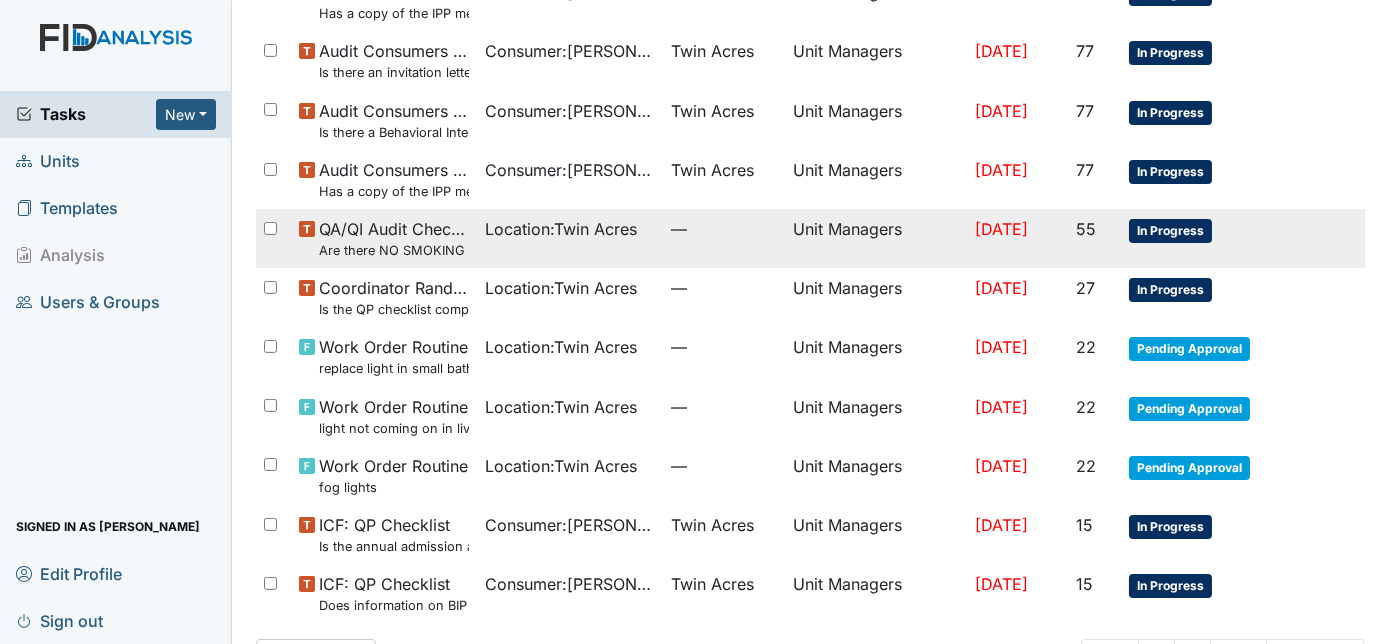 click on "Jun 5, 2025" at bounding box center [1017, 238] 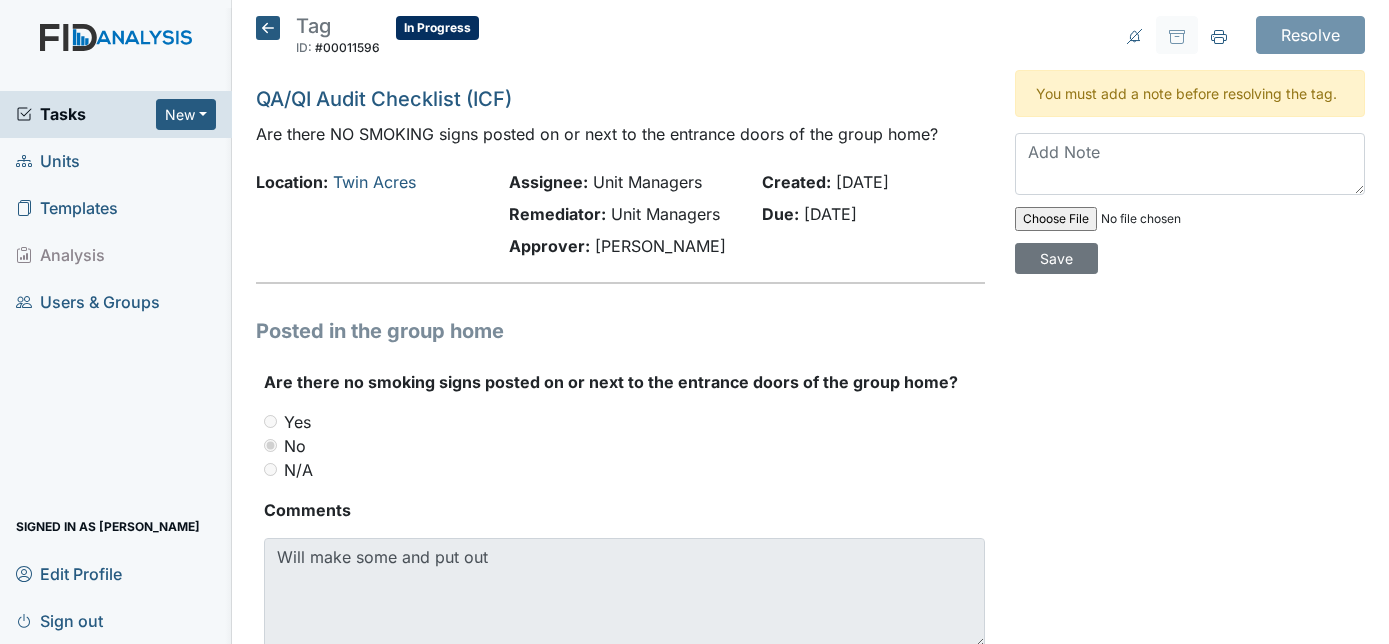 scroll, scrollTop: 0, scrollLeft: 0, axis: both 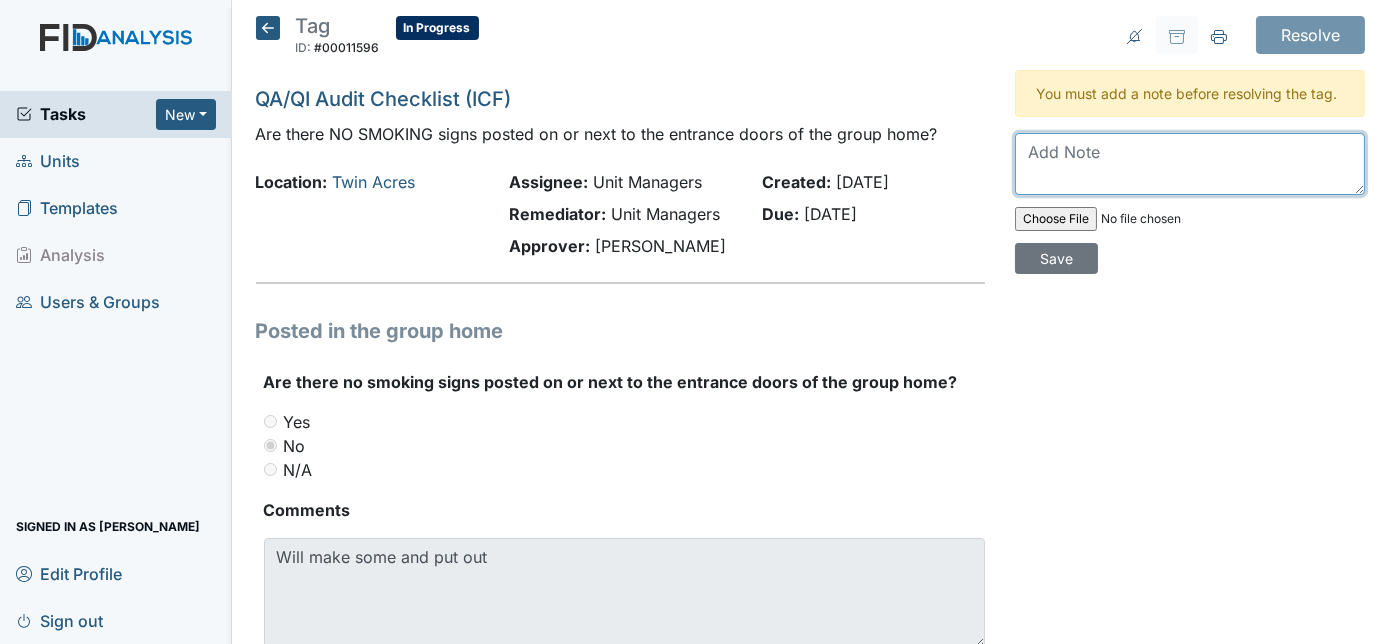 click at bounding box center (1190, 164) 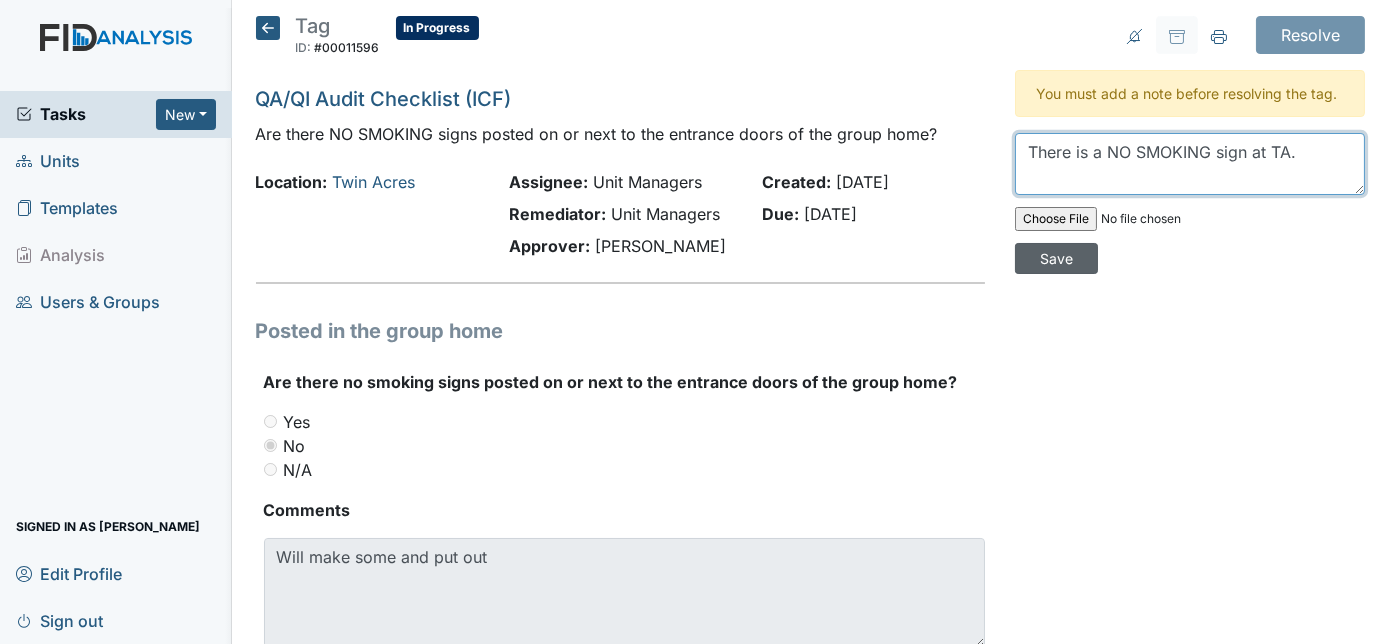 type on "There is a NO SMOKING sign at TA." 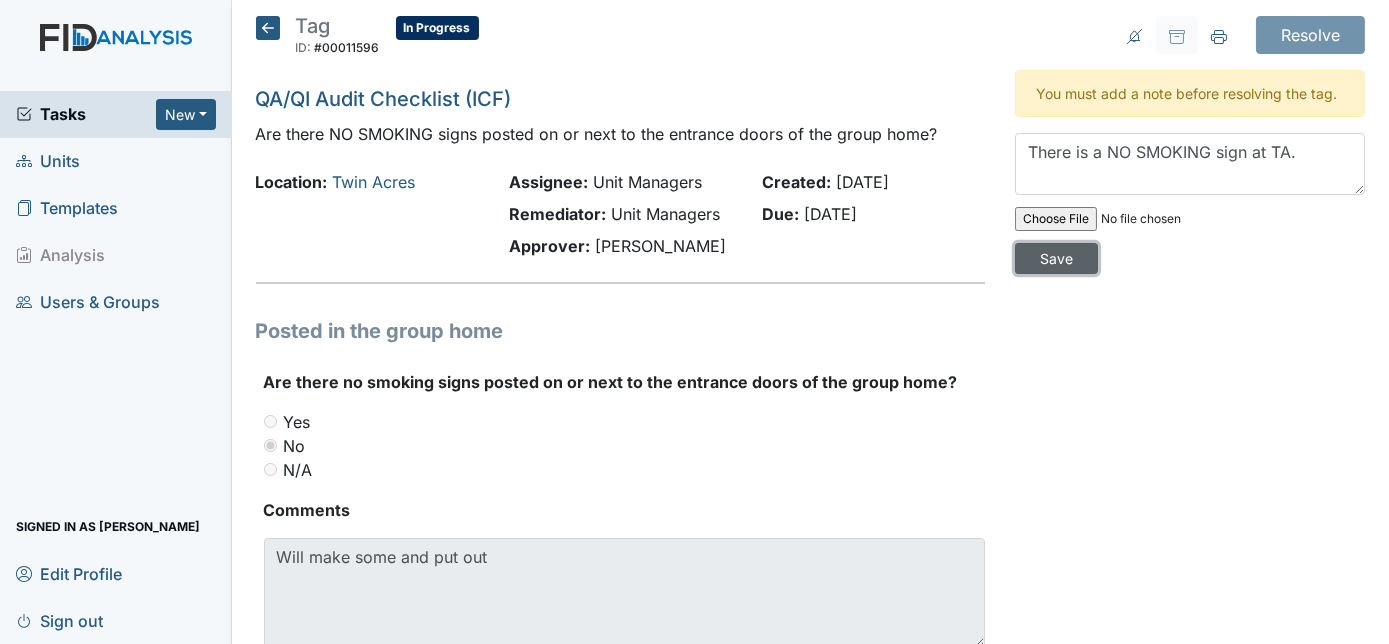 click on "Save" at bounding box center (1056, 258) 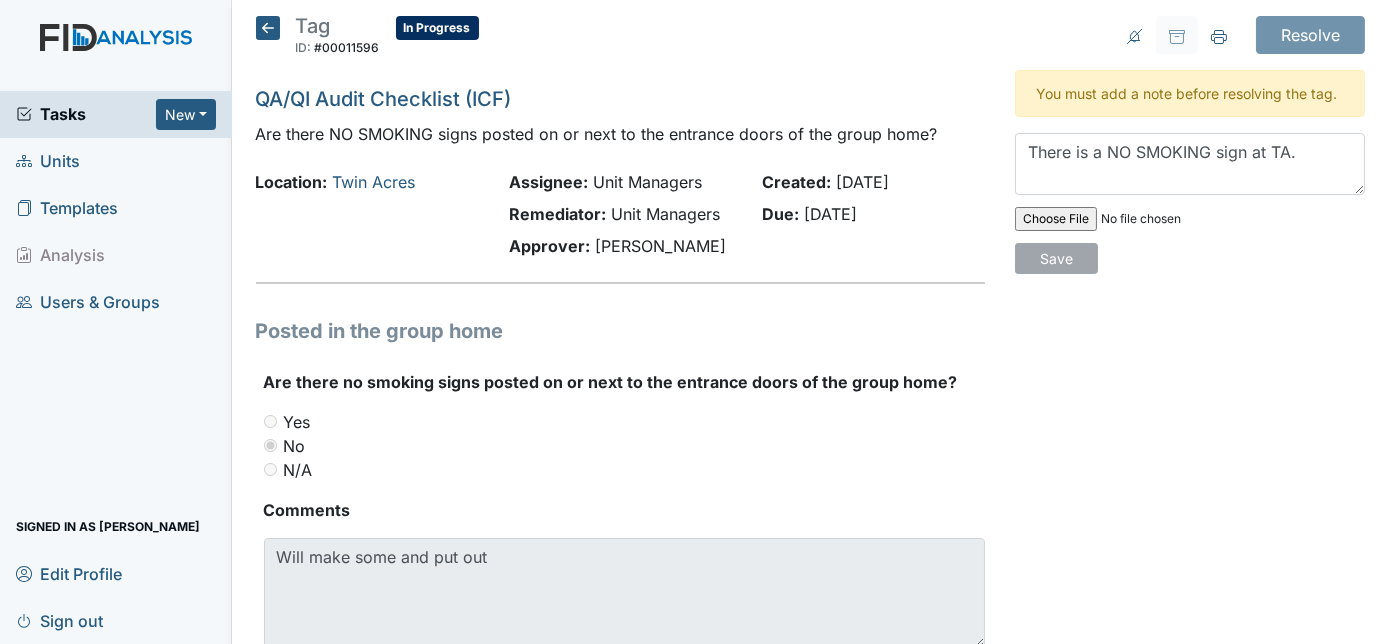 type 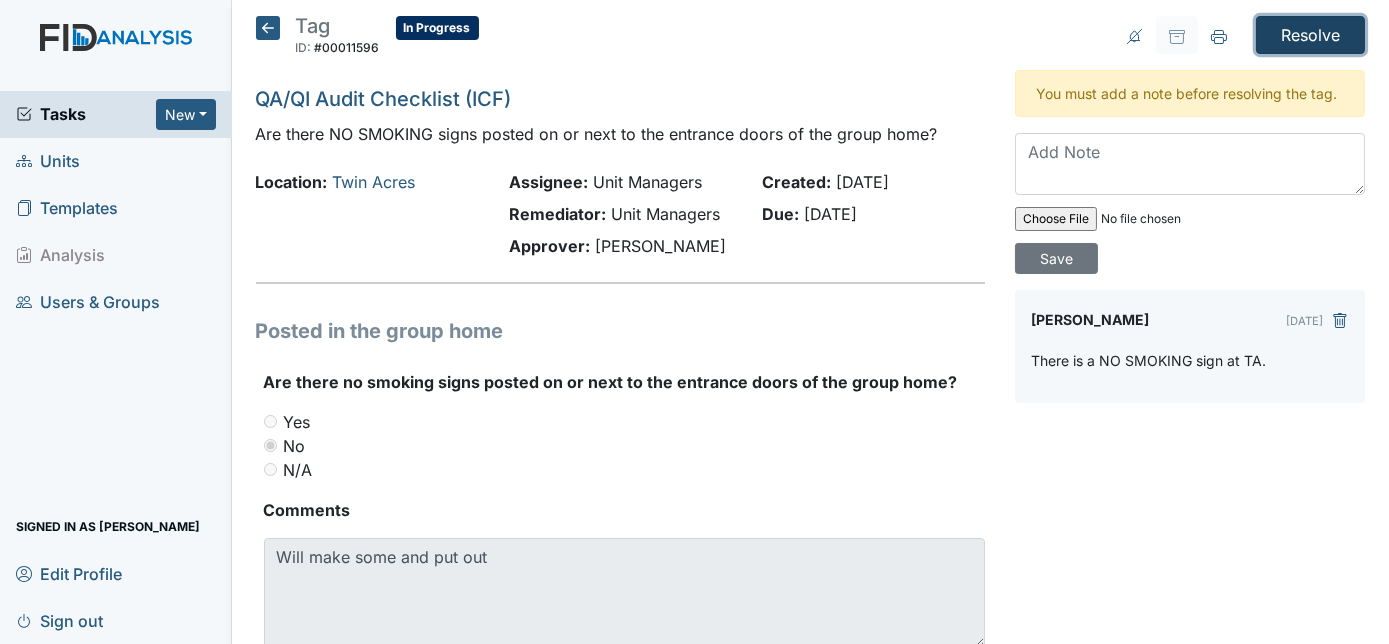 click on "Resolve" at bounding box center [1310, 35] 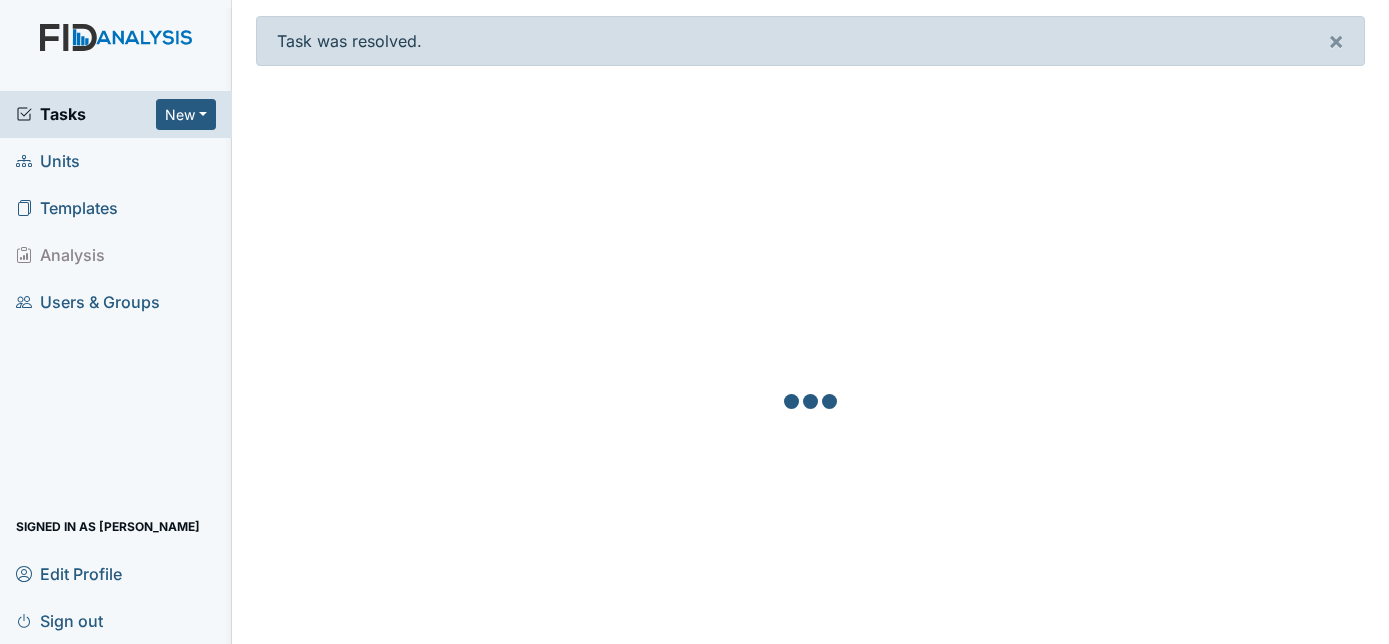 scroll, scrollTop: 0, scrollLeft: 0, axis: both 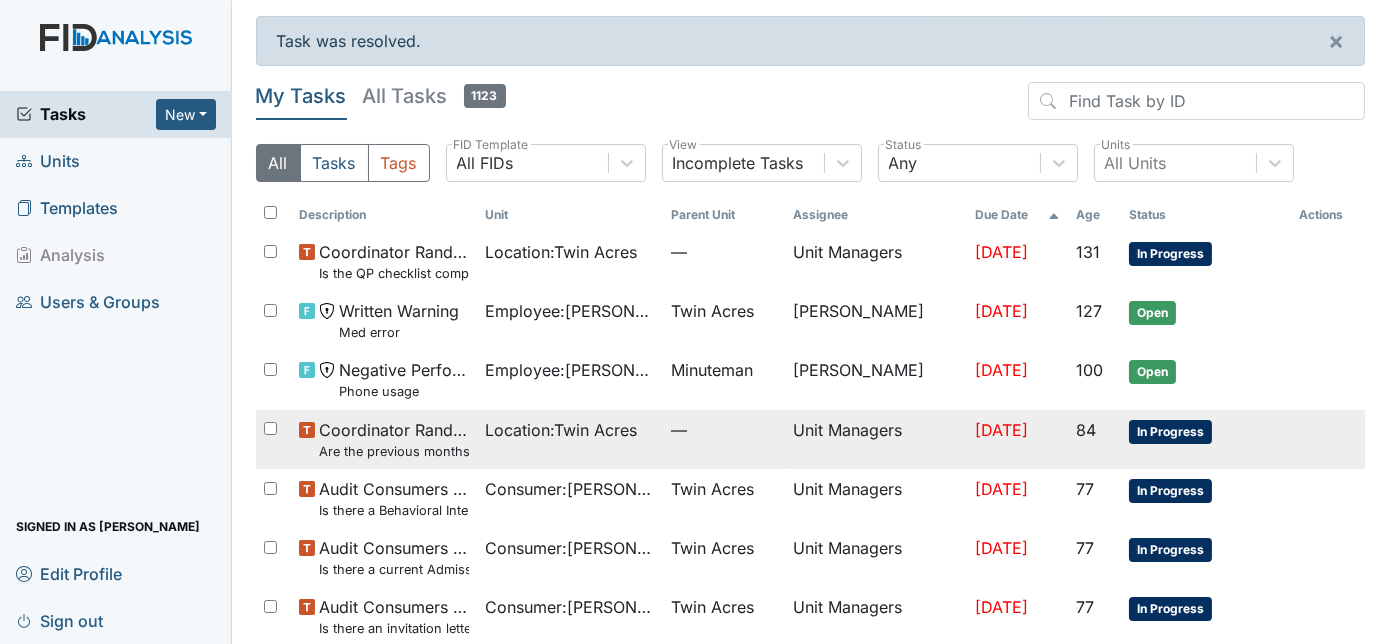 click on "[DATE]" at bounding box center [1017, 439] 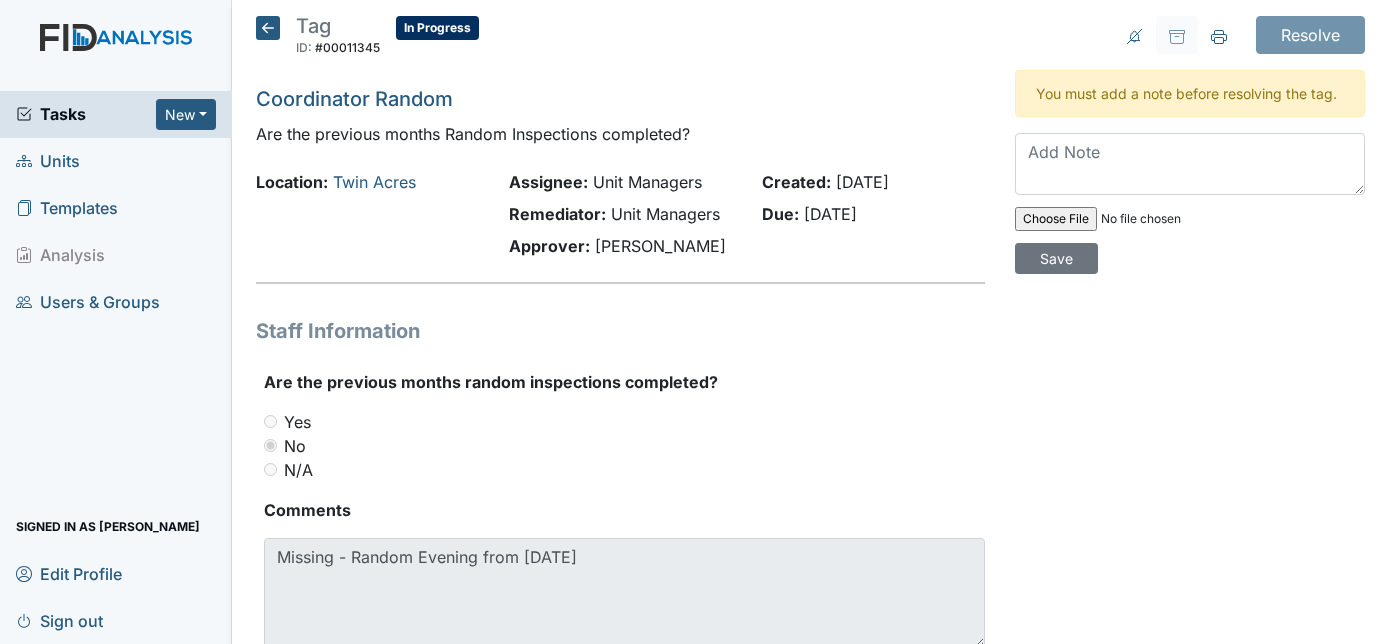 scroll, scrollTop: 0, scrollLeft: 0, axis: both 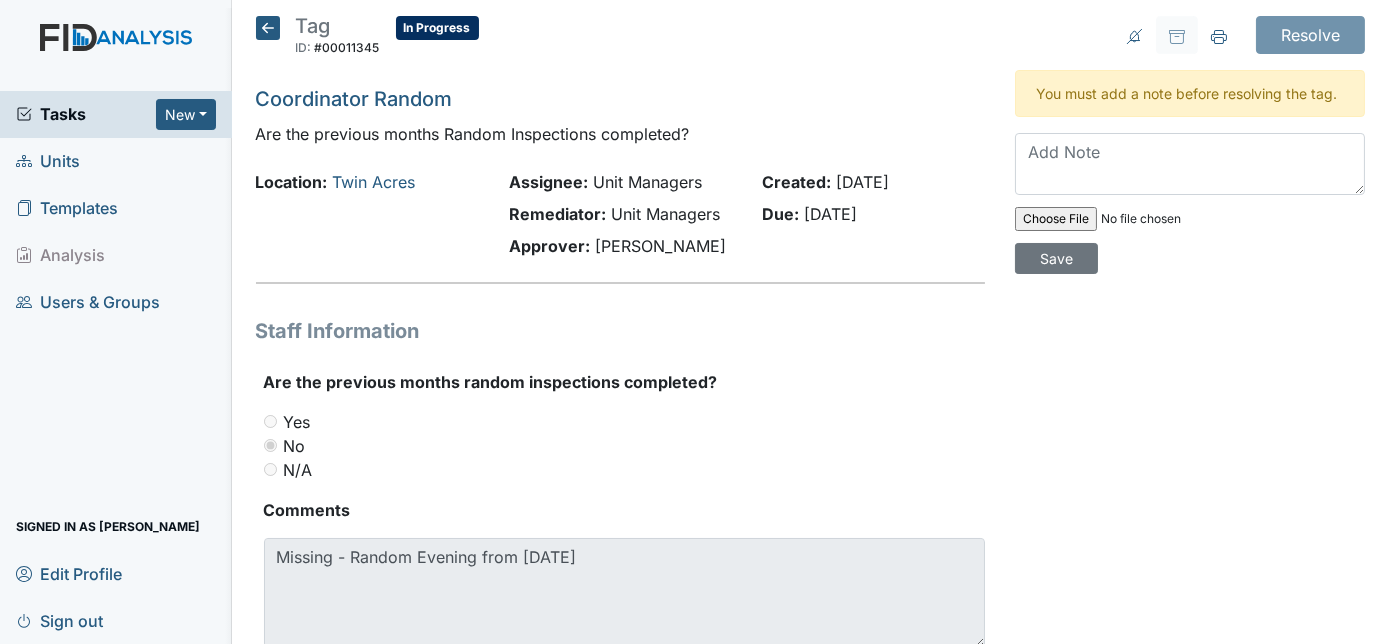 click 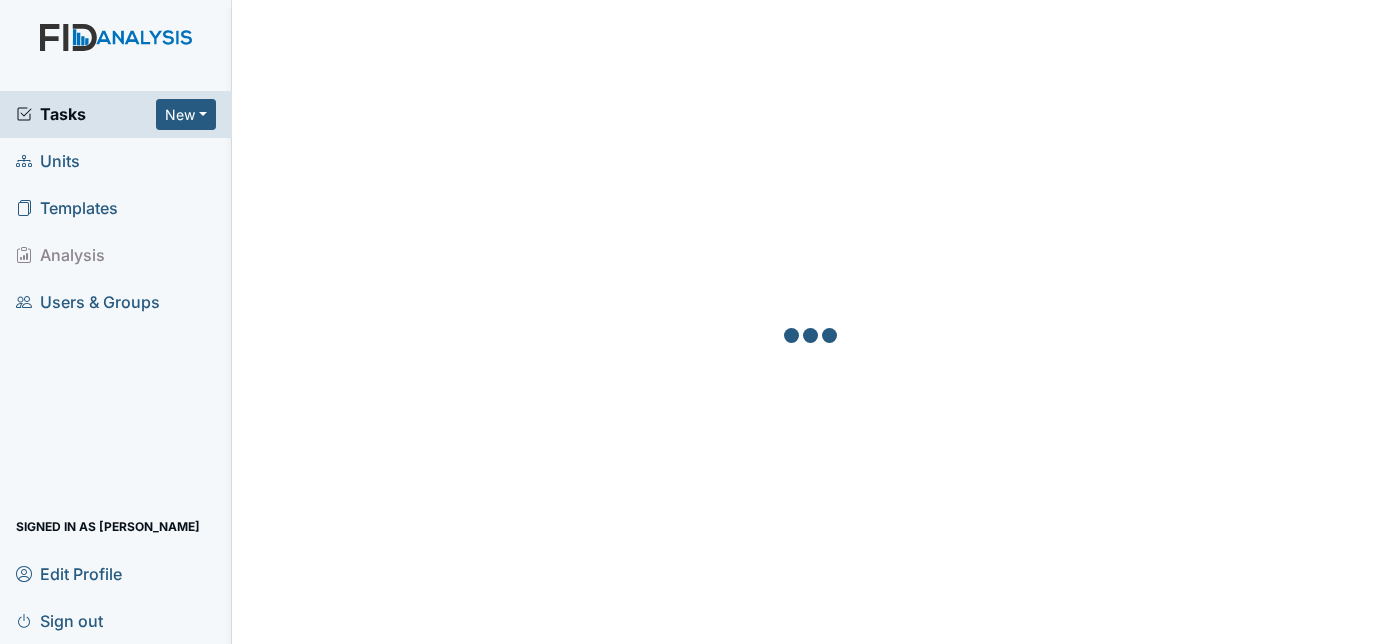 scroll, scrollTop: 0, scrollLeft: 0, axis: both 